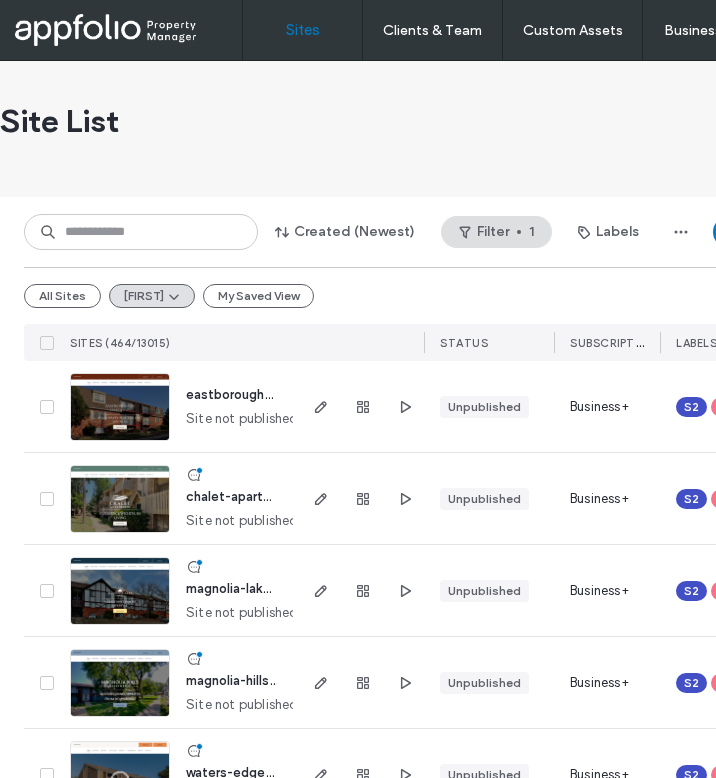 scroll, scrollTop: 0, scrollLeft: 0, axis: both 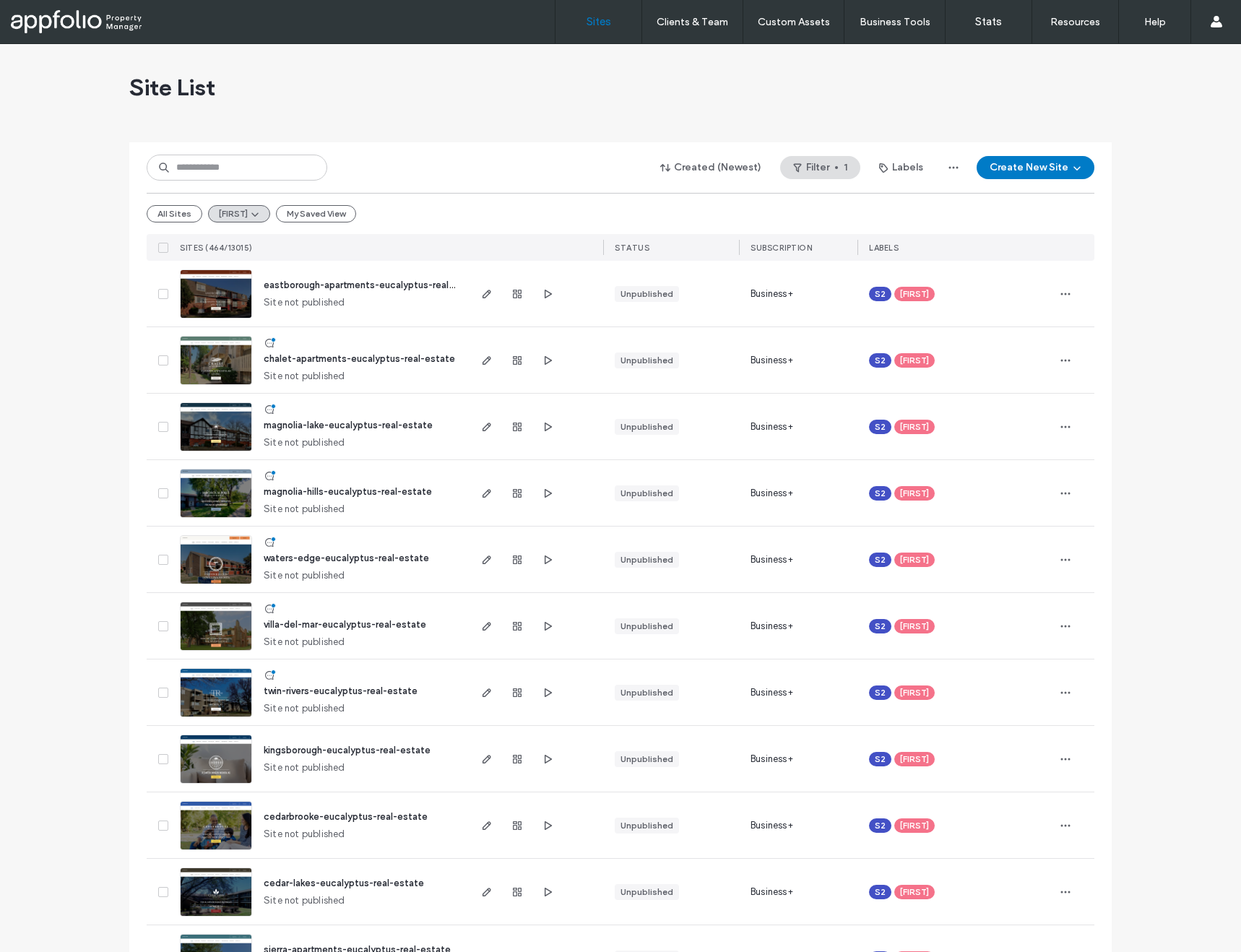click on "Created (Newest) Filter 1 Labels Create New Site All Sites Tiffany My Saved View SITES (464/13015) STATUS SUBSCRIPTION LABELS eastborough-apartments-eucalyptus-real-estate Site not published Unpublished Business+ S2 Tiffany chalet-apartments-eucalyptus-real-estate Site not published Unpublished Business+ S2 Tiffany magnolia-lake-eucalyptus-real-estate Site not published Unpublished Business+ S2 Tiffany magnolia-hills-eucalyptus-real-estate Site not published Unpublished Business+ S2 Tiffany waters-edge-eucalyptus-real-estate Site not published Unpublished Business+ S2 Tiffany villa-del-mar-eucalyptus-real-estate Site not published Unpublished Business+ S2 Tiffany twin-rivers-eucalyptus-real-estate Site not published Unpublished Business+ S2 Tiffany kingsborough-eucalyptus-real-estate Site not published Unpublished Business+ S2 Tiffany cedarbrooke-eucalyptus-real-estate Site not published Unpublished Business+ S2 Tiffany cedar-lakes-eucalyptus-real-estate Site not published Unpublished Business+ S2 Tiffany S2" at bounding box center [620, 2711] 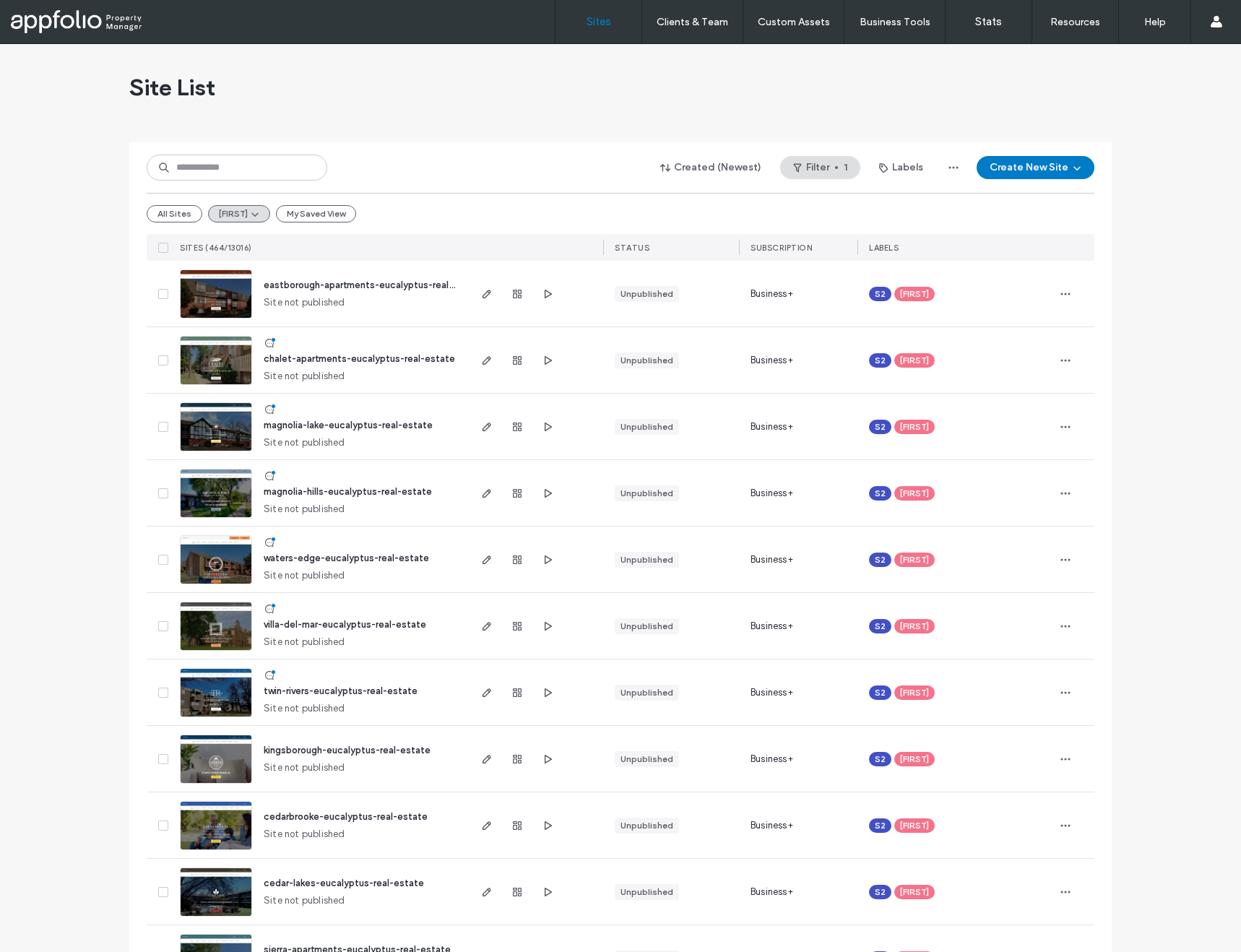scroll, scrollTop: 0, scrollLeft: 0, axis: both 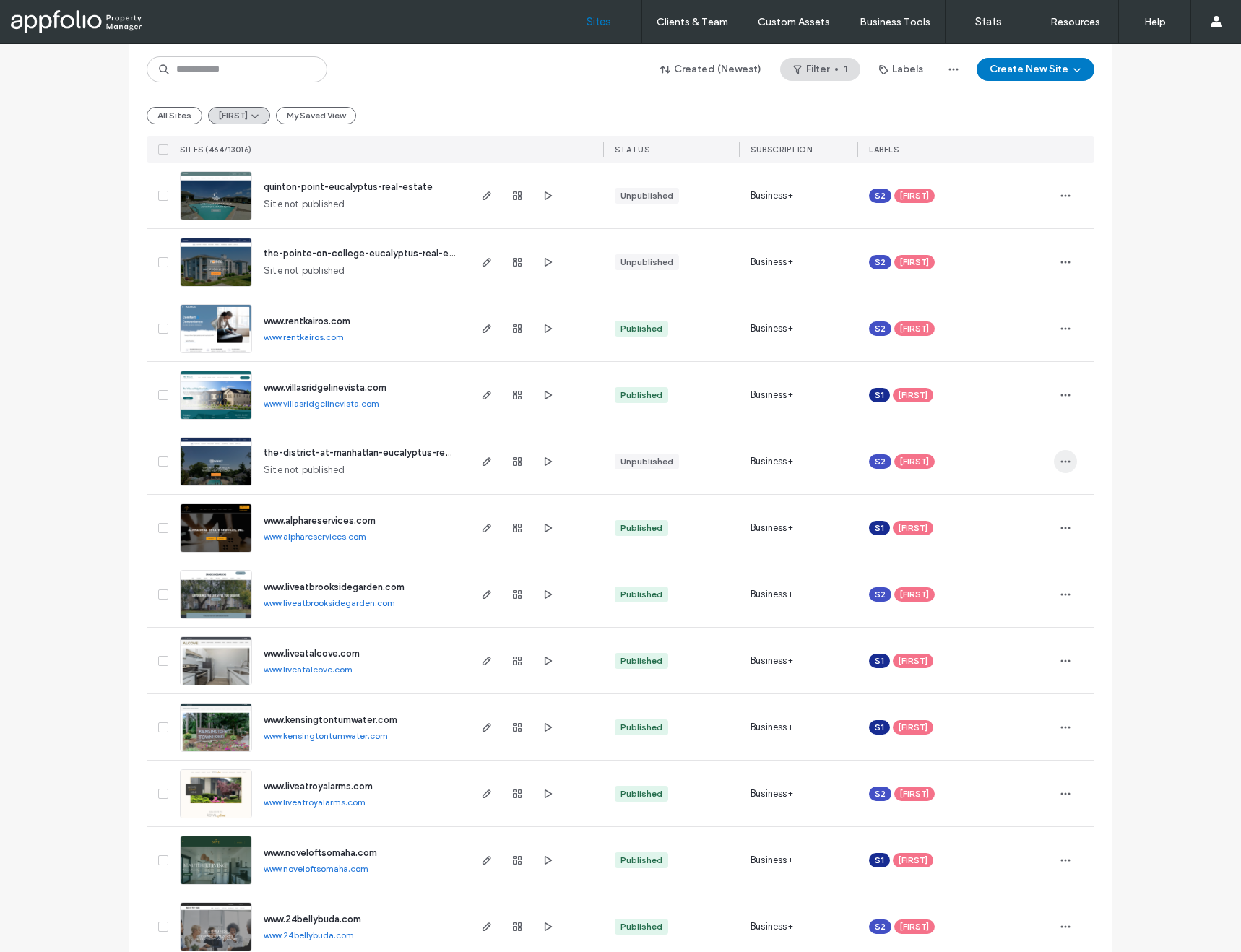 click 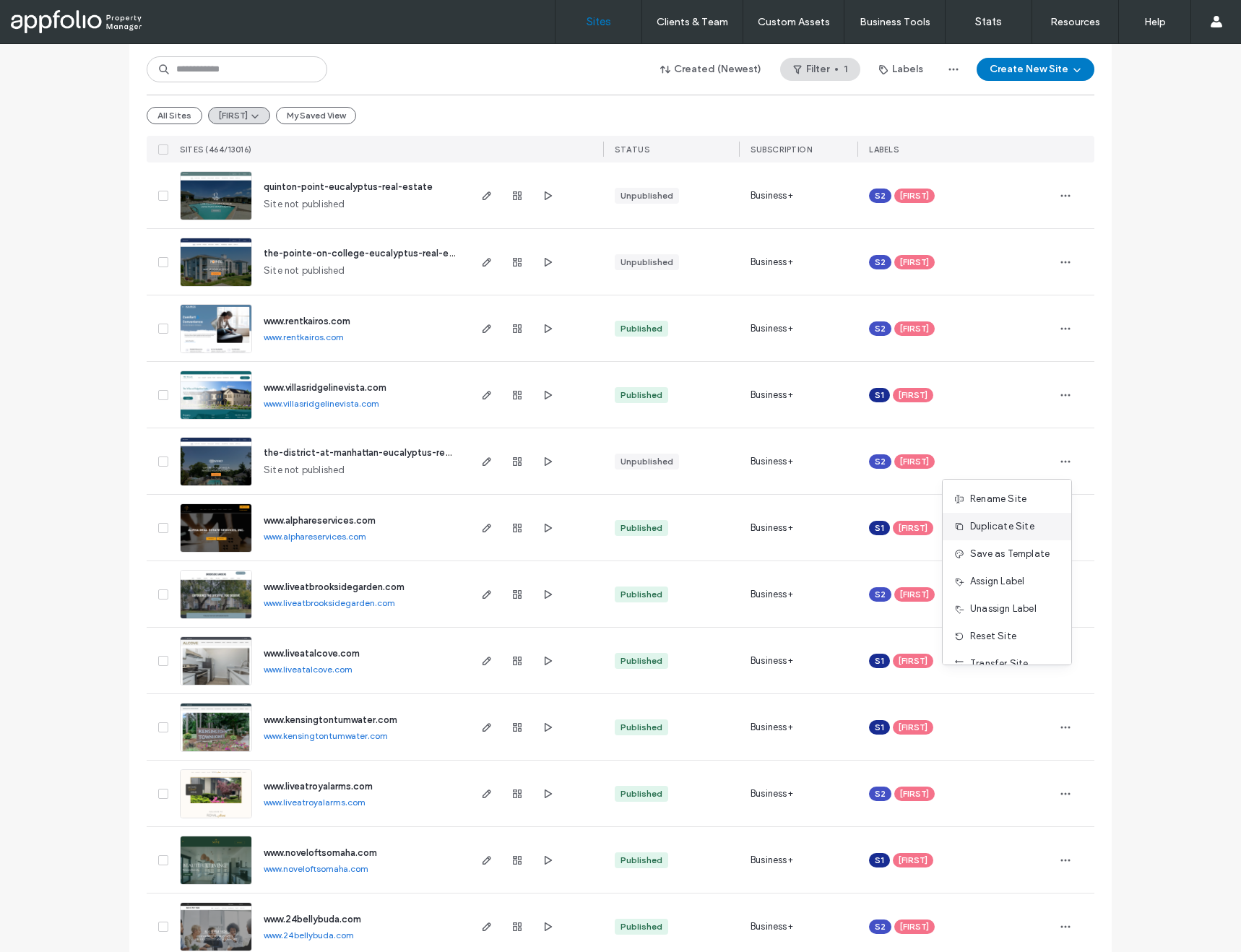 click on "Duplicate Site" at bounding box center (1002, 527) 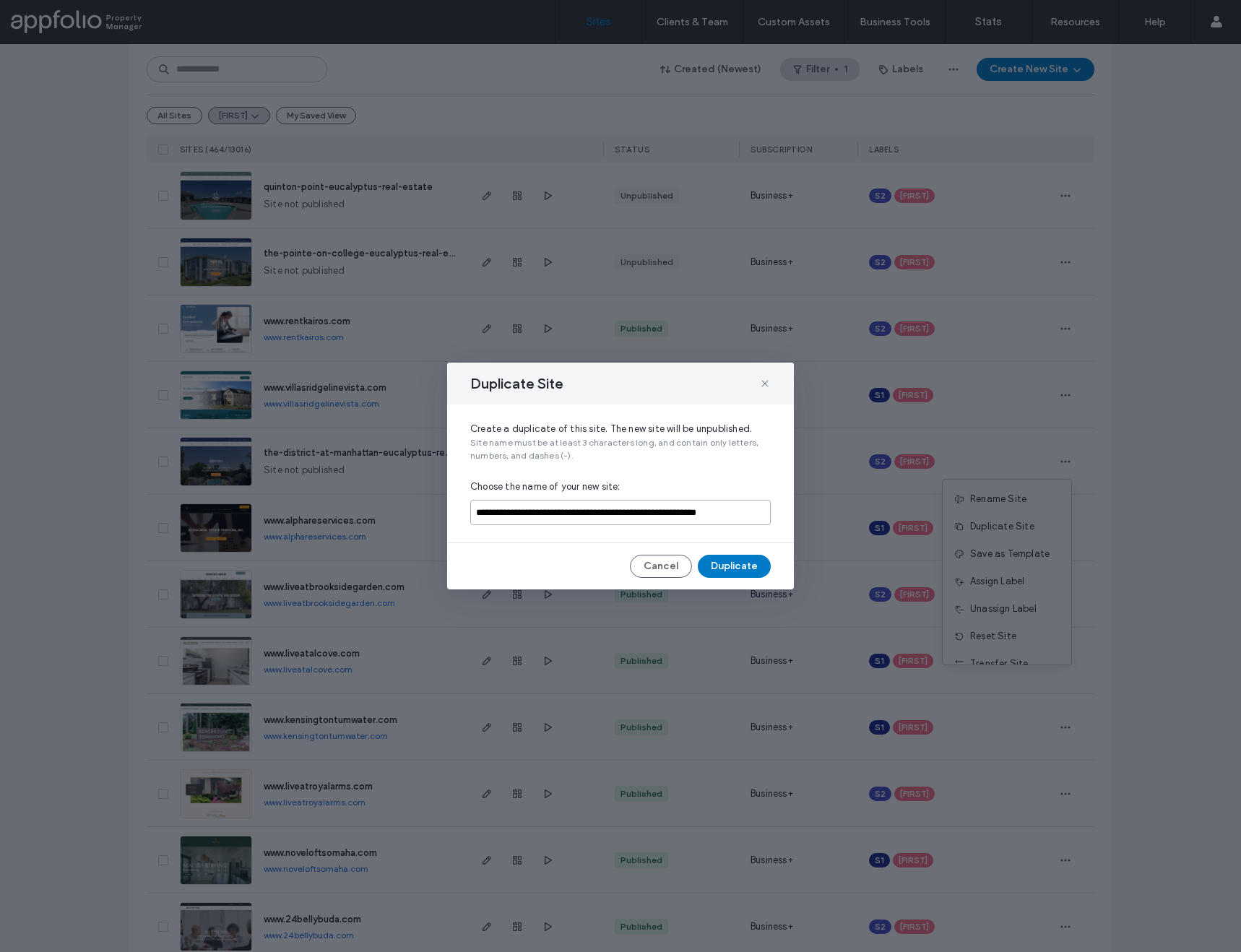 drag, startPoint x: 590, startPoint y: 511, endPoint x: 474, endPoint y: 511, distance: 116 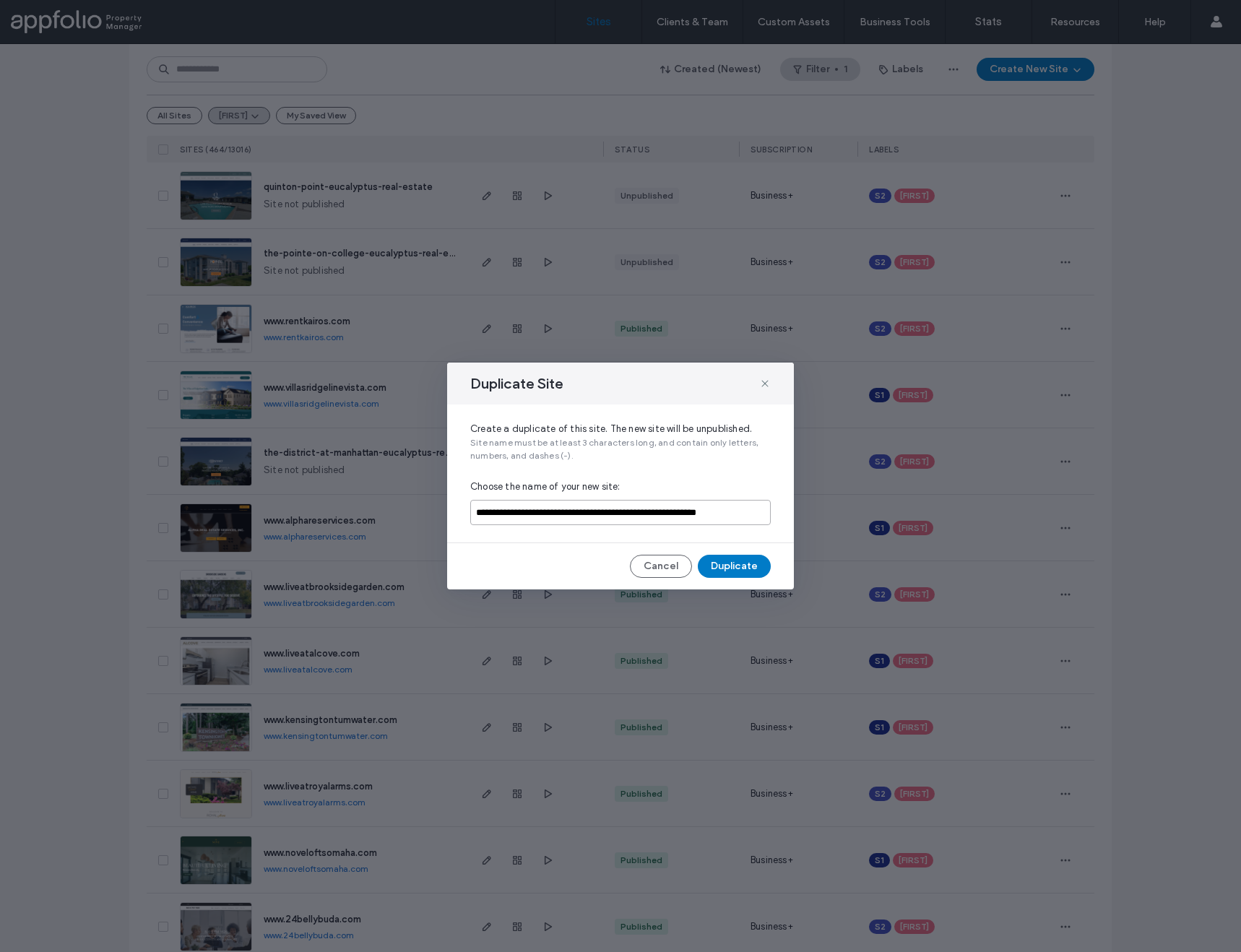 paste 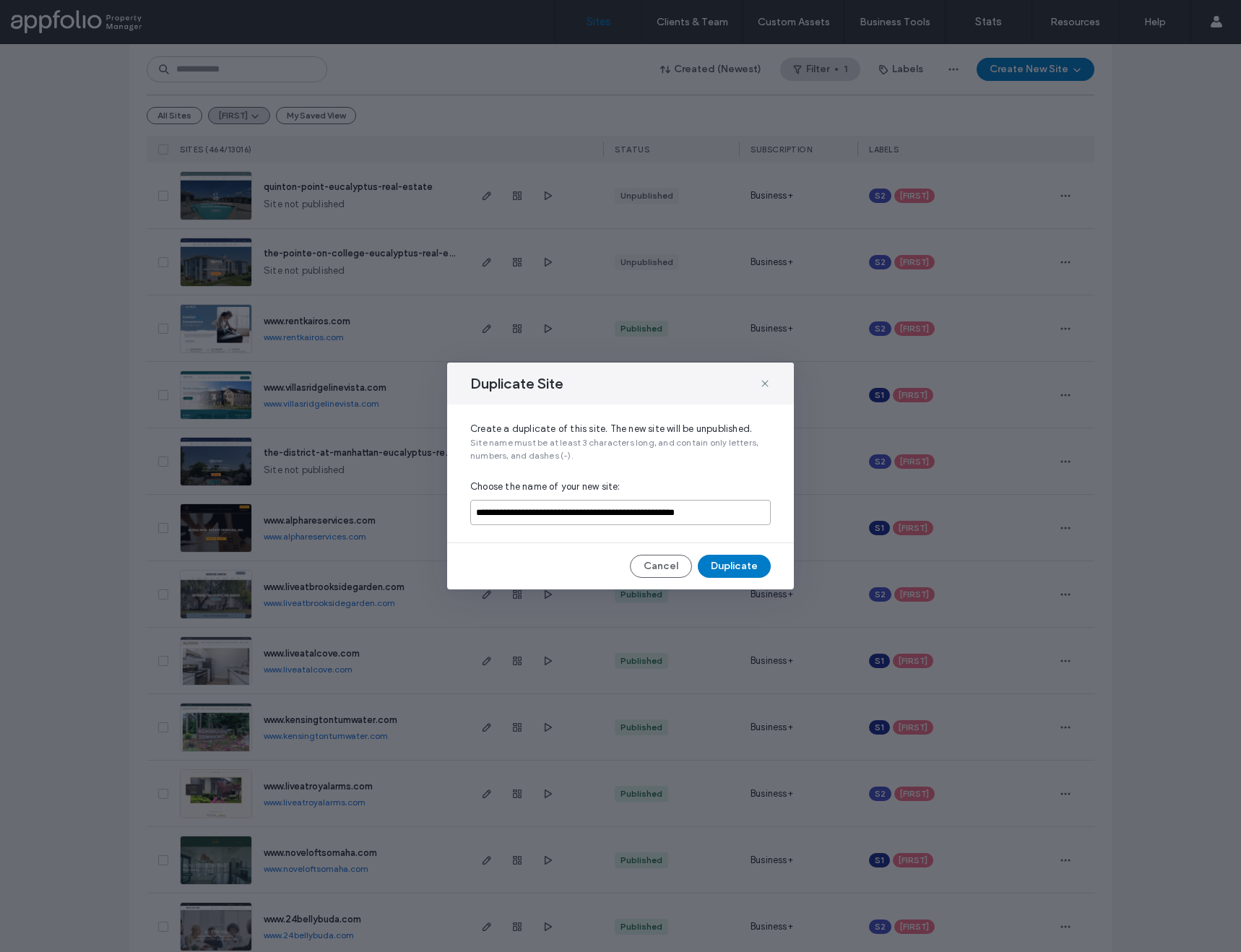 click on "**********" at bounding box center [620, 512] 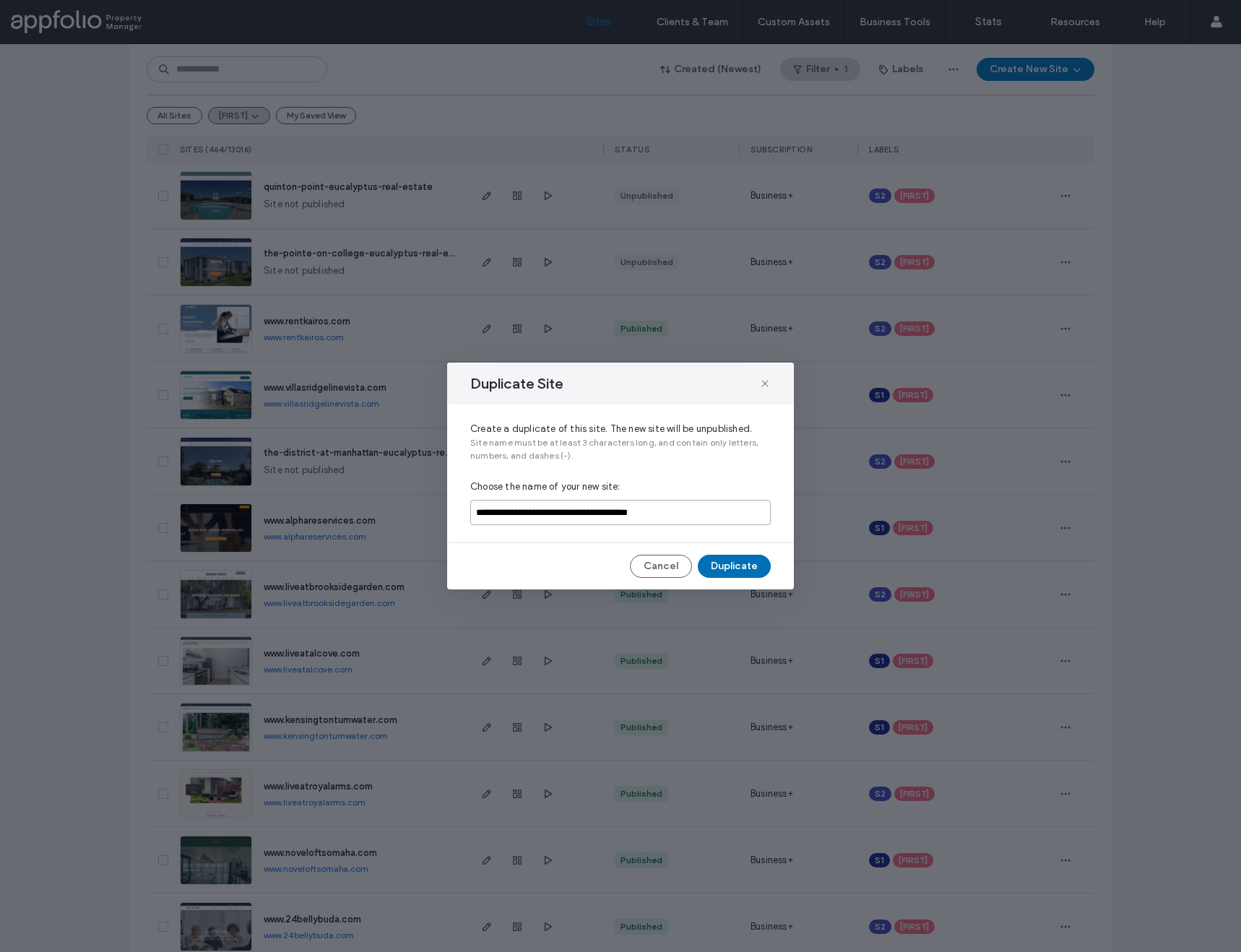 type on "**********" 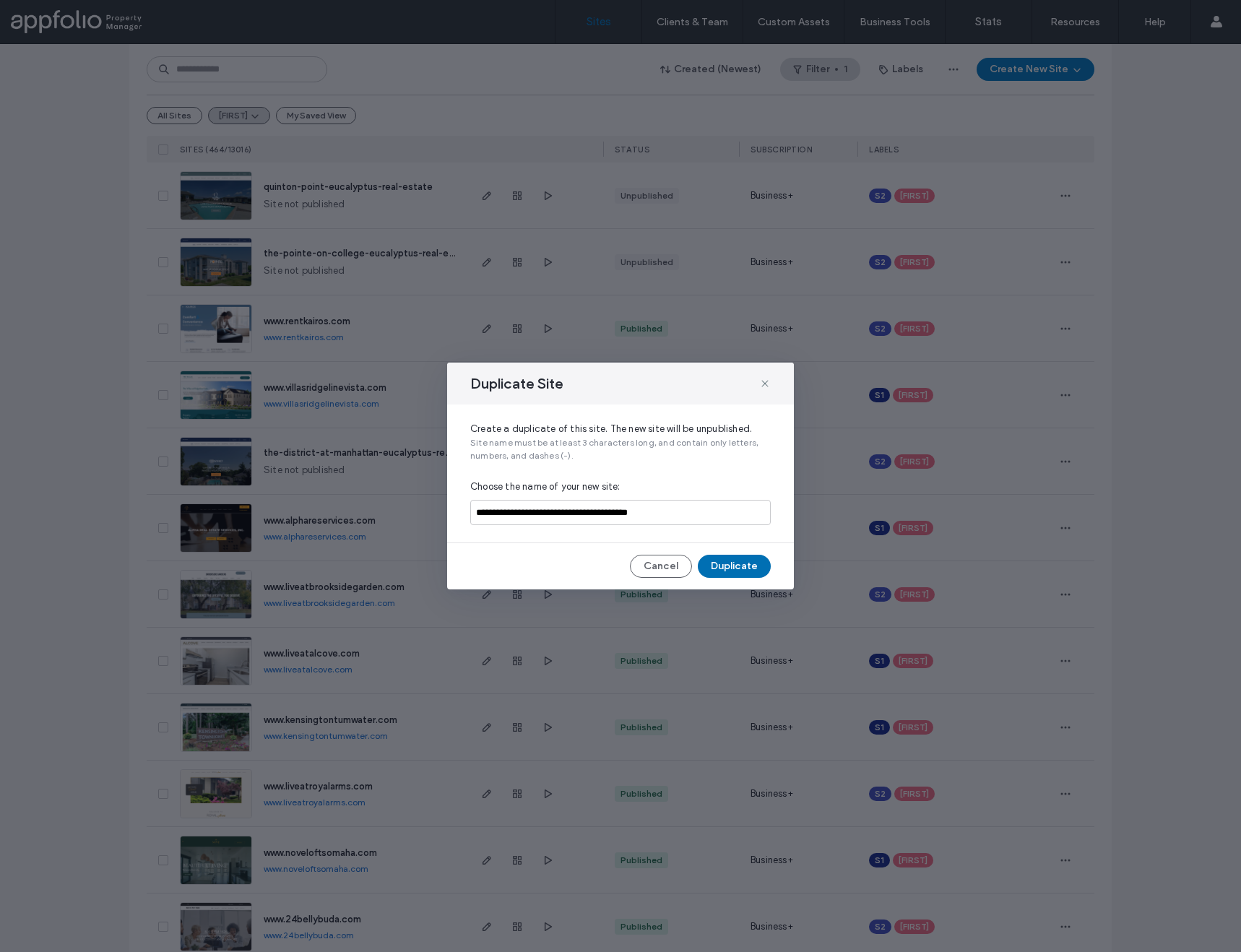 click on "Duplicate" at bounding box center [734, 566] 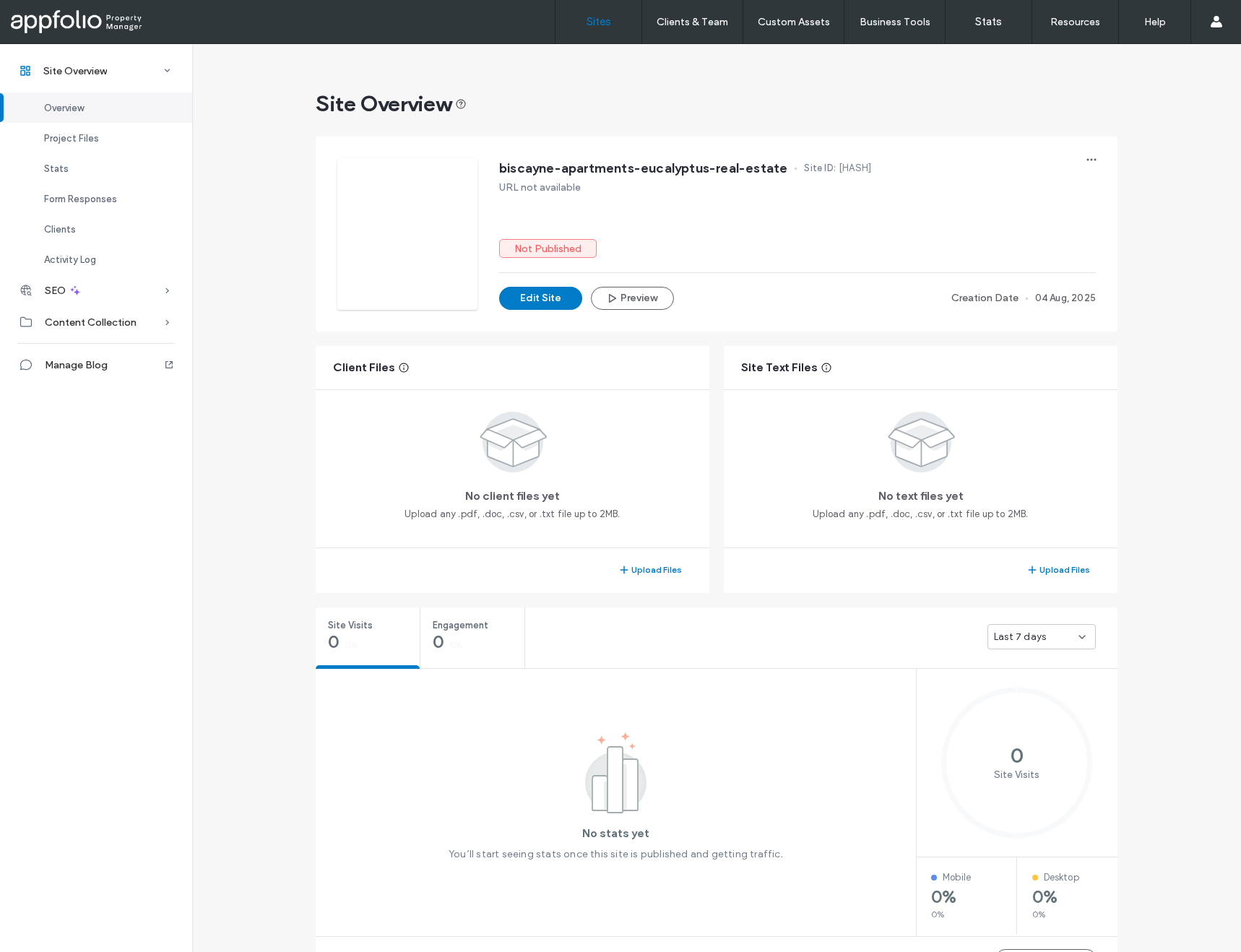 click on "Sites" at bounding box center [599, 22] 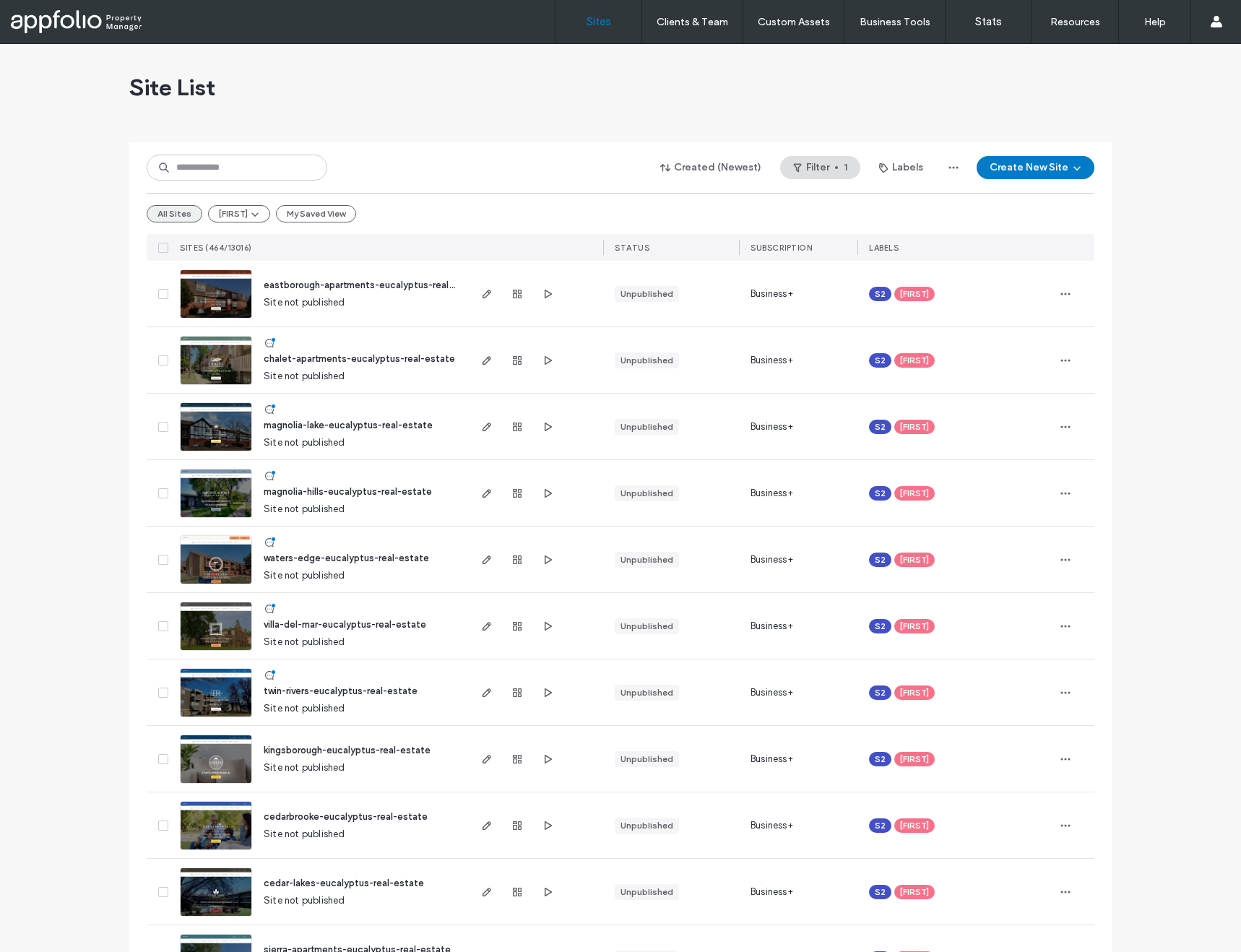 click on "All Sites" at bounding box center (174, 214) 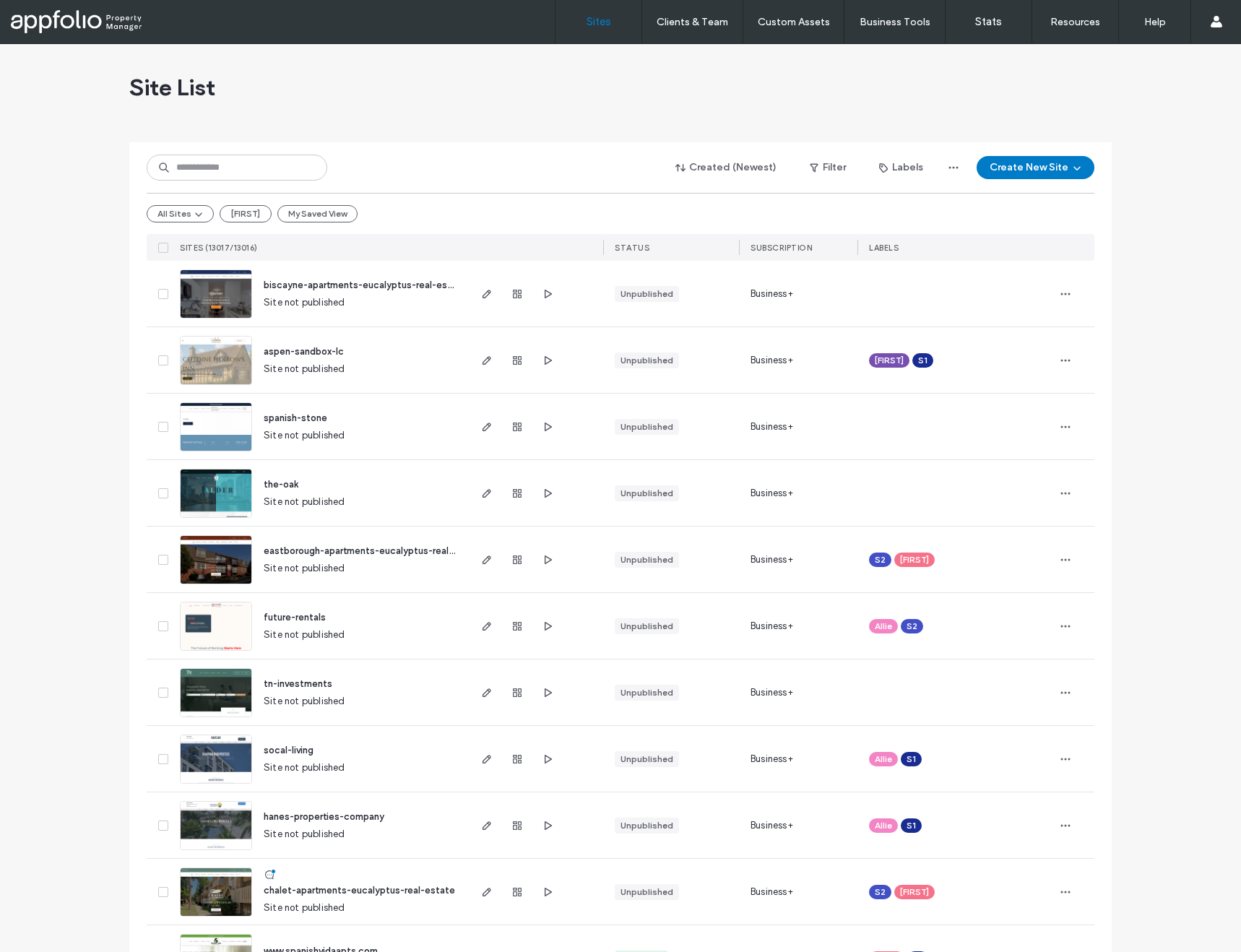 click at bounding box center [163, 294] 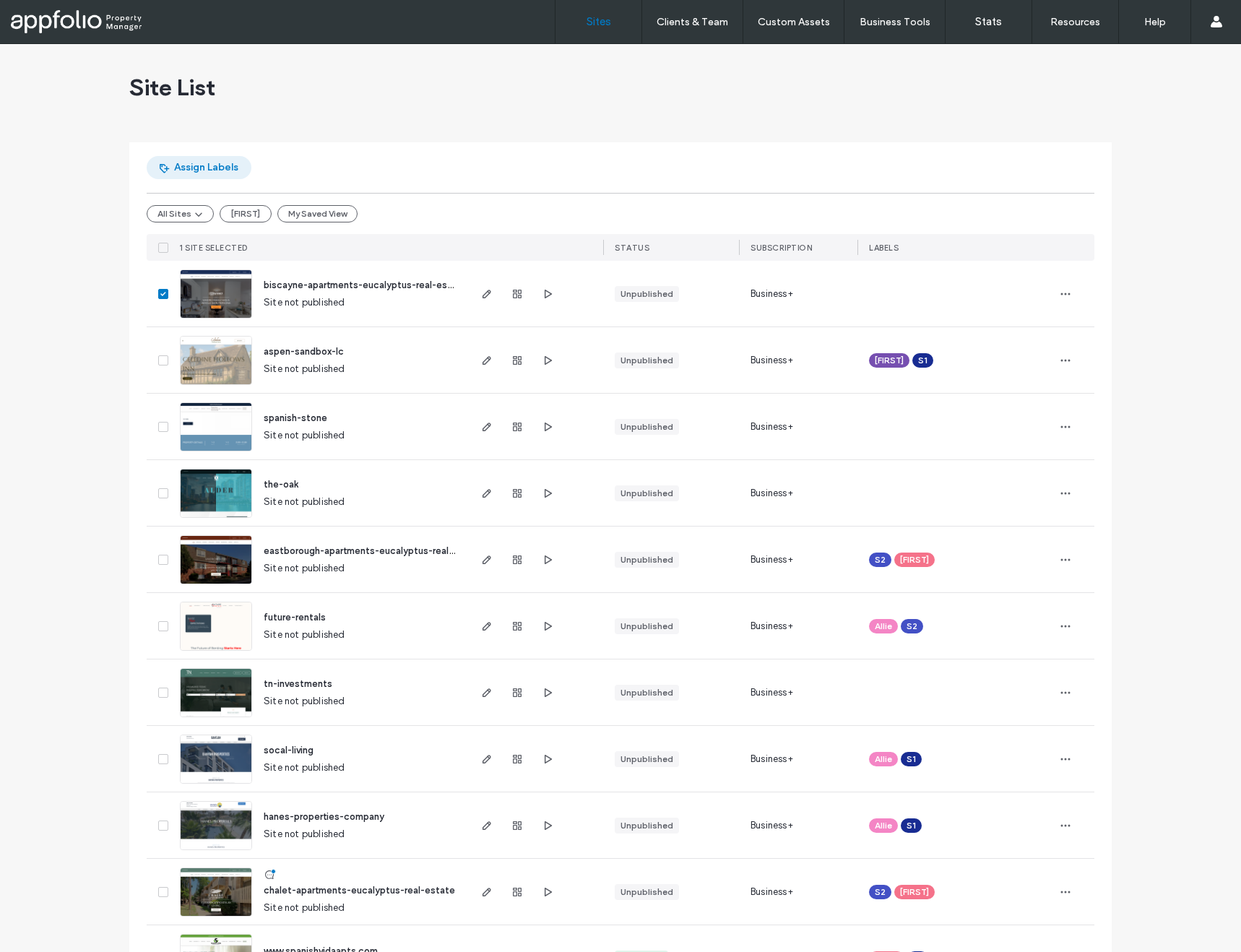 click on "Assign Labels" at bounding box center (199, 168) 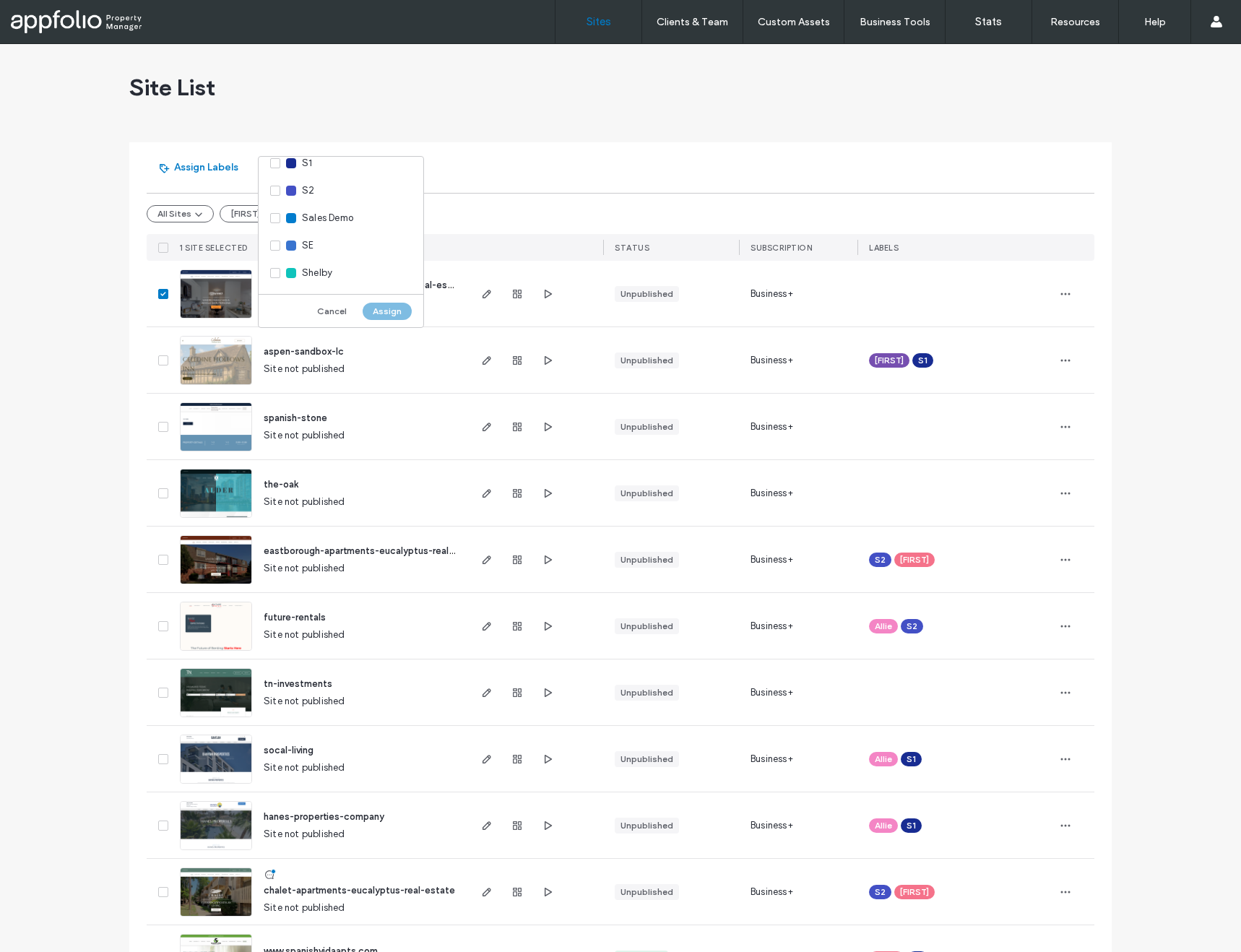 scroll, scrollTop: 823, scrollLeft: 0, axis: vertical 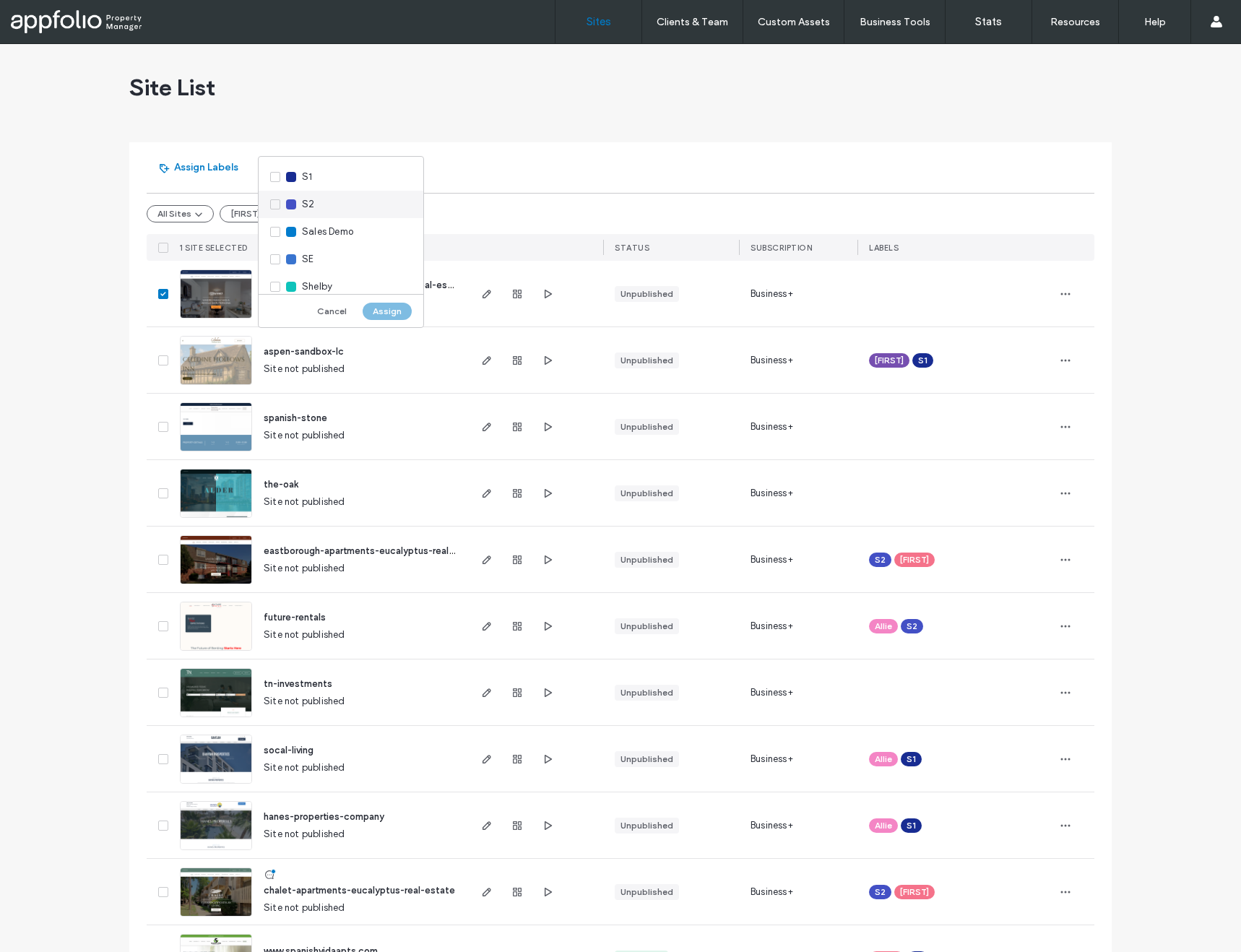 click on "S2" at bounding box center (308, 204) 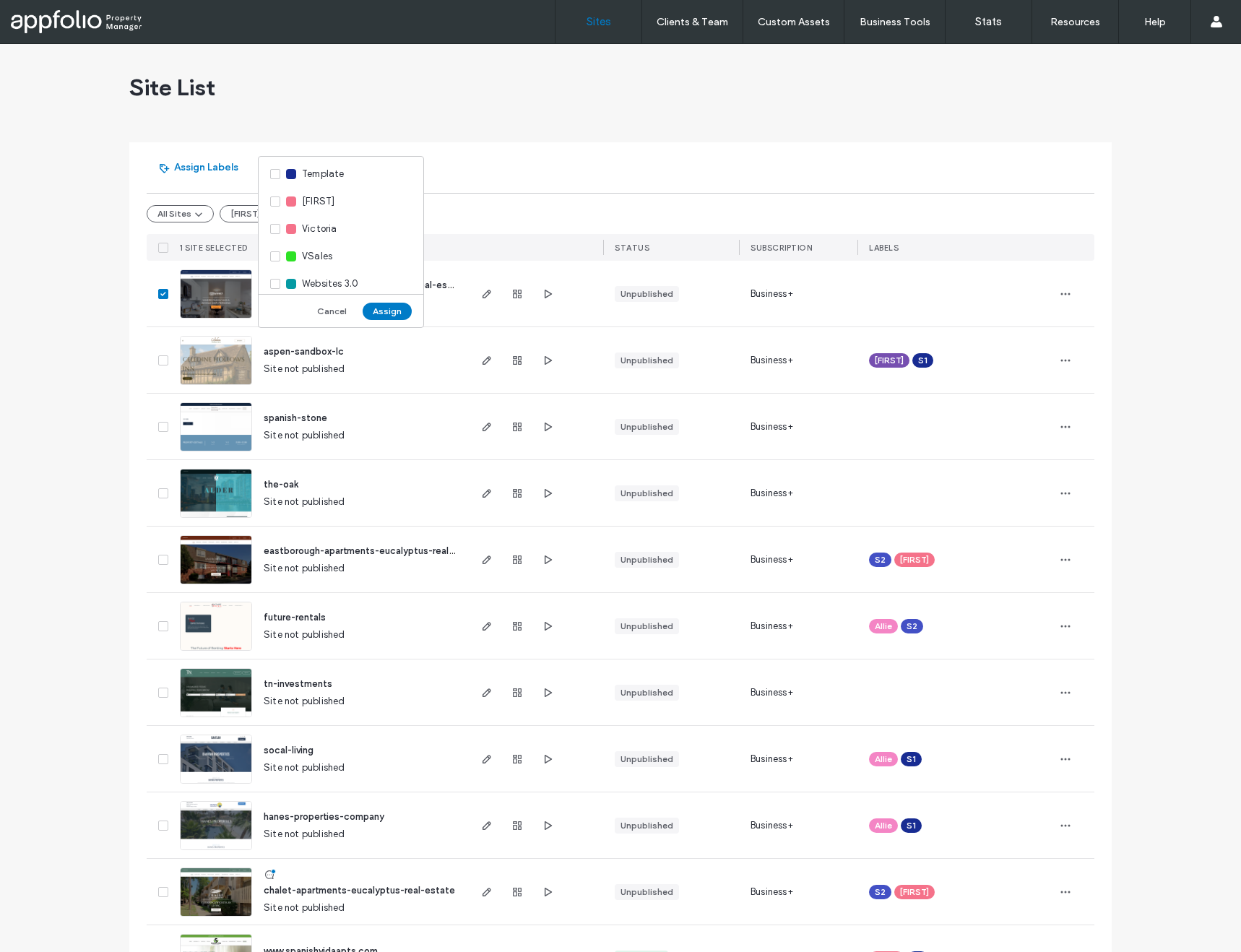 scroll, scrollTop: 972, scrollLeft: 0, axis: vertical 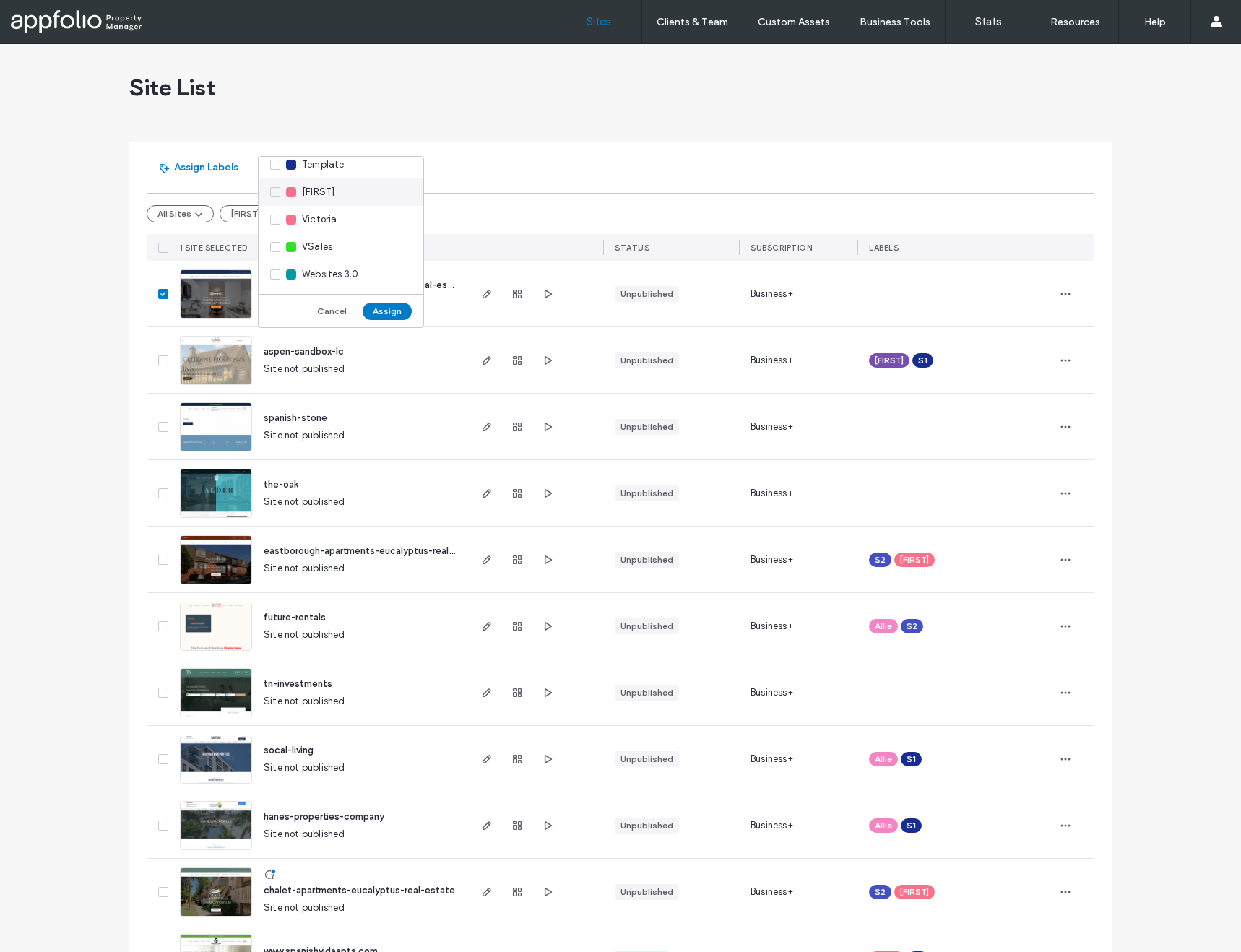 click on "Tiffany" at bounding box center [318, 192] 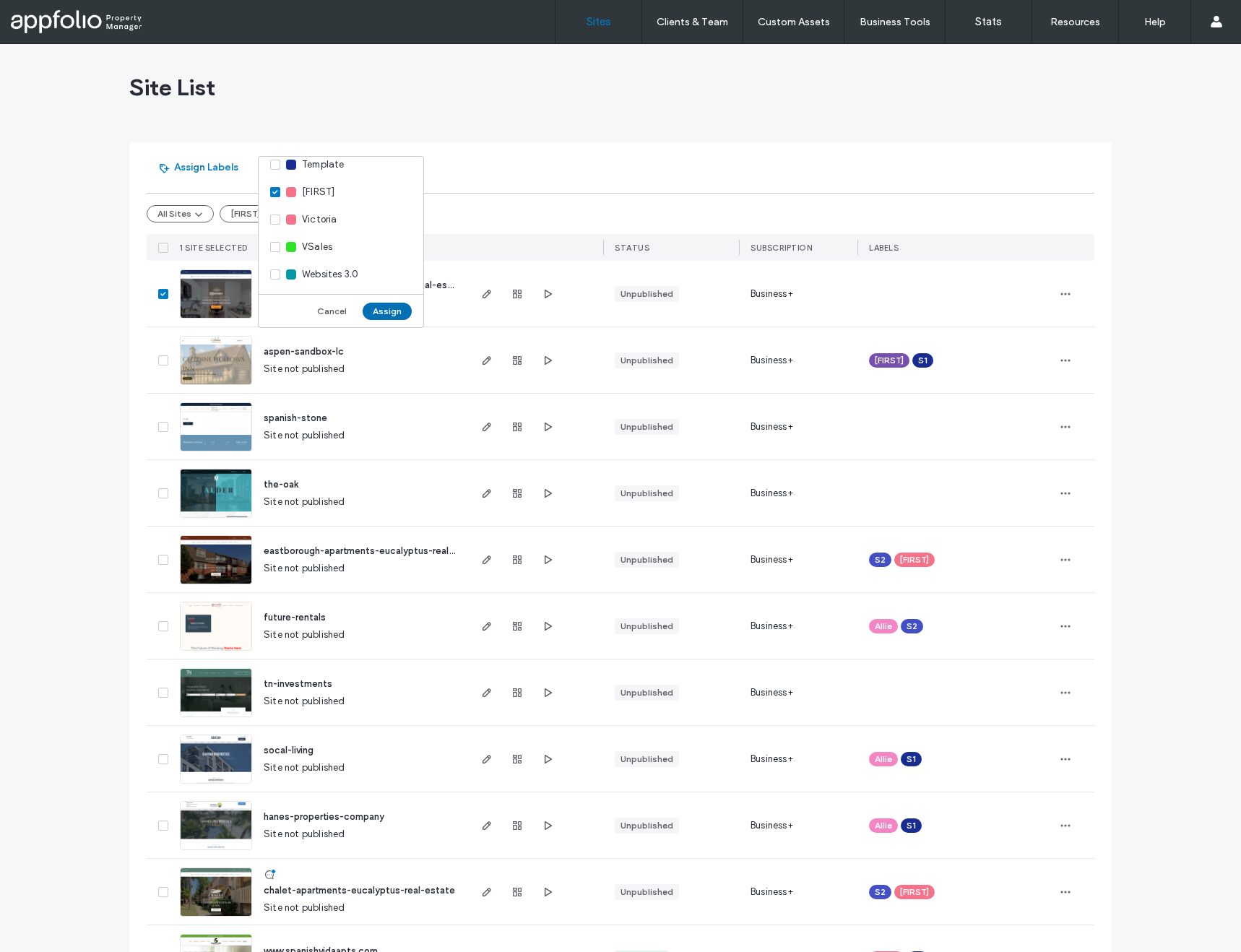 click on "Assign" at bounding box center (387, 311) 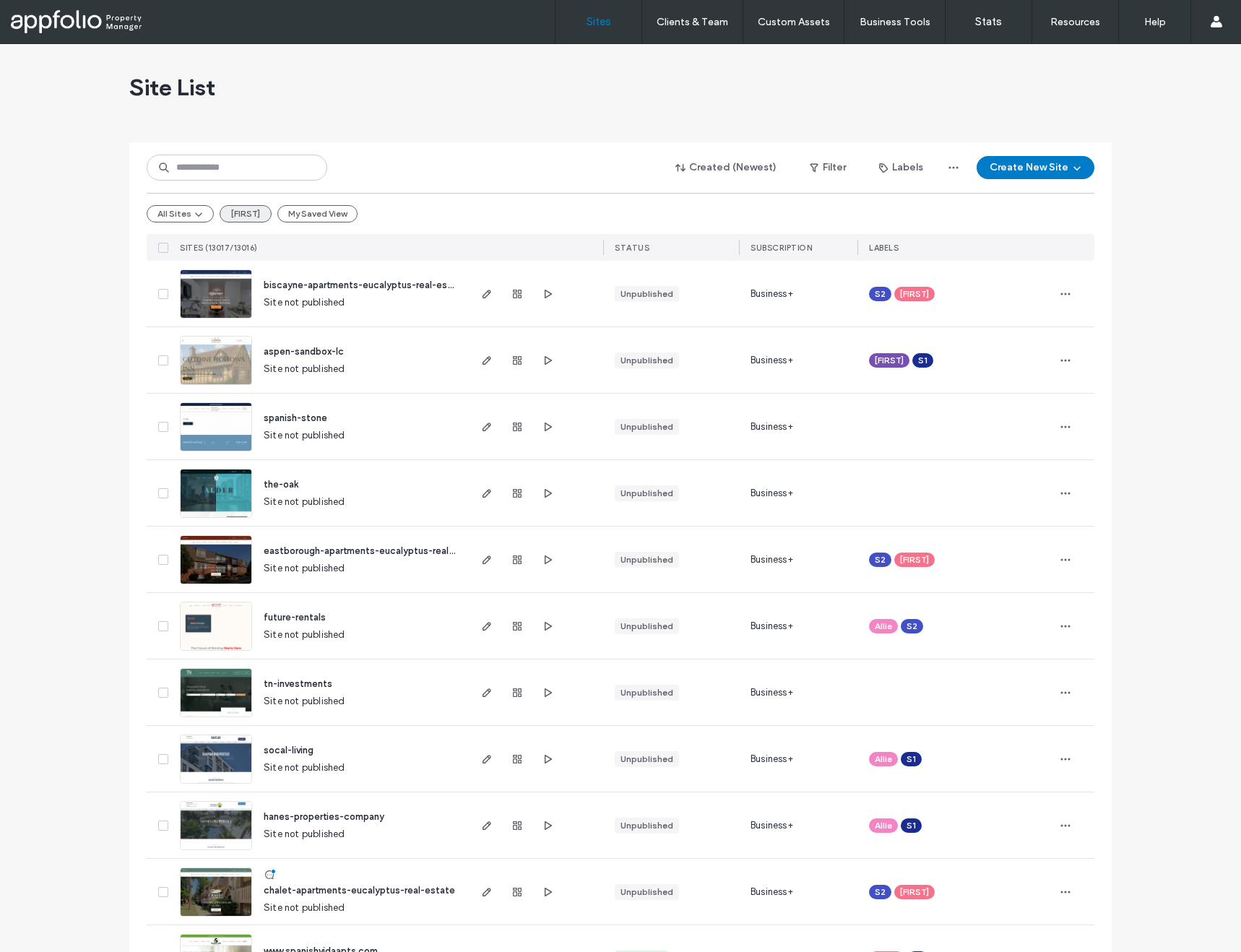 click on "Tiffany" at bounding box center (246, 214) 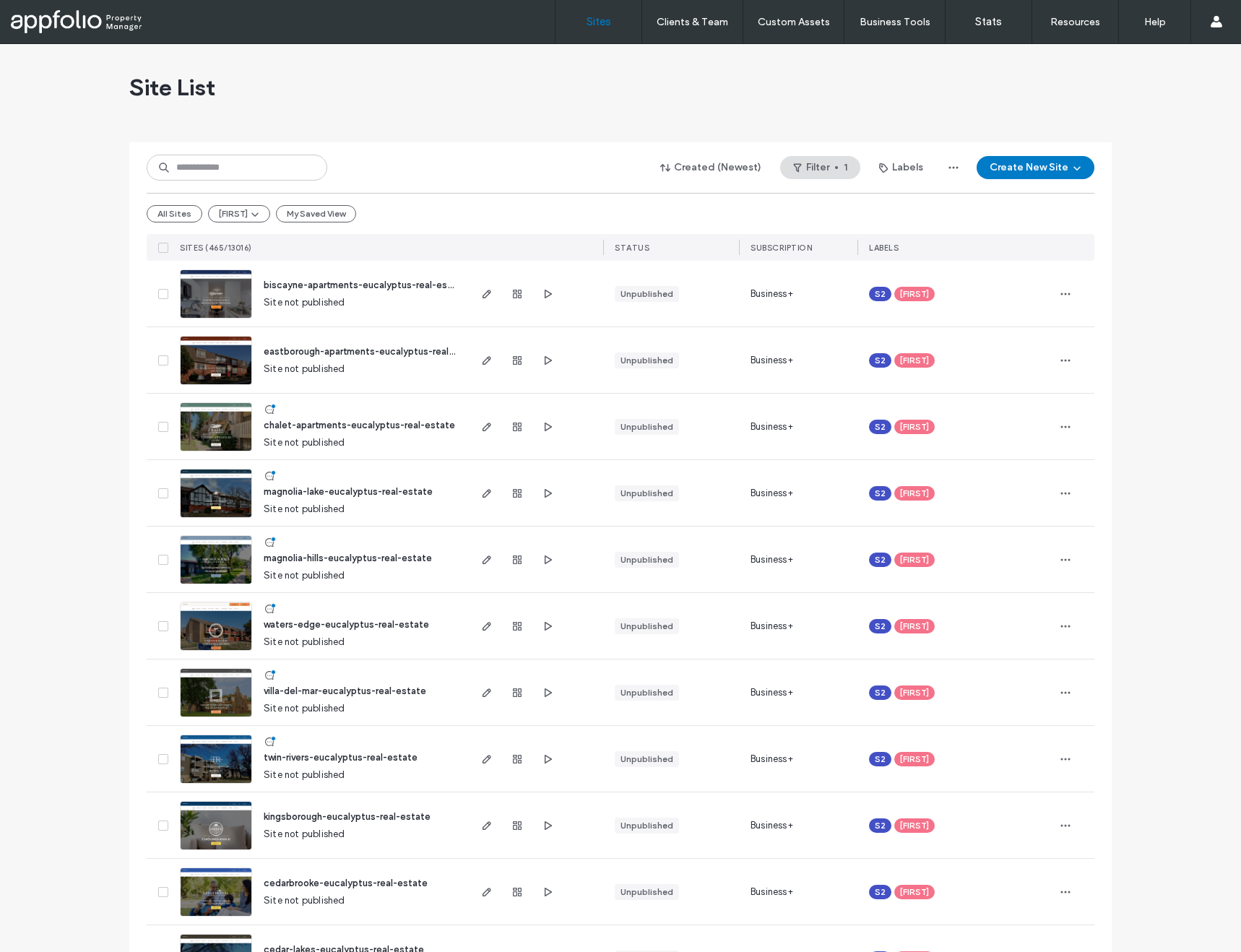 click at bounding box center (216, 319) 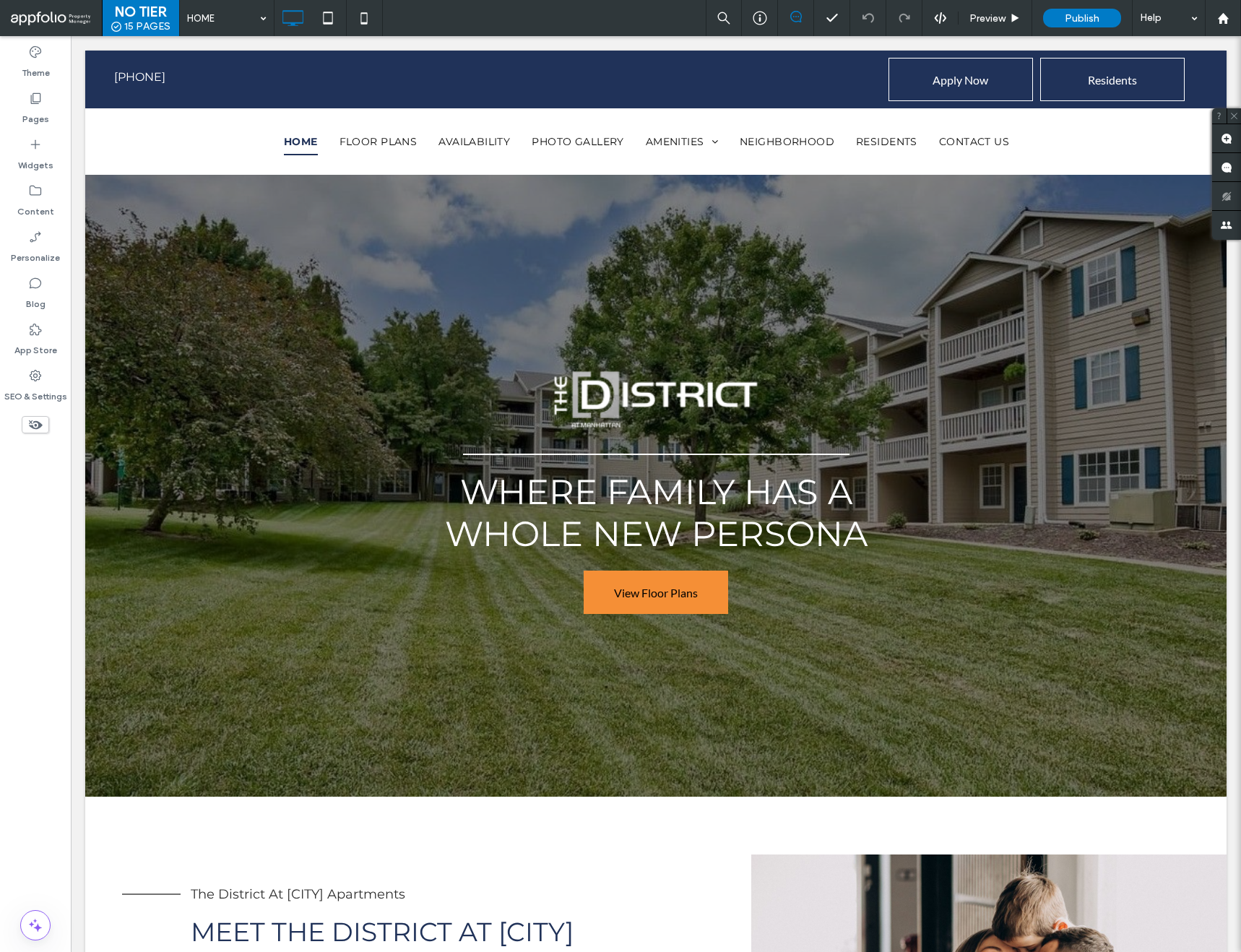 scroll, scrollTop: 0, scrollLeft: 0, axis: both 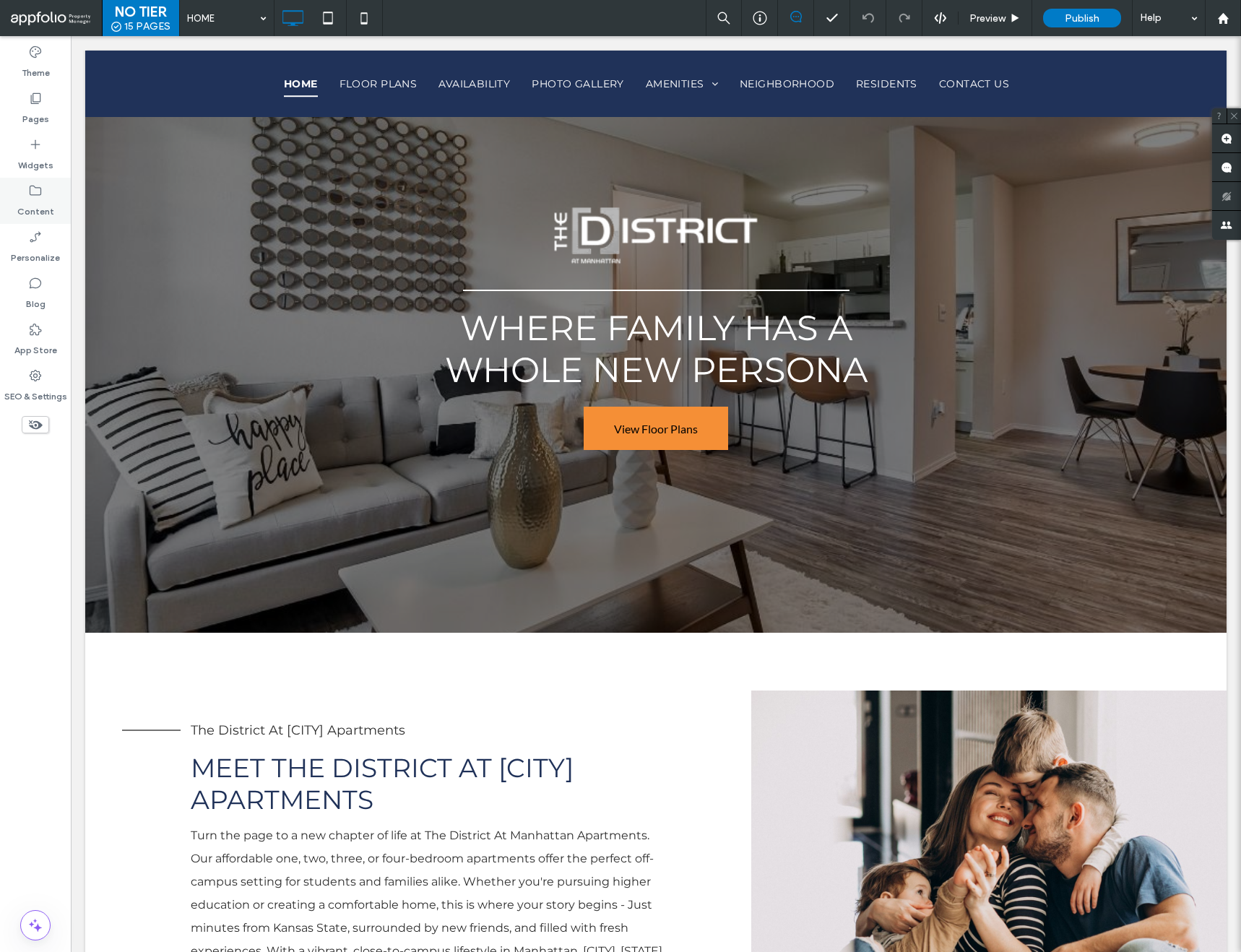 click on "Content" at bounding box center (35, 208) 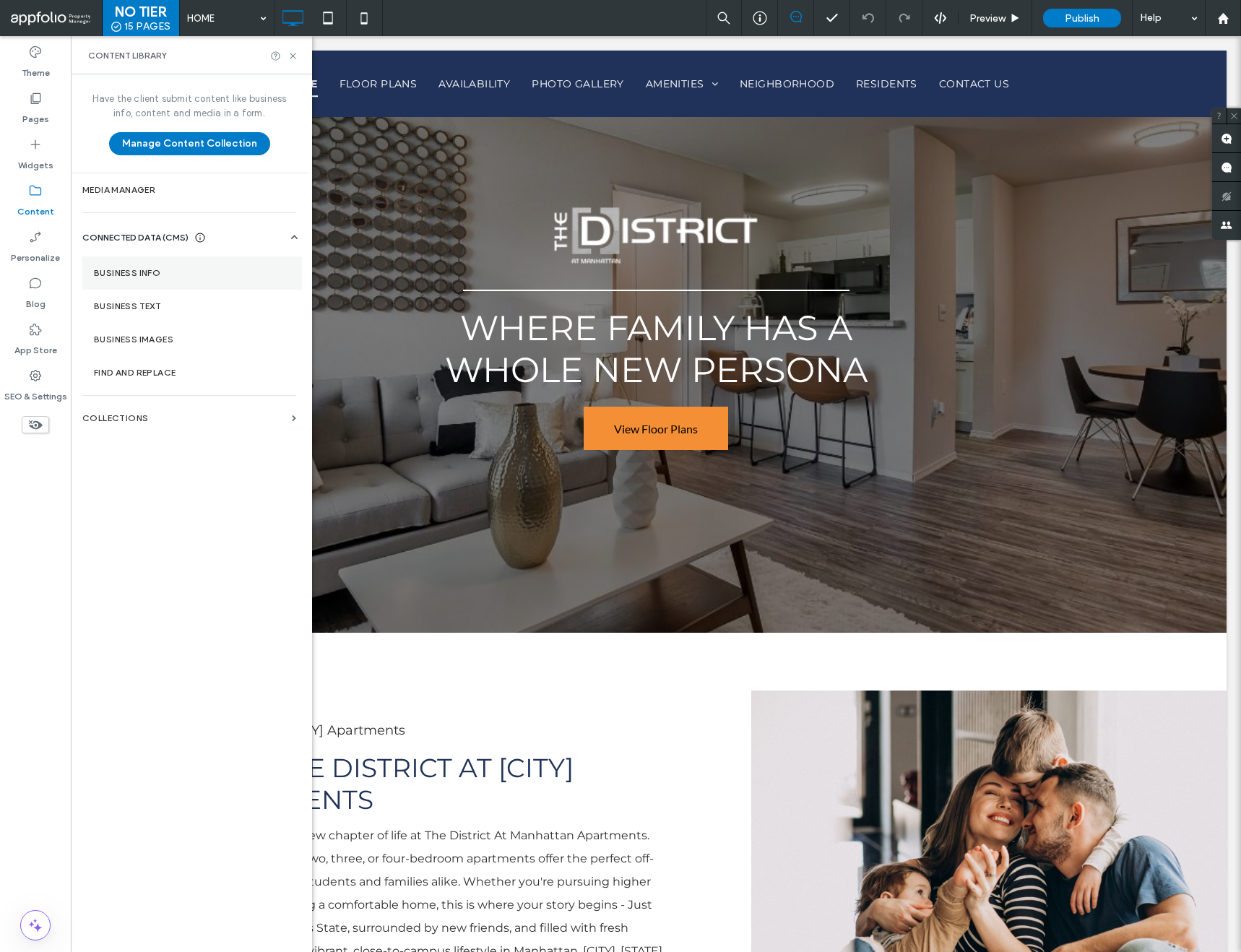 click on "Business Info" at bounding box center [192, 273] 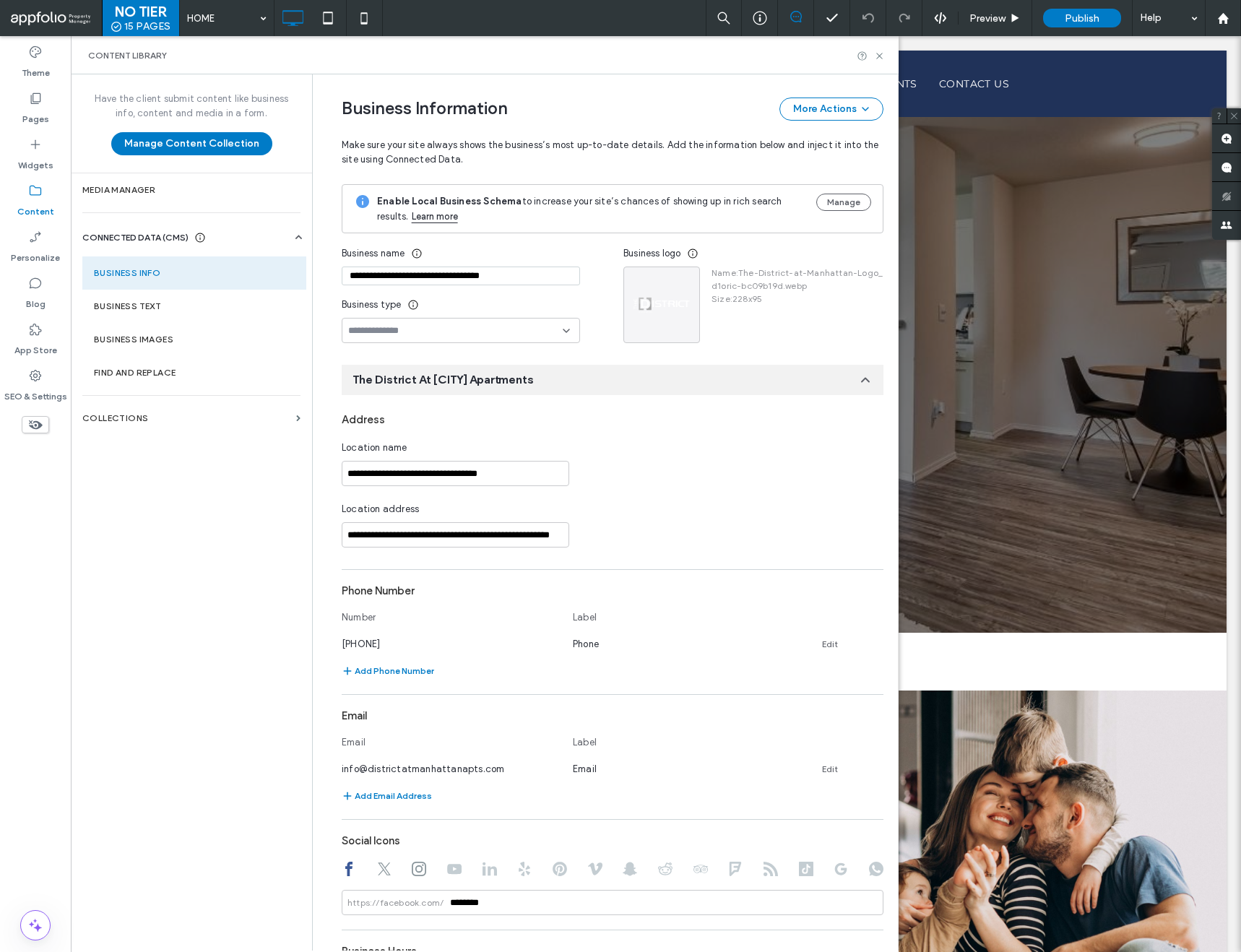 scroll, scrollTop: 0, scrollLeft: 0, axis: both 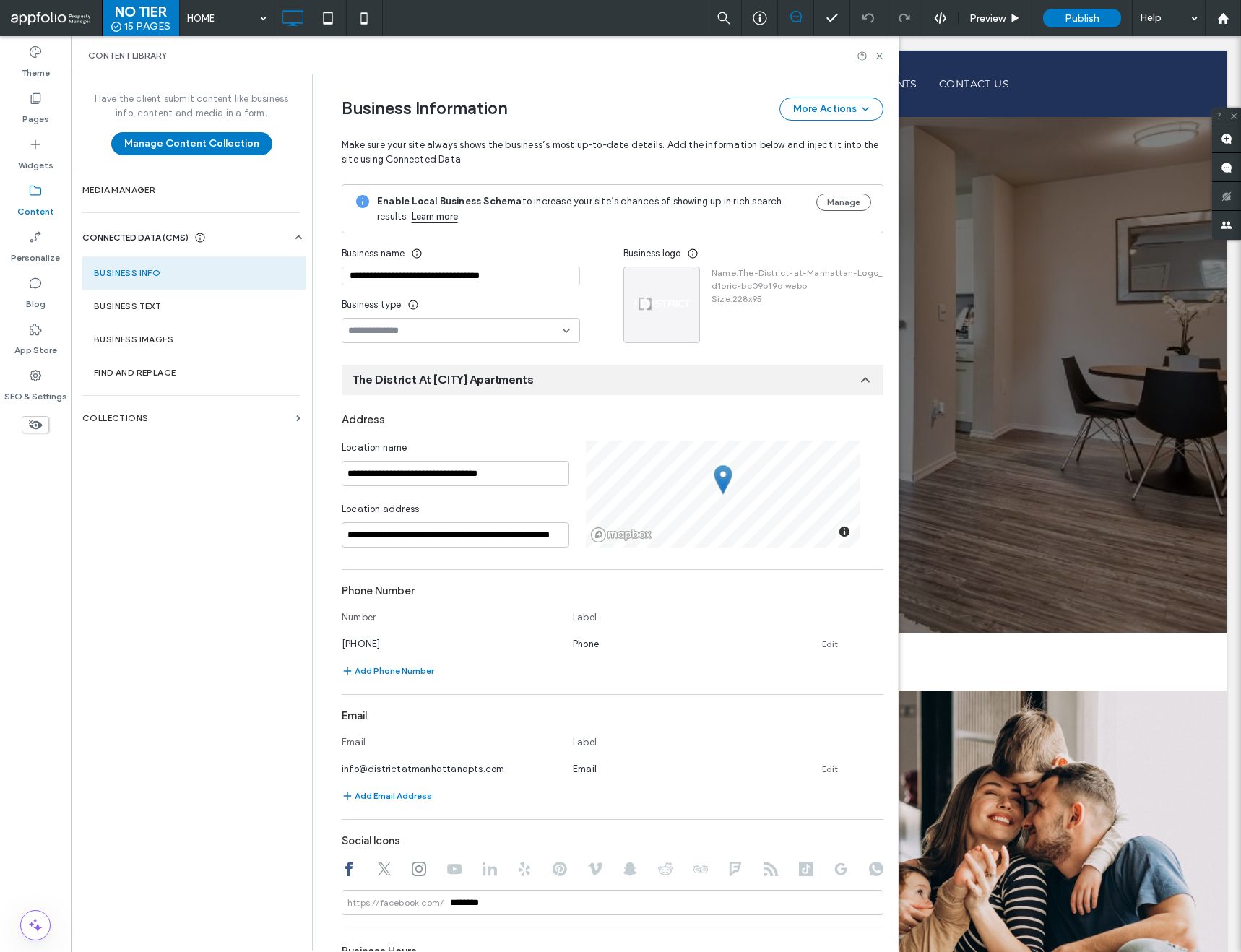 drag, startPoint x: 514, startPoint y: 271, endPoint x: 325, endPoint y: 269, distance: 189.01058 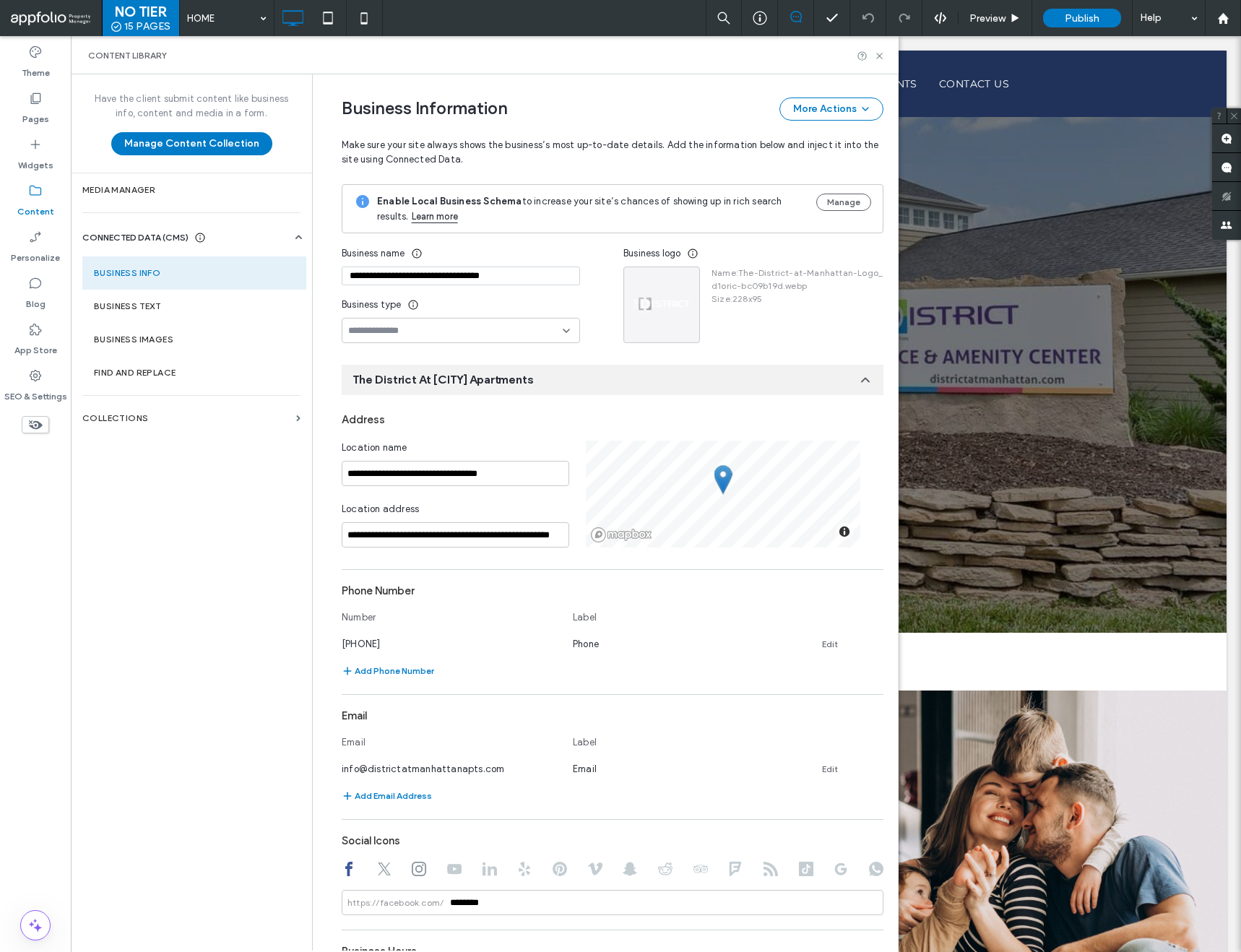 paste 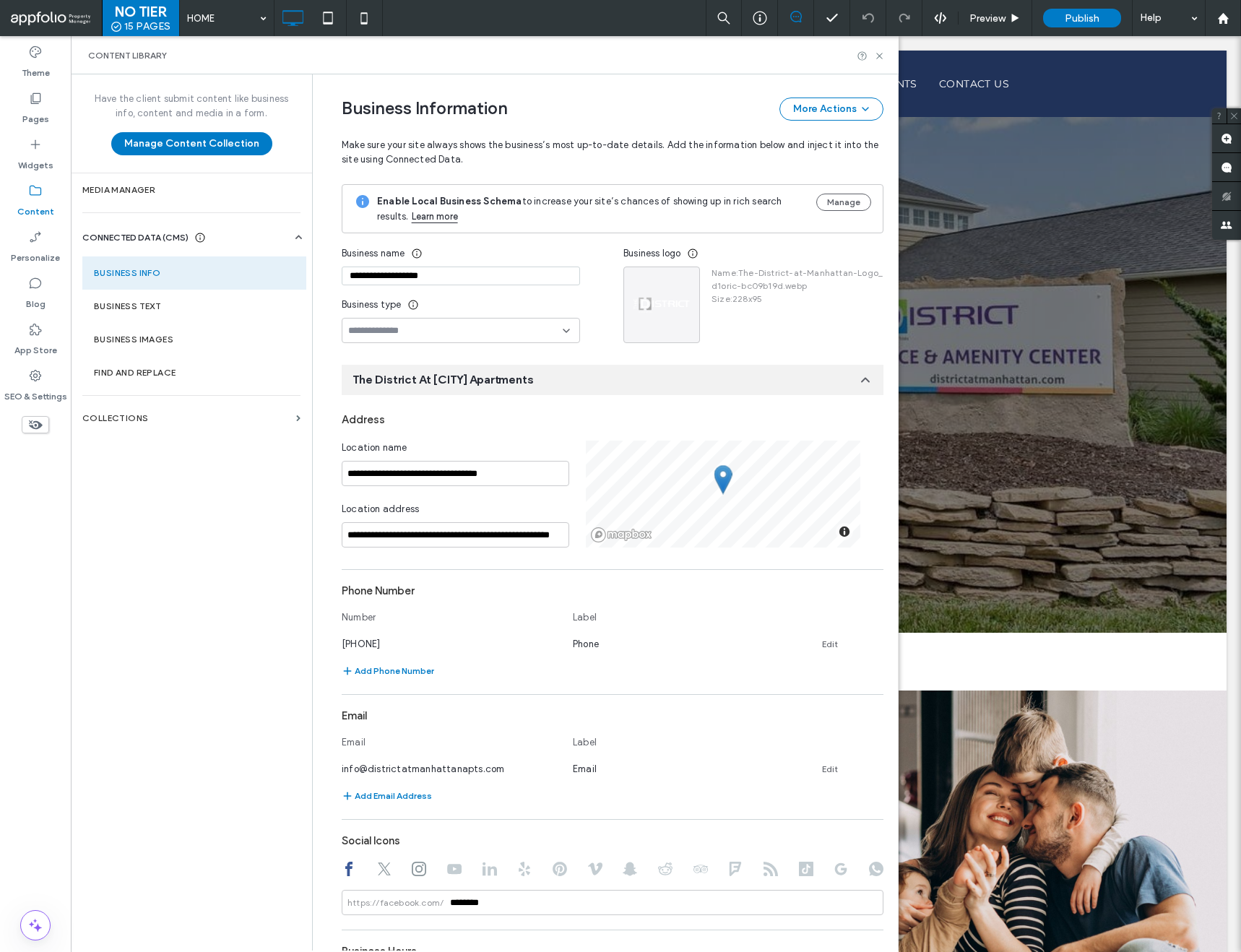 type on "**********" 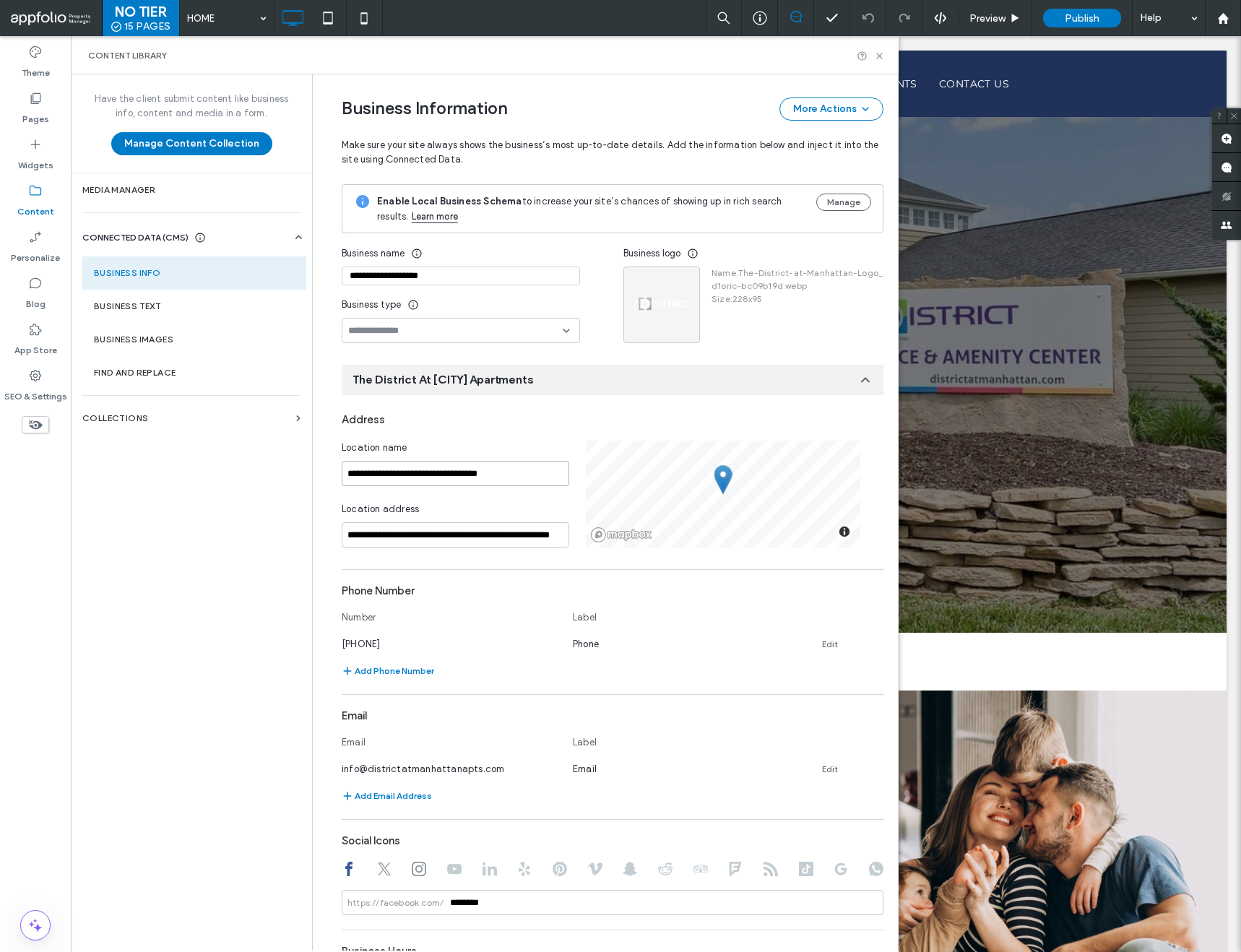 drag, startPoint x: 511, startPoint y: 479, endPoint x: 323, endPoint y: 463, distance: 188.67962 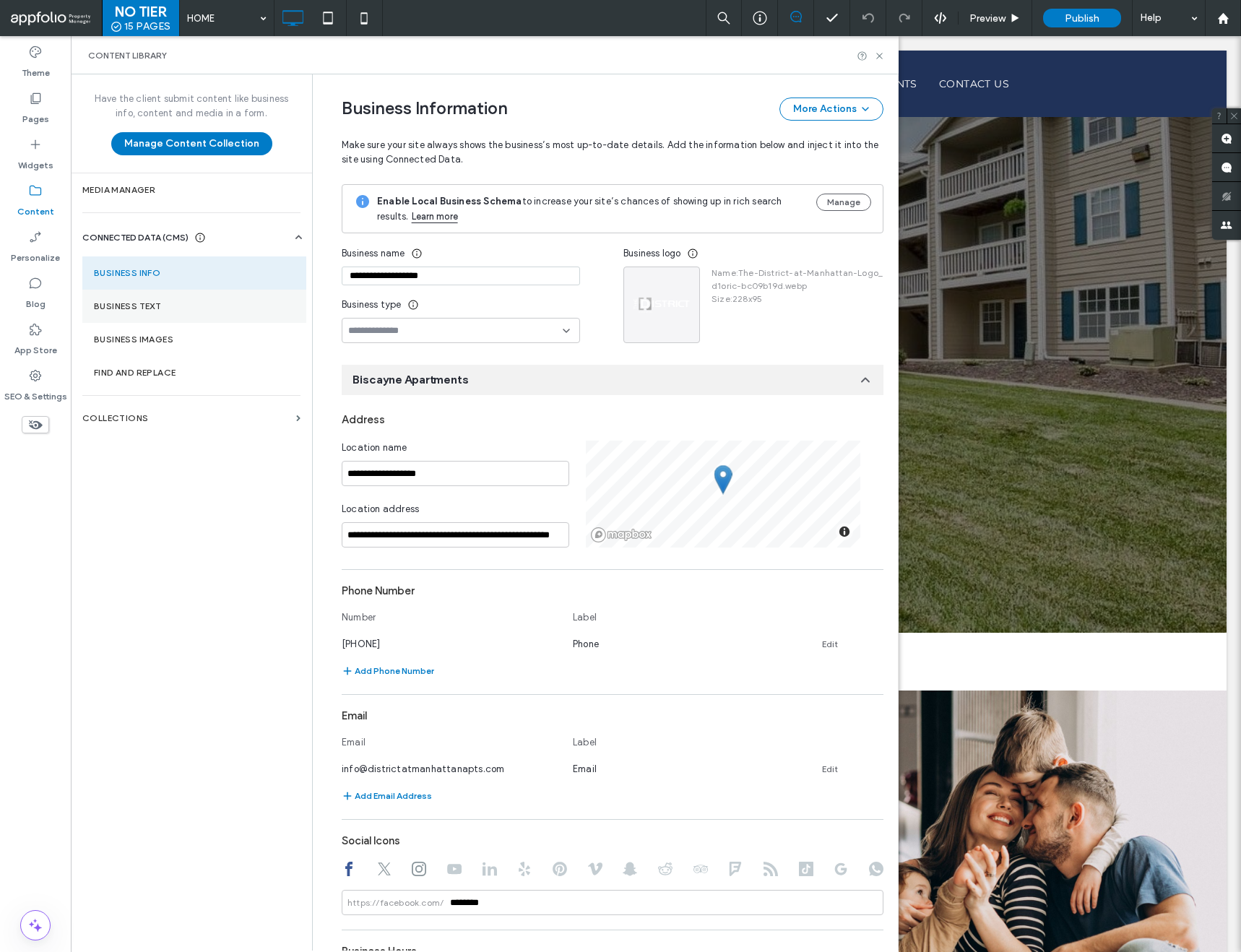 click on "Business Text" at bounding box center [194, 306] 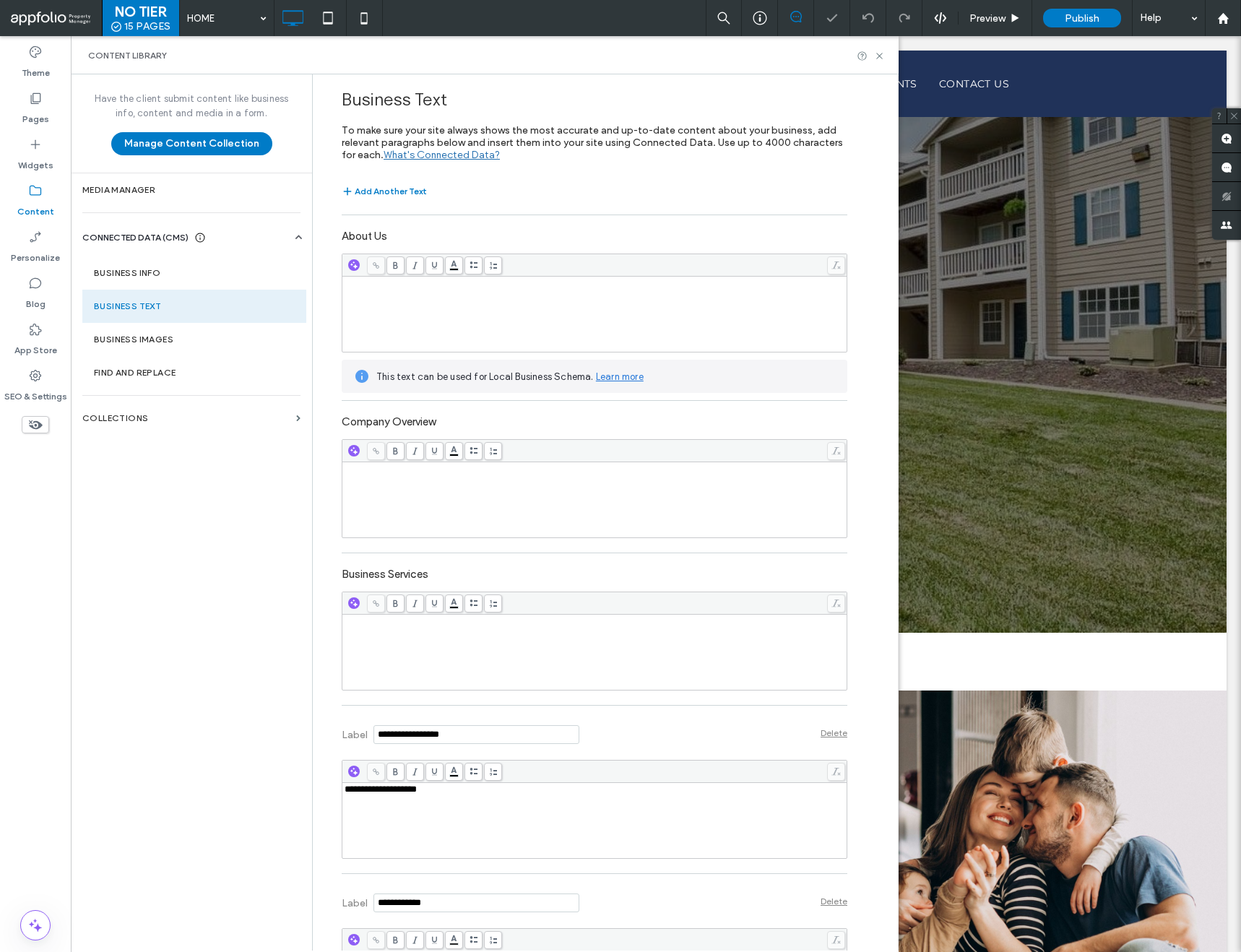 scroll, scrollTop: 137, scrollLeft: 0, axis: vertical 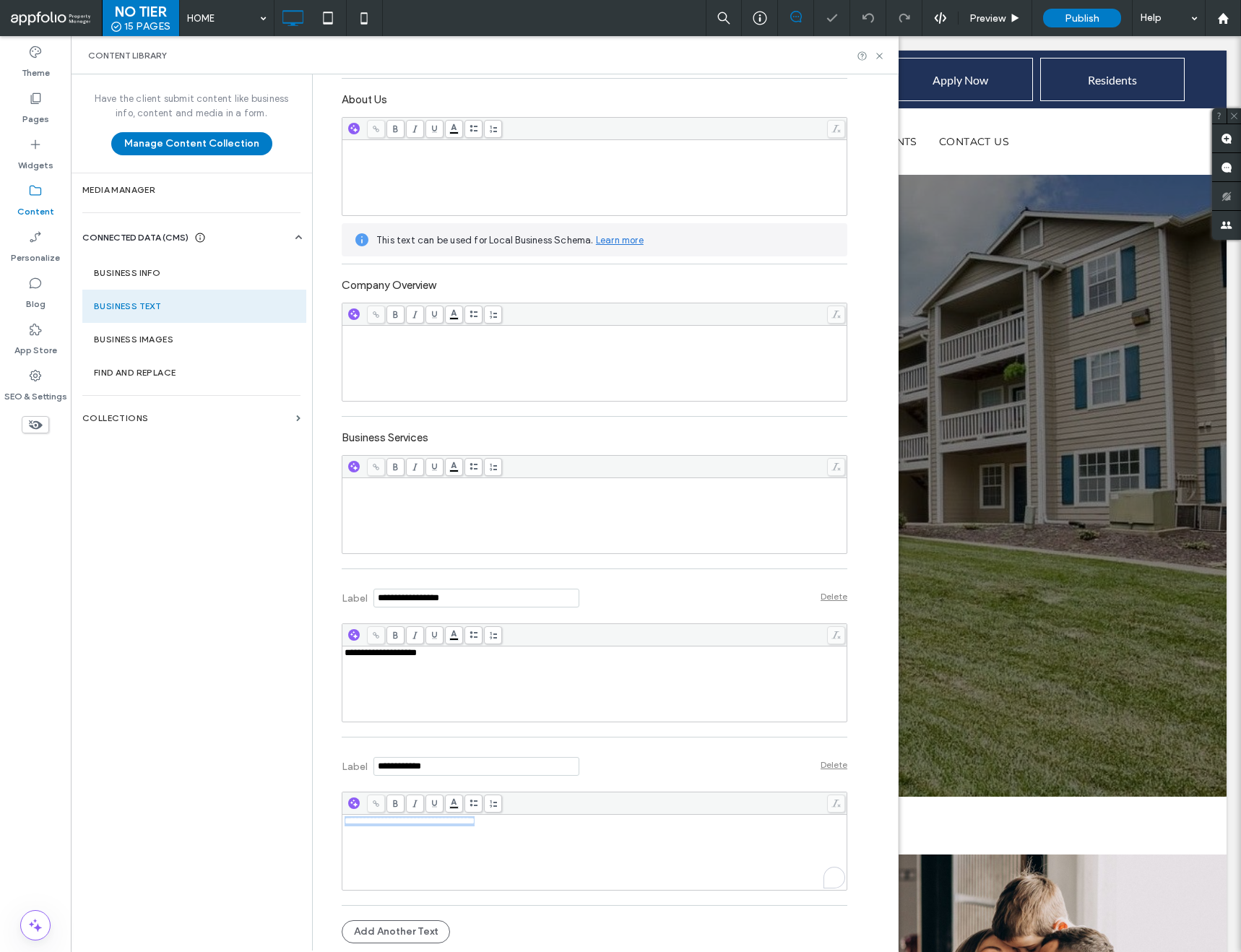drag, startPoint x: 505, startPoint y: 829, endPoint x: 290, endPoint y: 788, distance: 218.87439 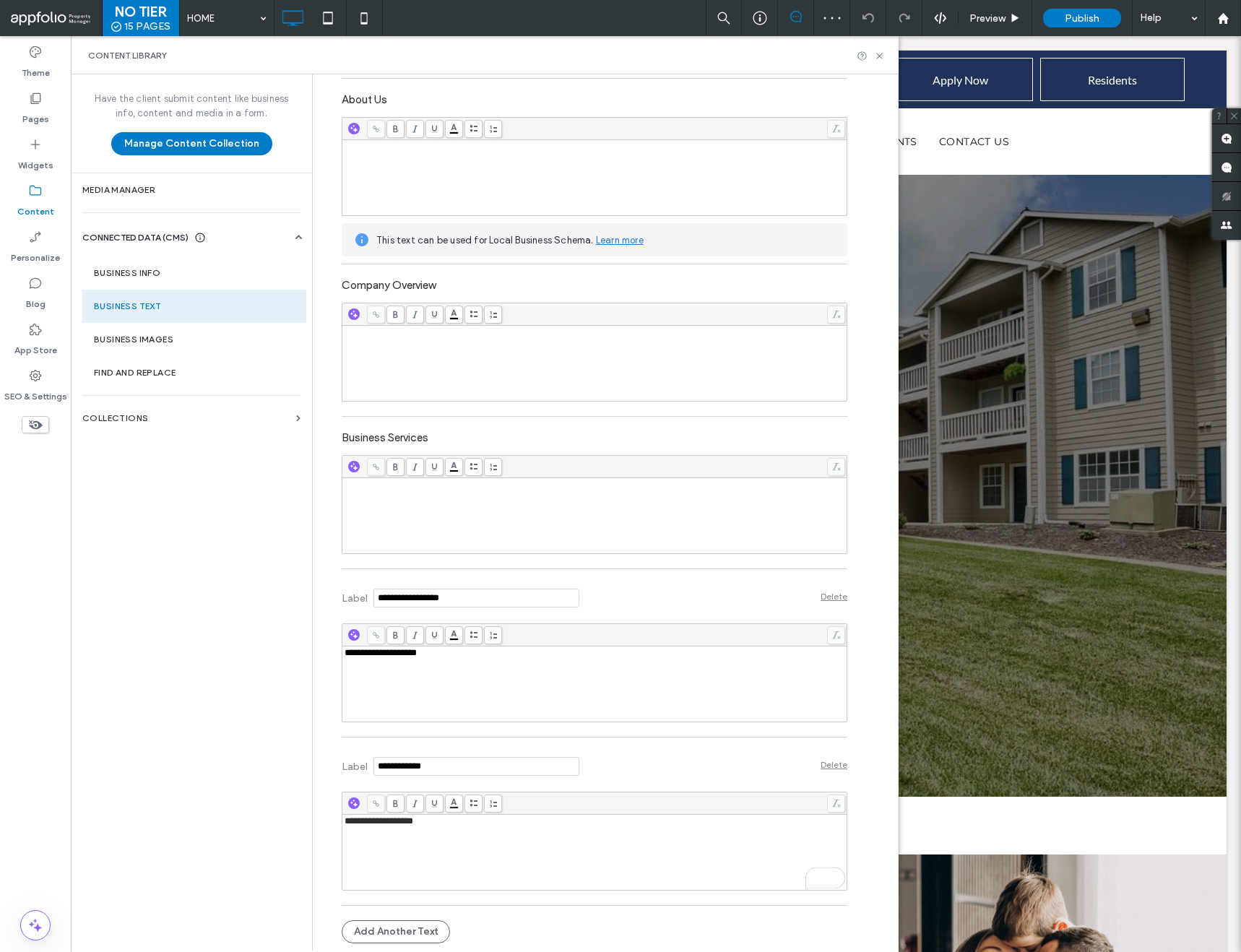 scroll, scrollTop: 137, scrollLeft: 0, axis: vertical 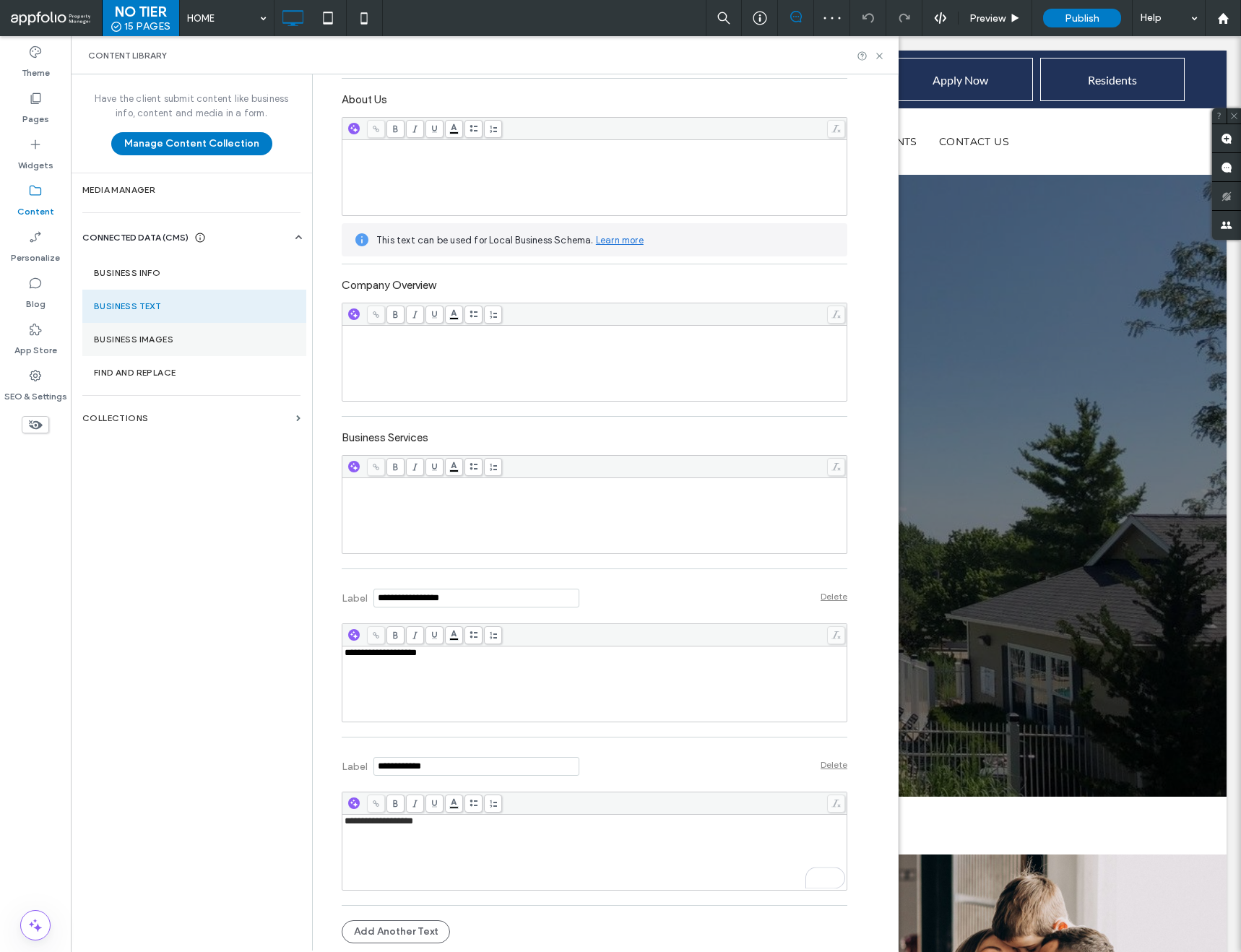 click on "Business Images" at bounding box center [194, 339] 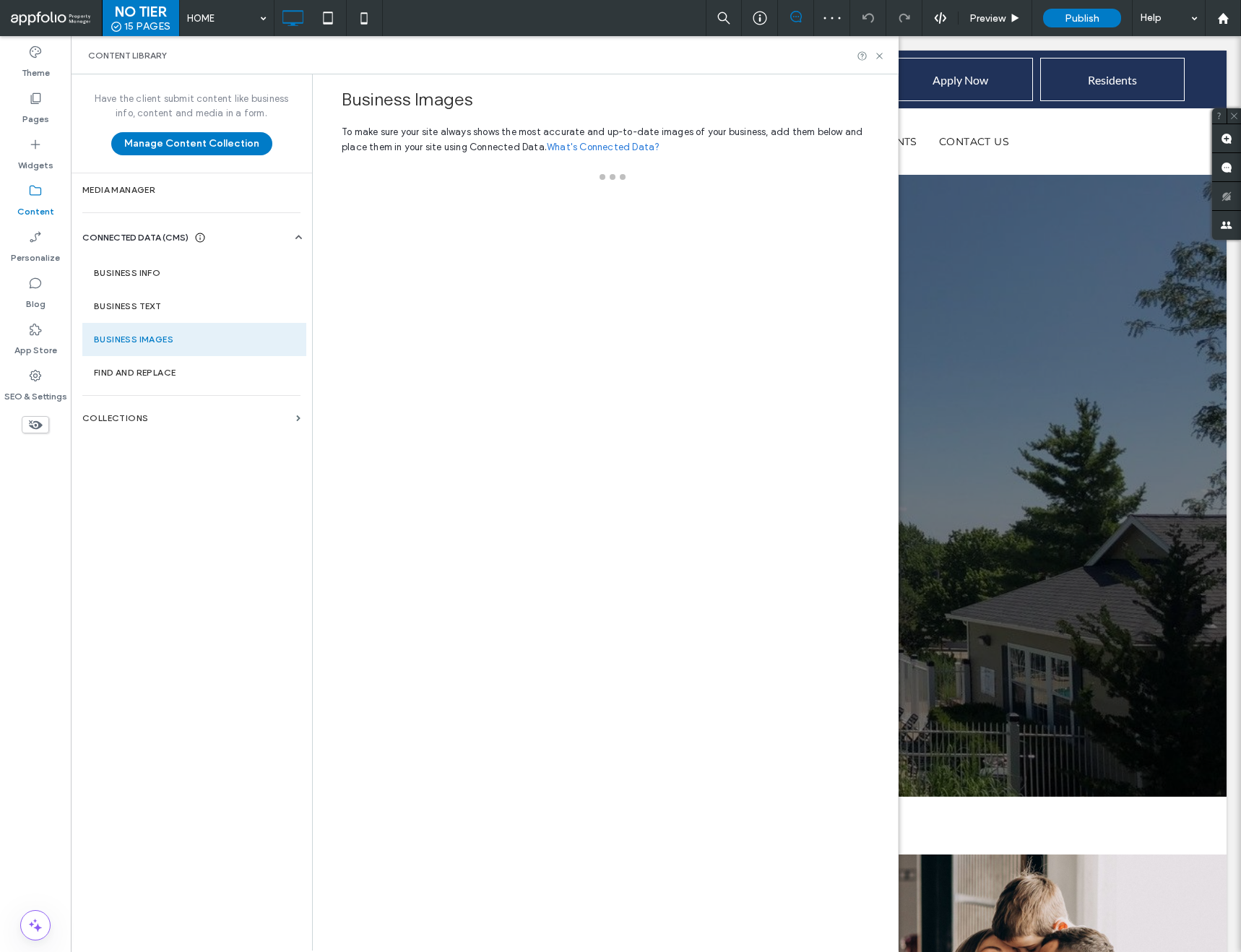 scroll, scrollTop: 0, scrollLeft: 0, axis: both 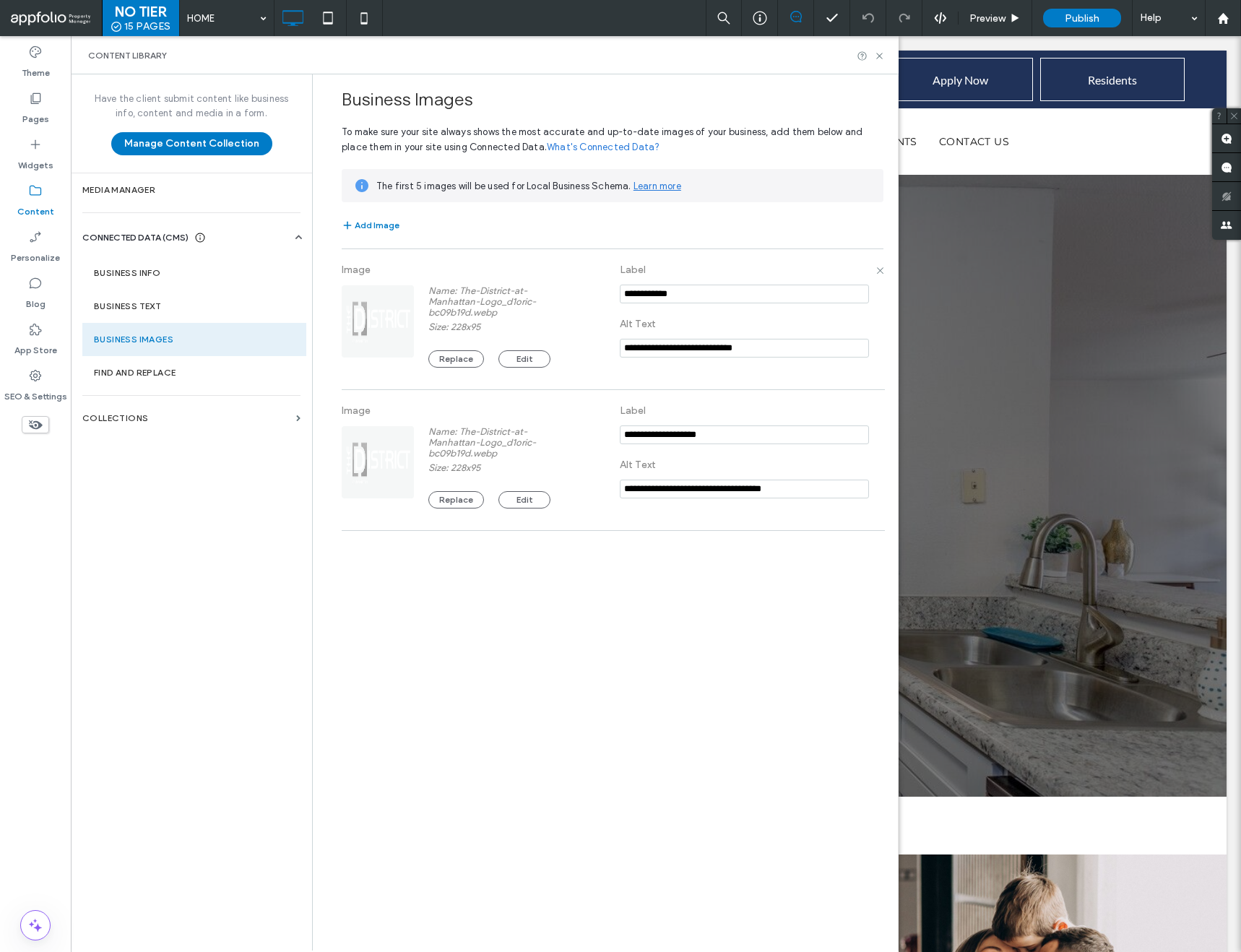 drag, startPoint x: 730, startPoint y: 349, endPoint x: 615, endPoint y: 345, distance: 115.0695 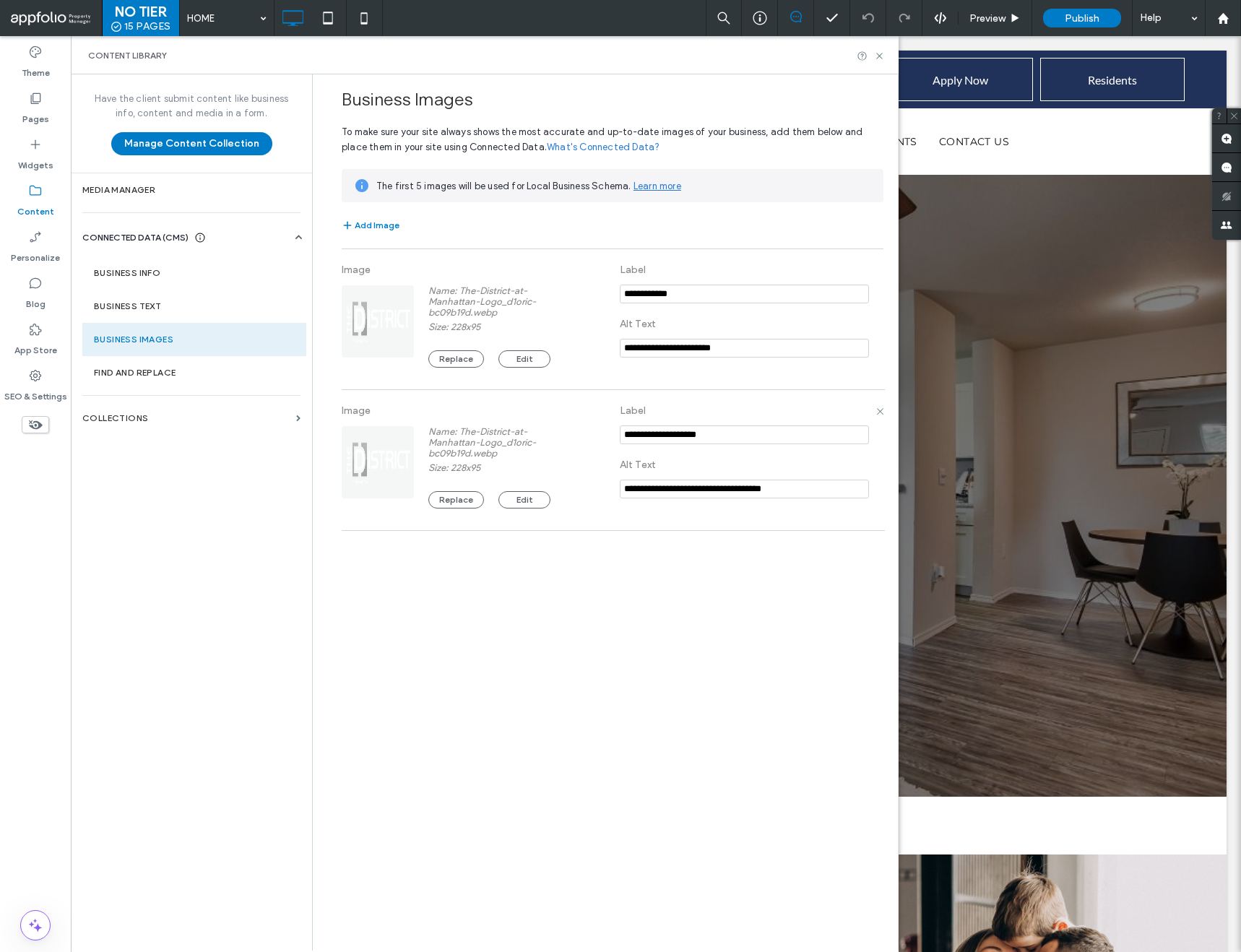 type on "**********" 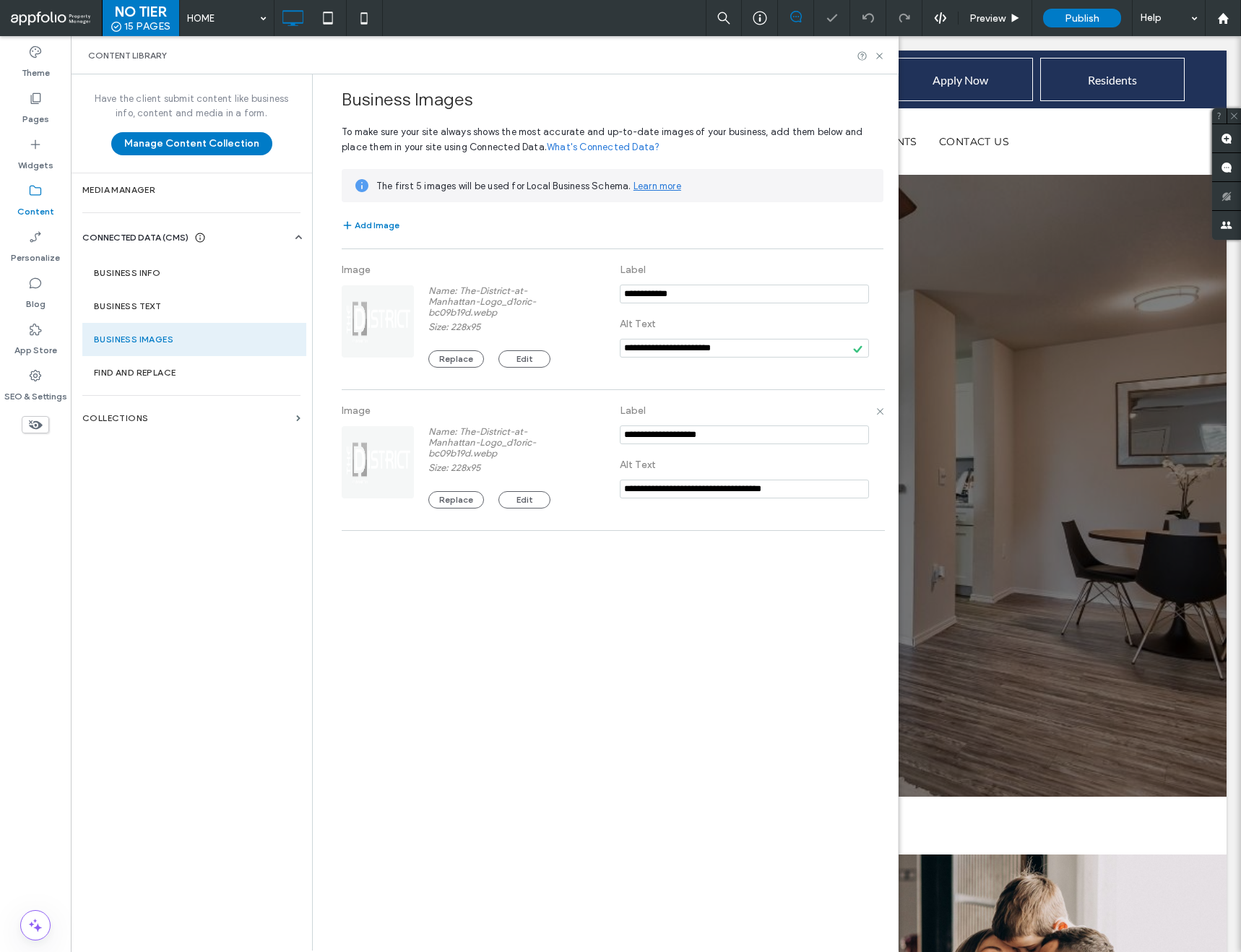 drag, startPoint x: 732, startPoint y: 488, endPoint x: 619, endPoint y: 483, distance: 113.11057 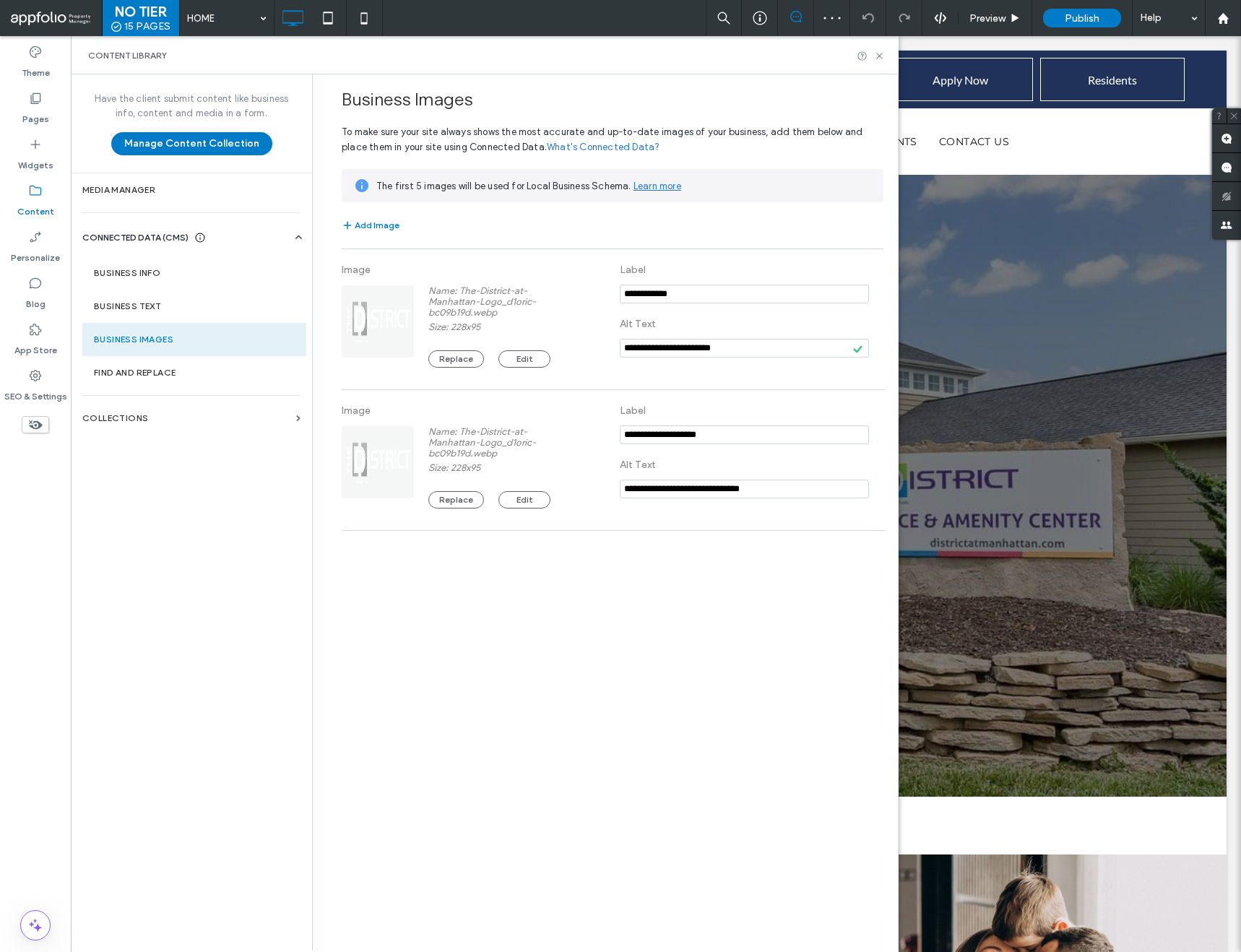 type on "**********" 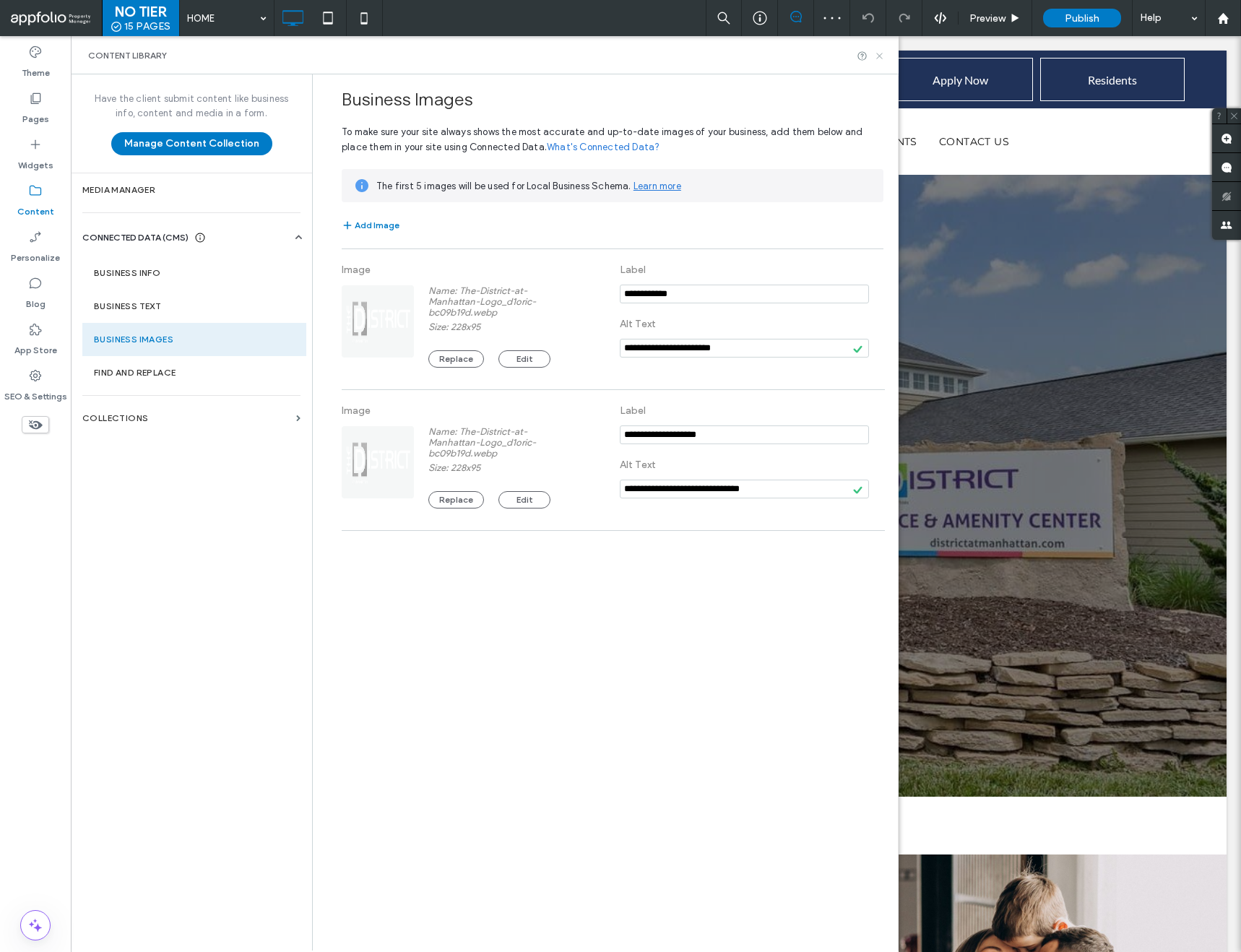 click 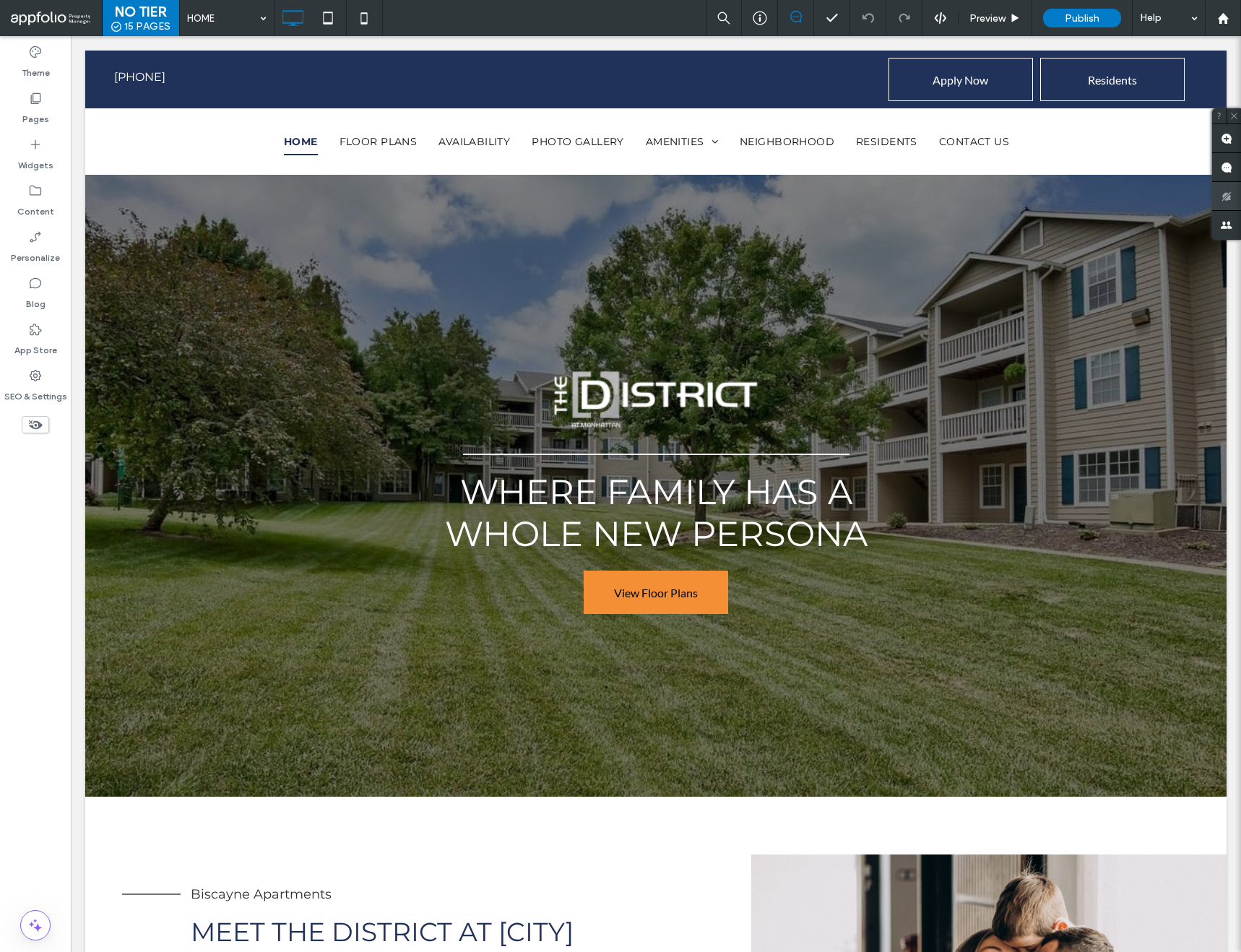 scroll, scrollTop: 0, scrollLeft: 0, axis: both 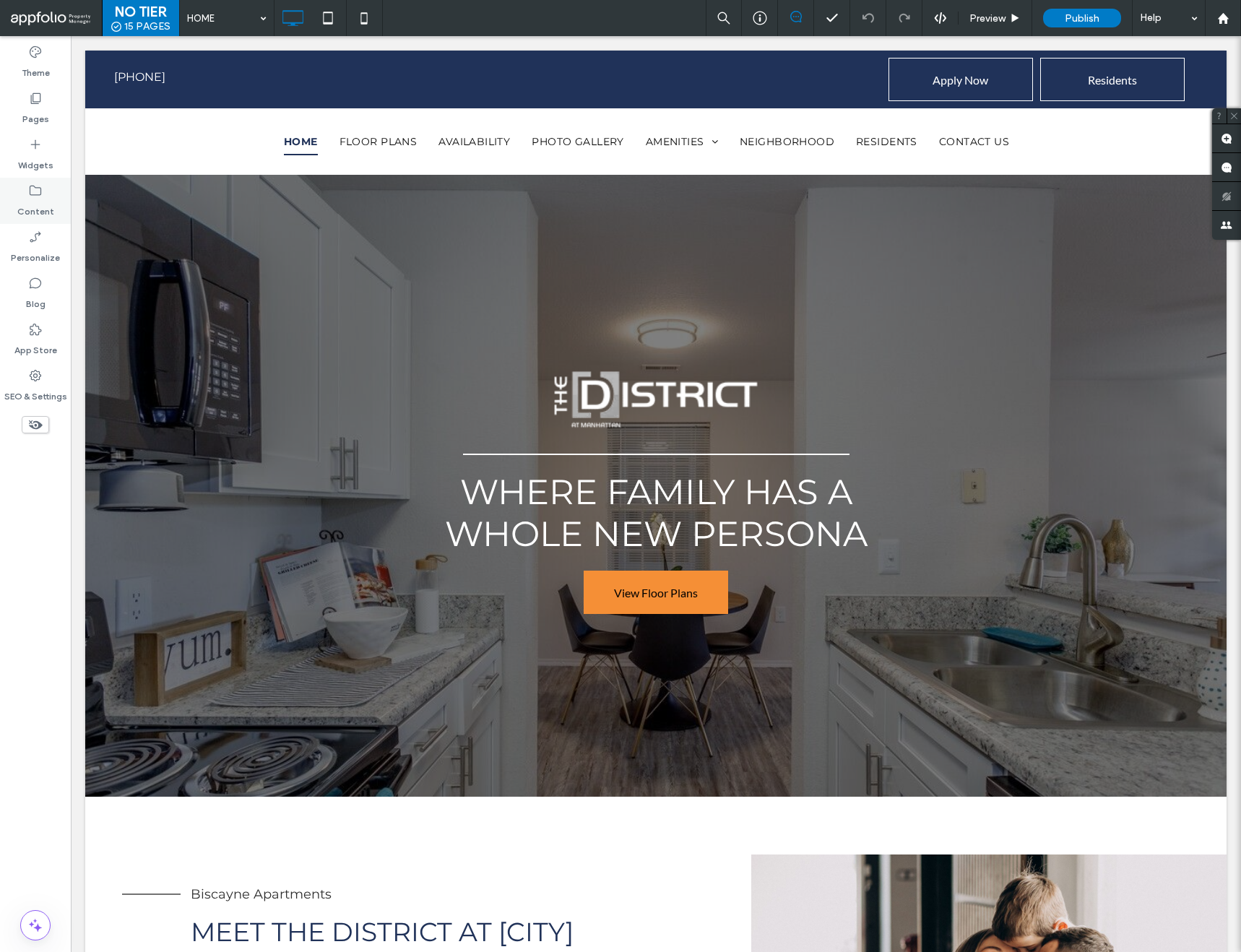 click on "Content" at bounding box center (35, 208) 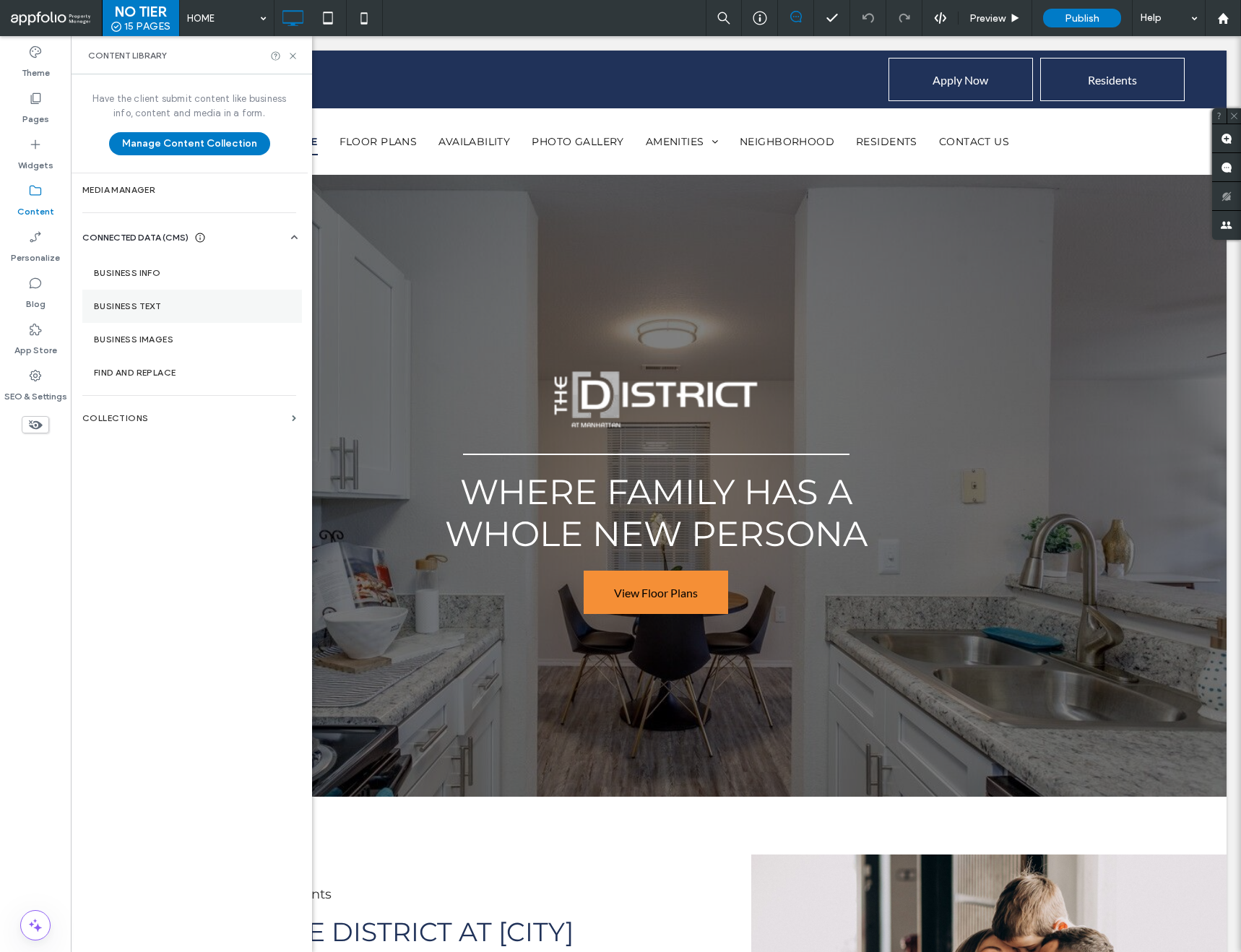 click on "Business Text" at bounding box center (192, 306) 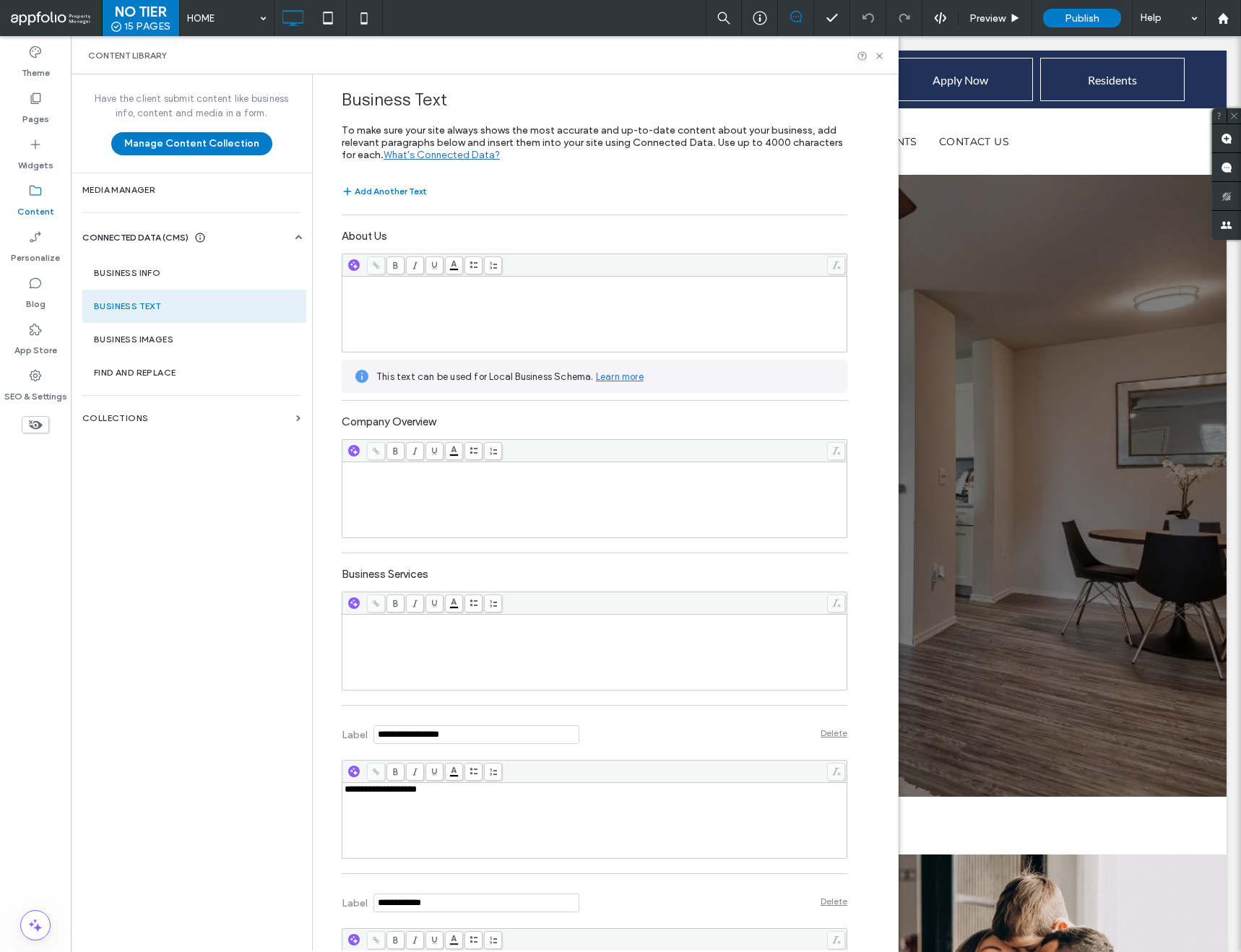 scroll, scrollTop: 137, scrollLeft: 0, axis: vertical 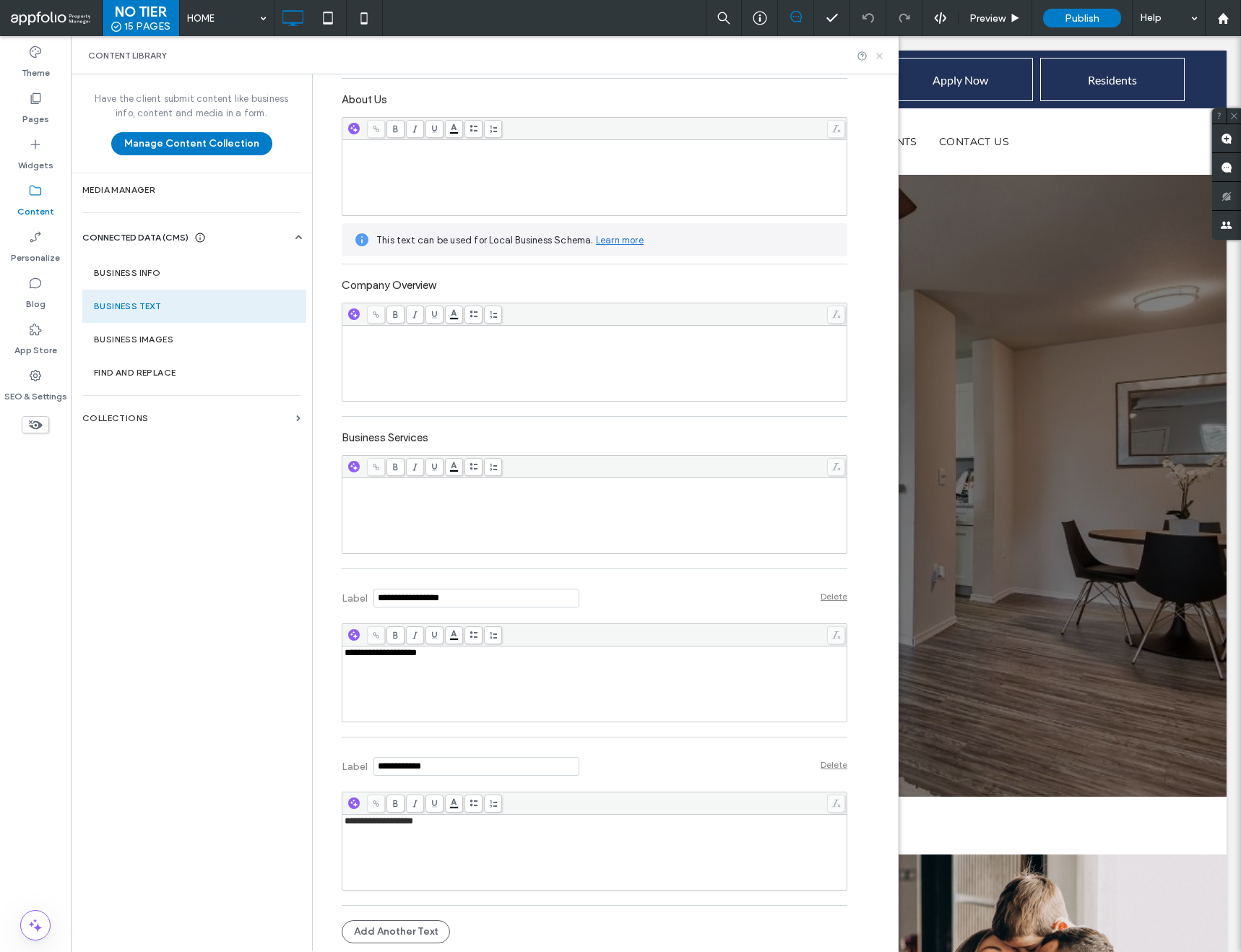 click 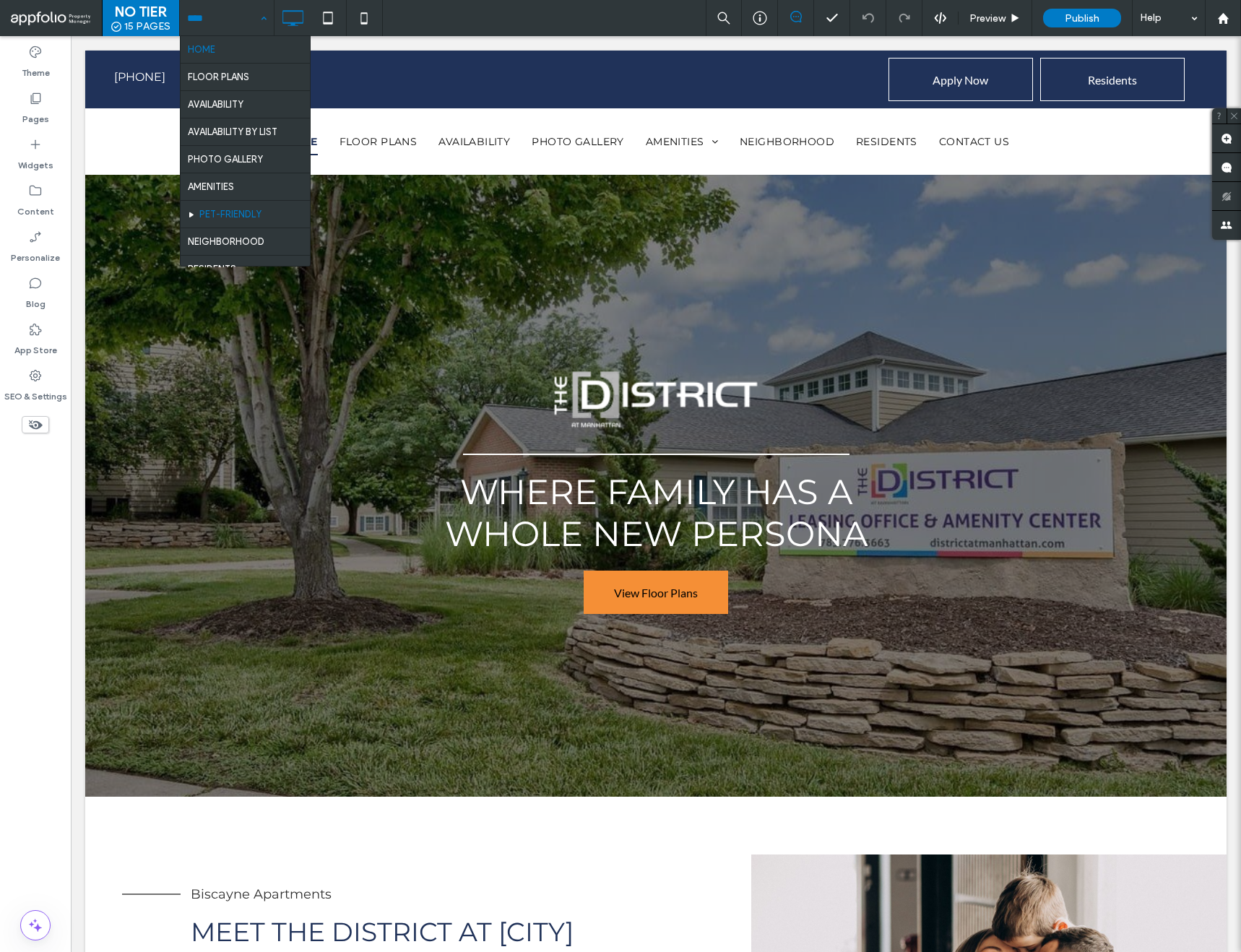 scroll, scrollTop: 152, scrollLeft: 0, axis: vertical 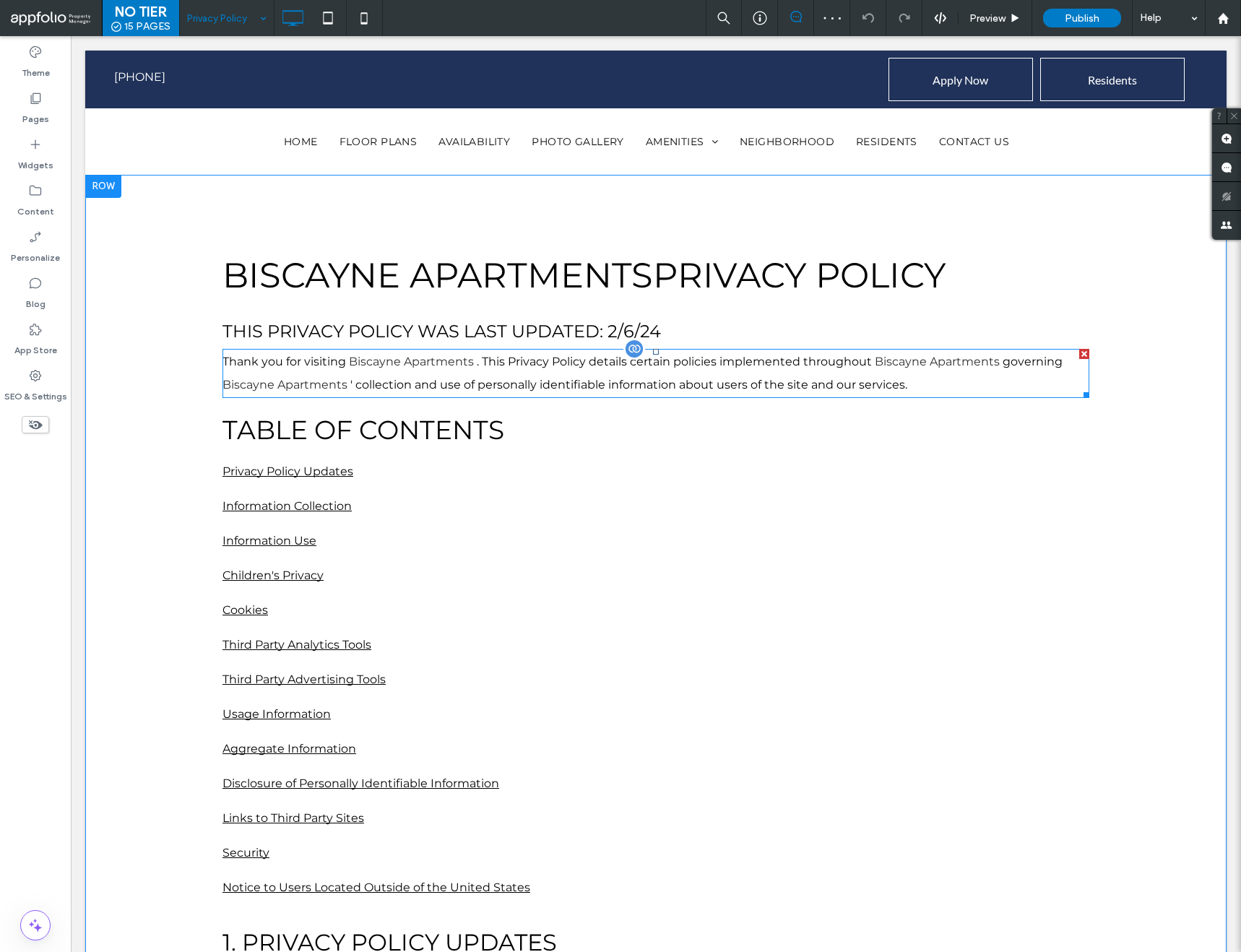 click on "Thank you for visiting    Biscayne Apartments
. This Privacy Policy details certain policies implemented throughout     Biscayne Apartments
governing    Biscayne Apartments
' collection and use of personally identifiable     information about users of the site and our services." at bounding box center (656, 373) 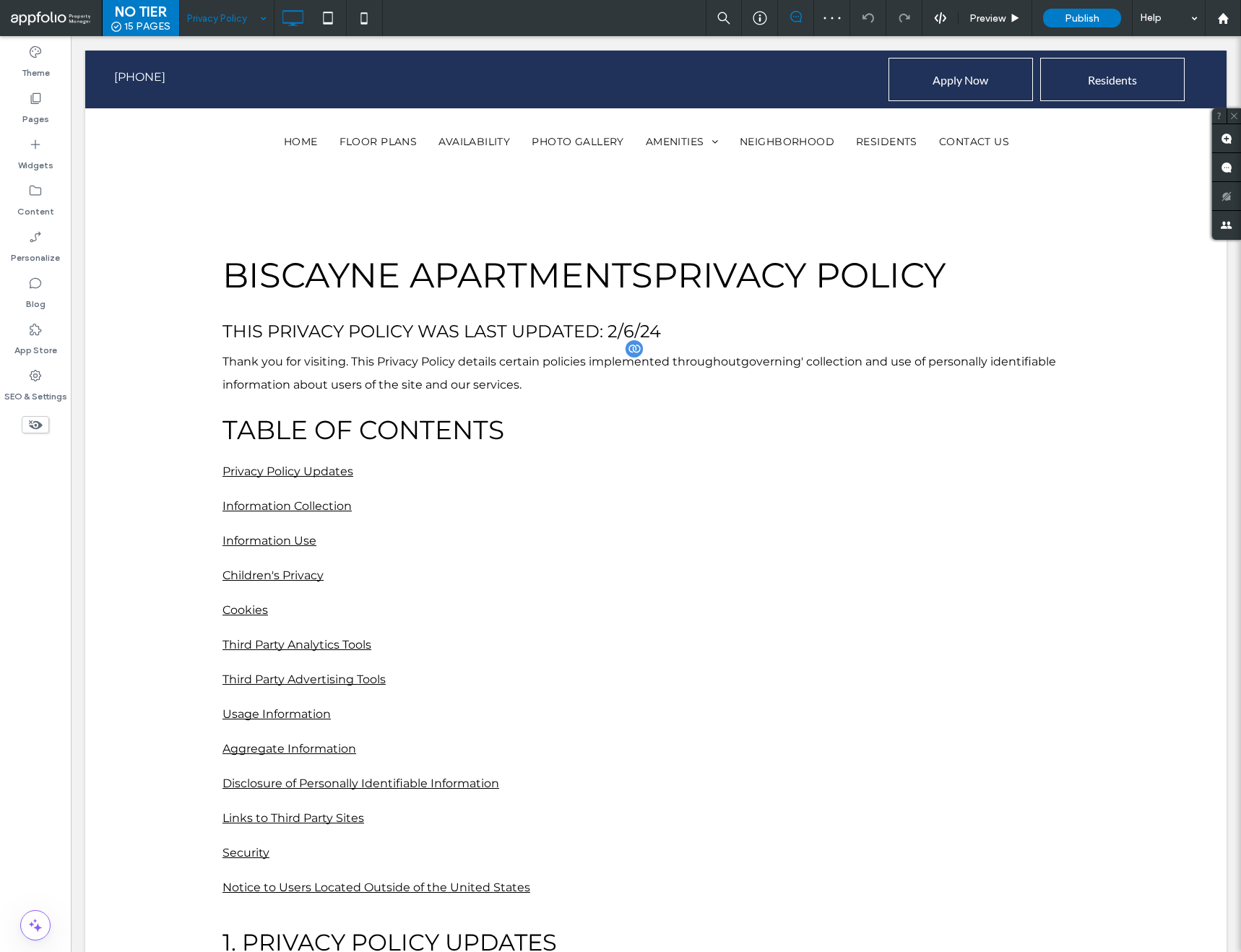 type on "**********" 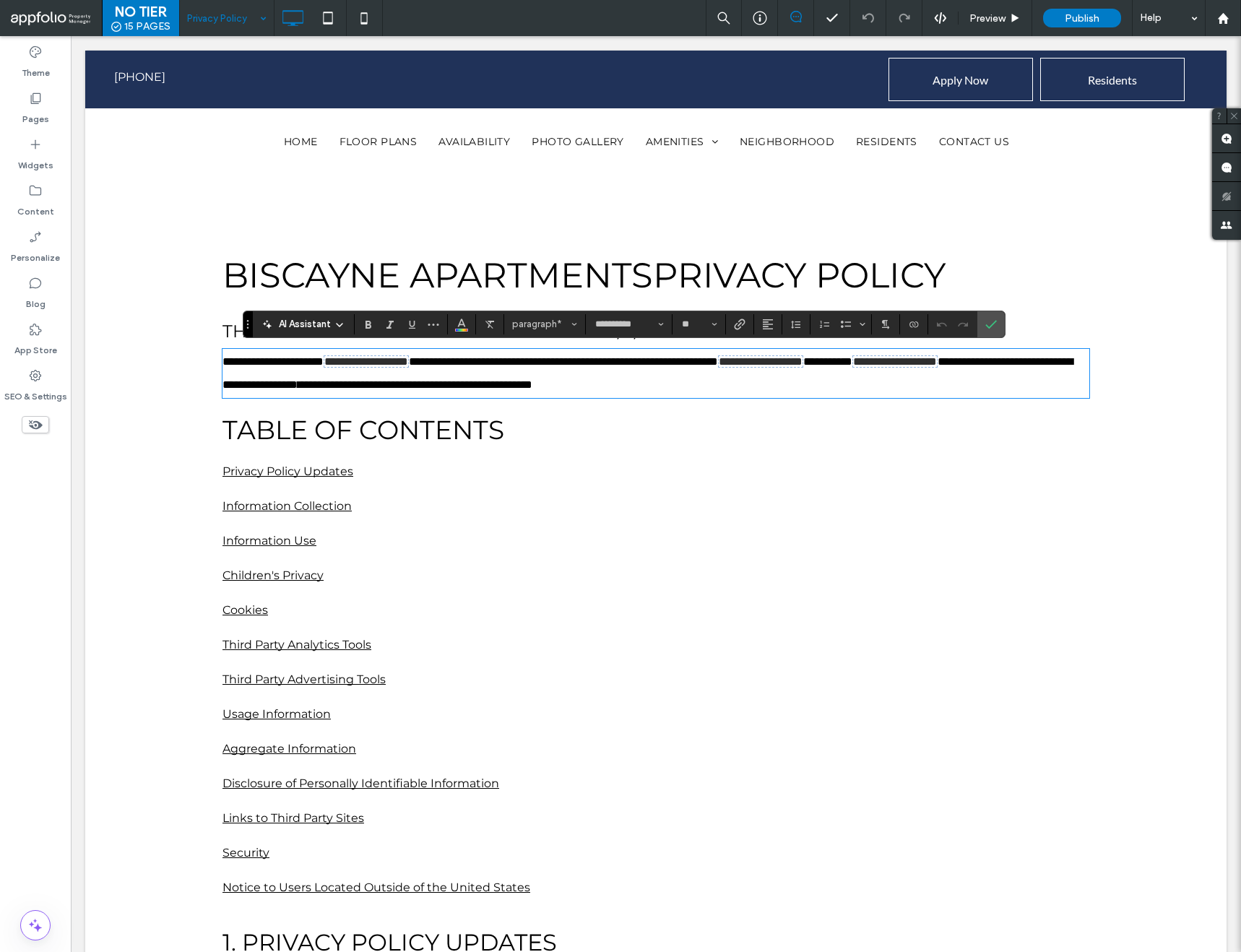 click on "**********" at bounding box center (647, 373) 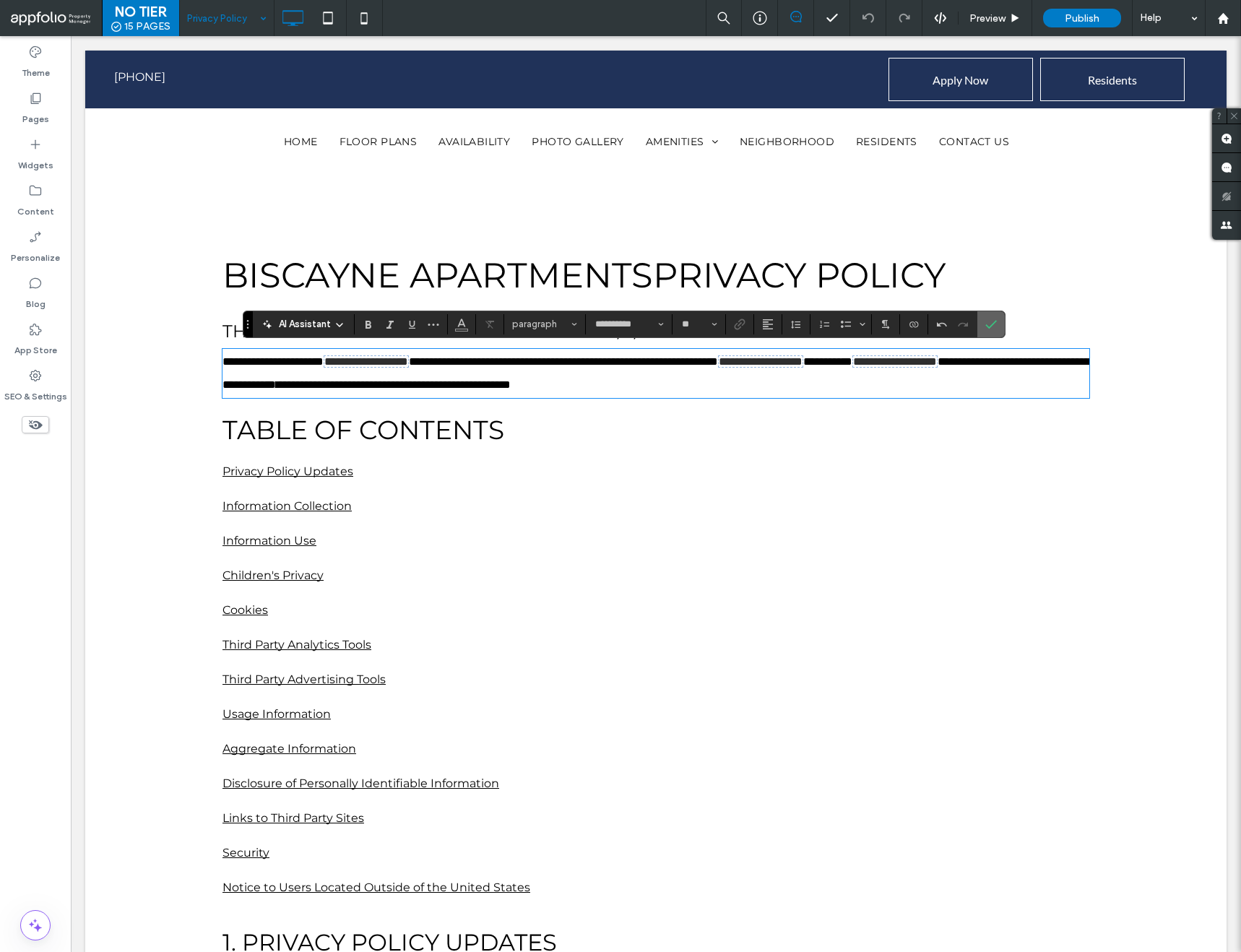 click 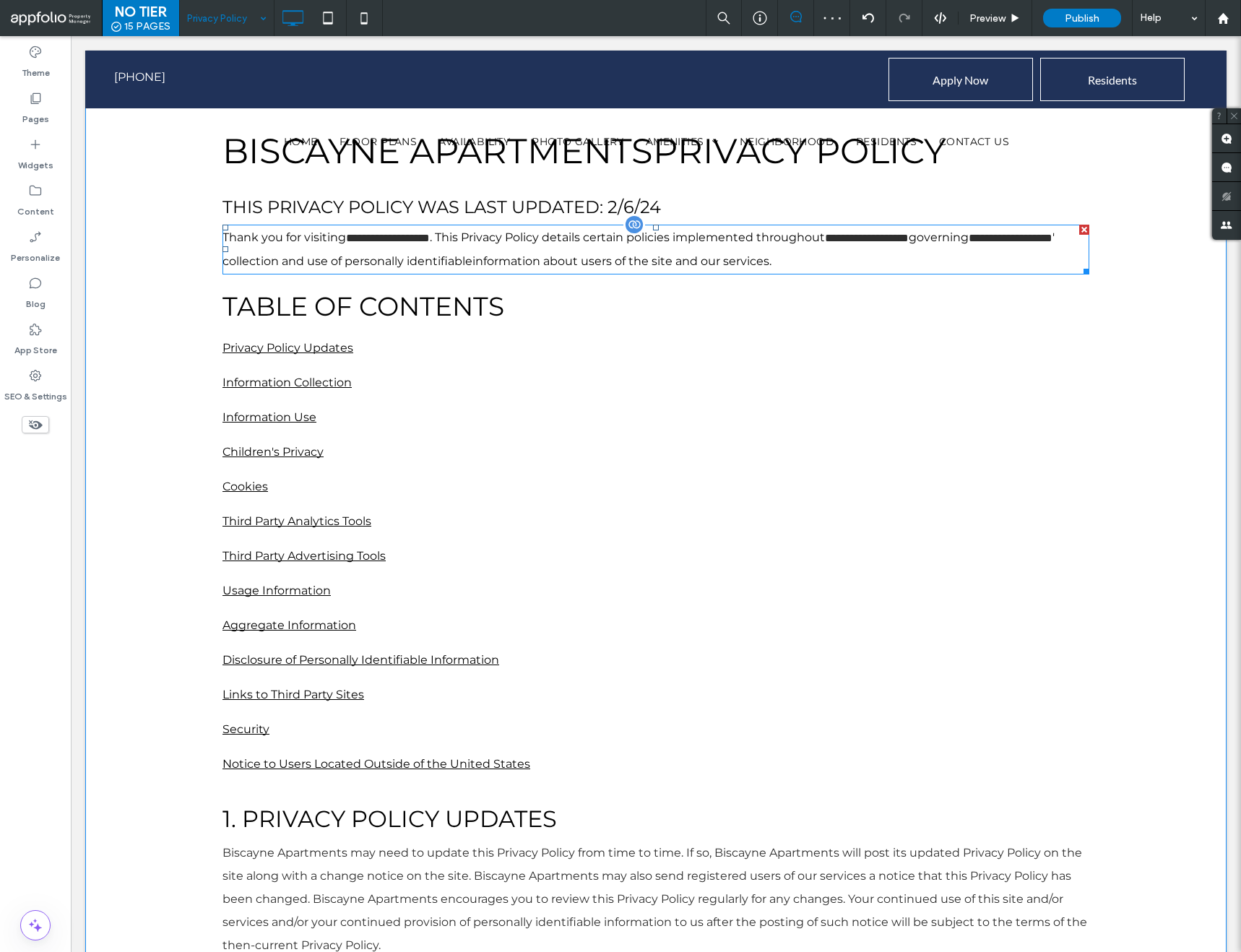 scroll, scrollTop: 0, scrollLeft: 0, axis: both 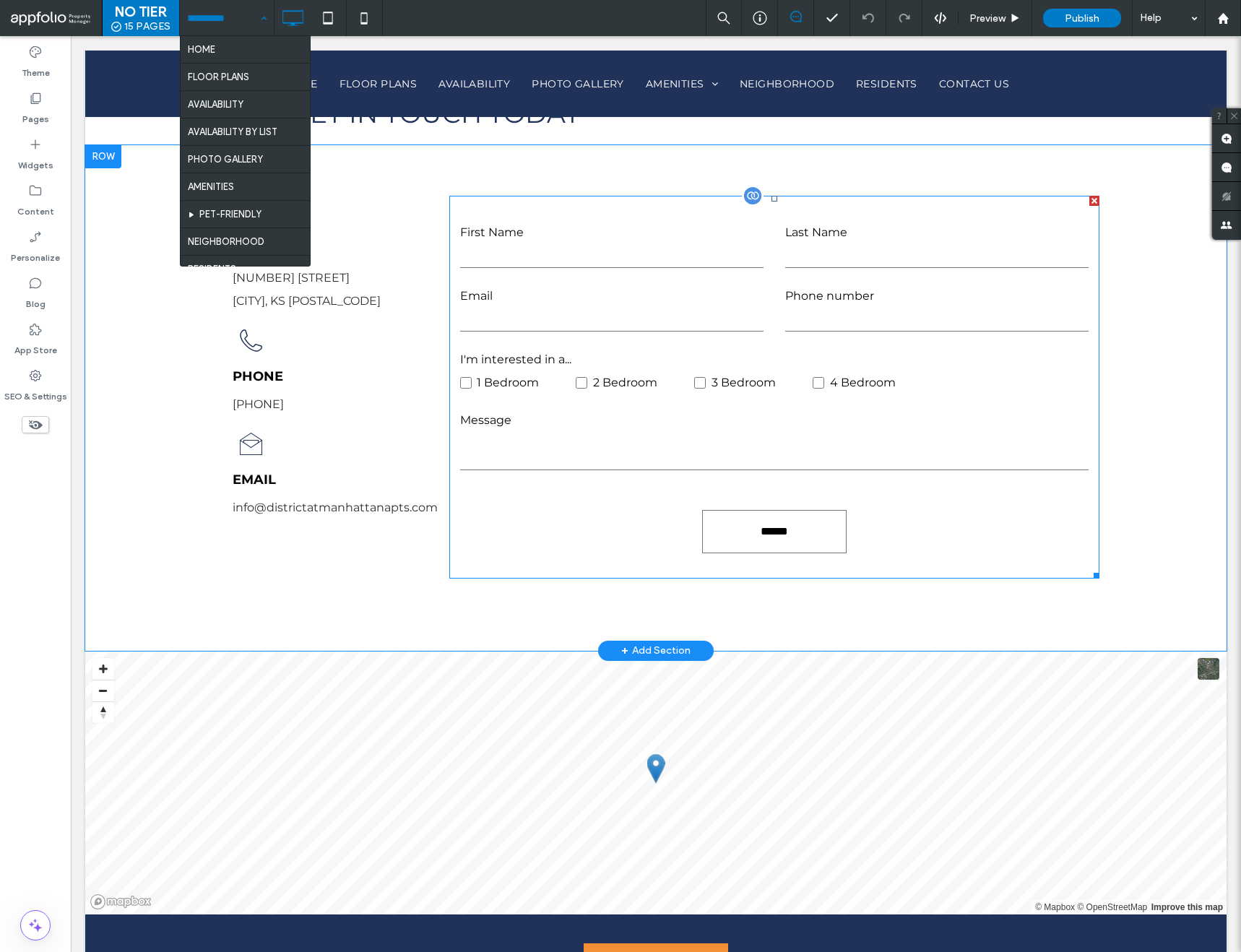click at bounding box center (612, 321) 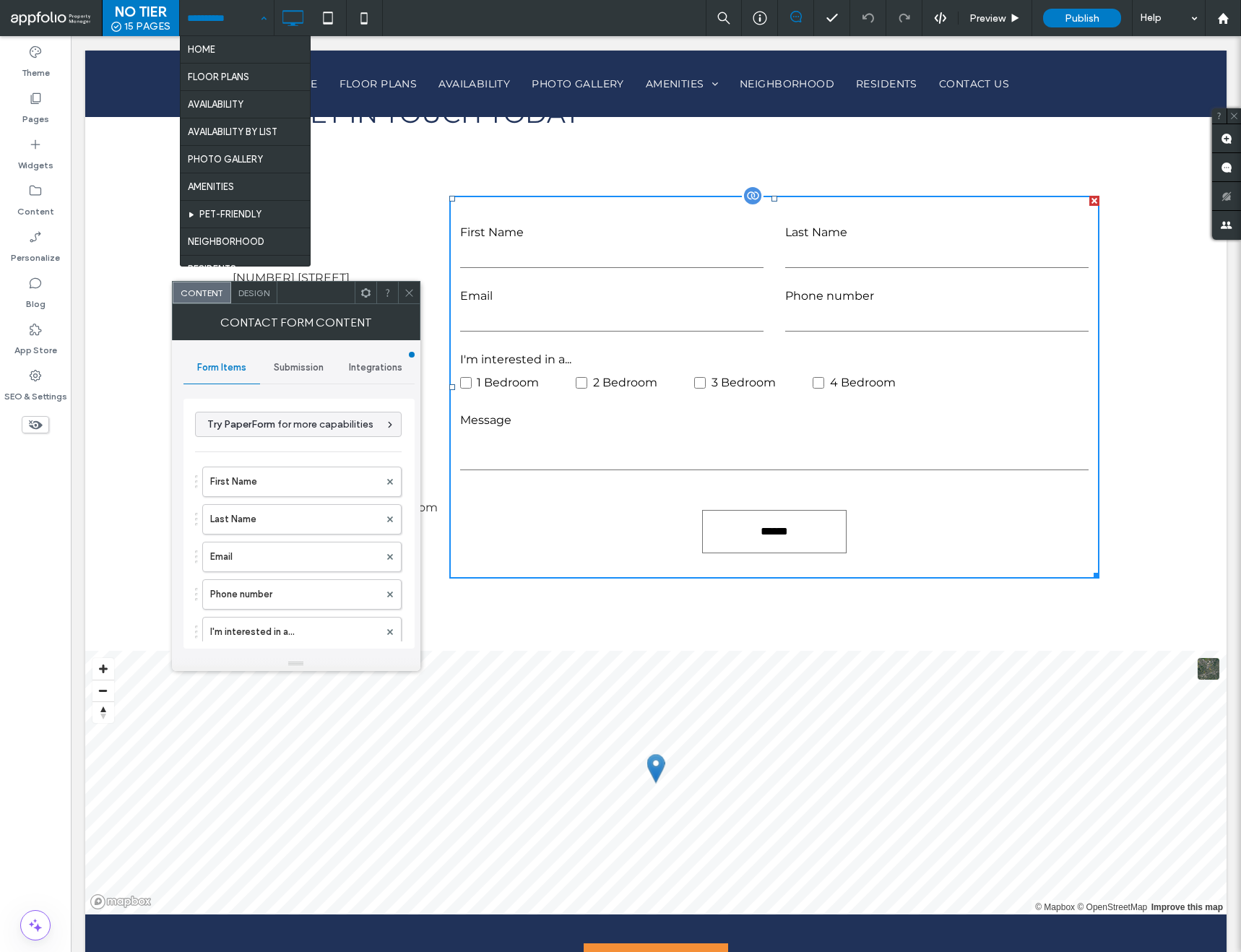 type on "******" 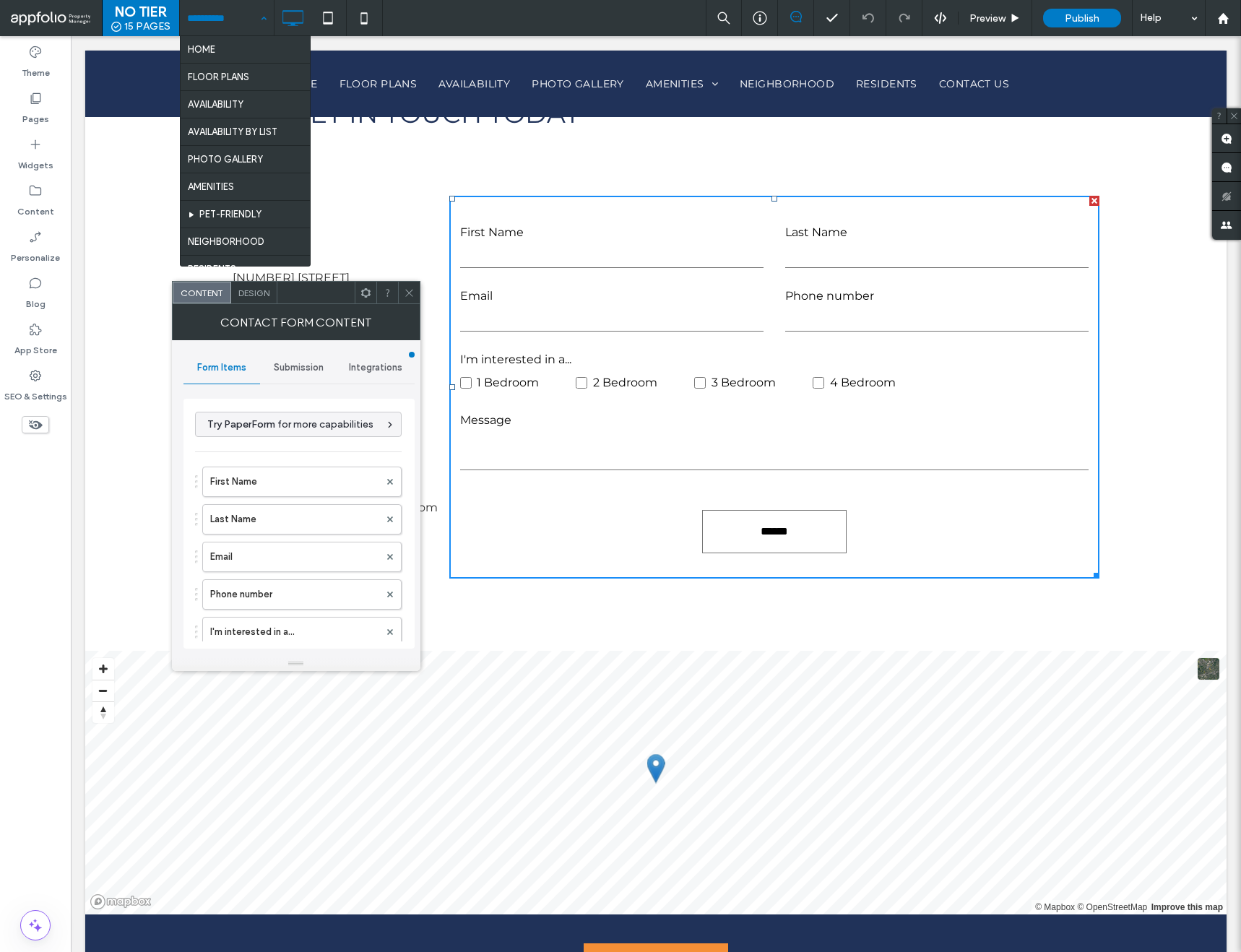 click on "Submission" at bounding box center [298, 368] 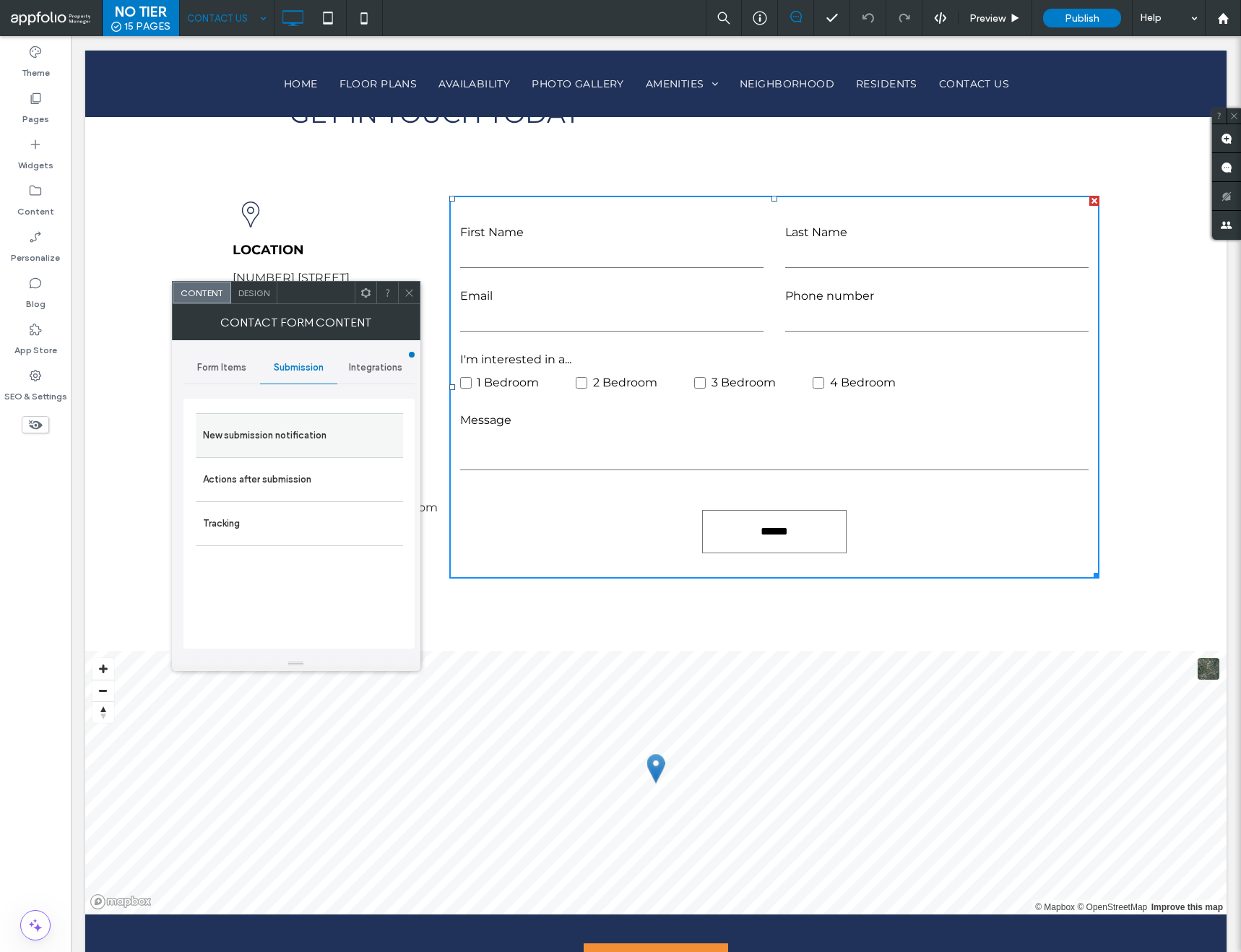 click on "New submission notification" at bounding box center (299, 436) 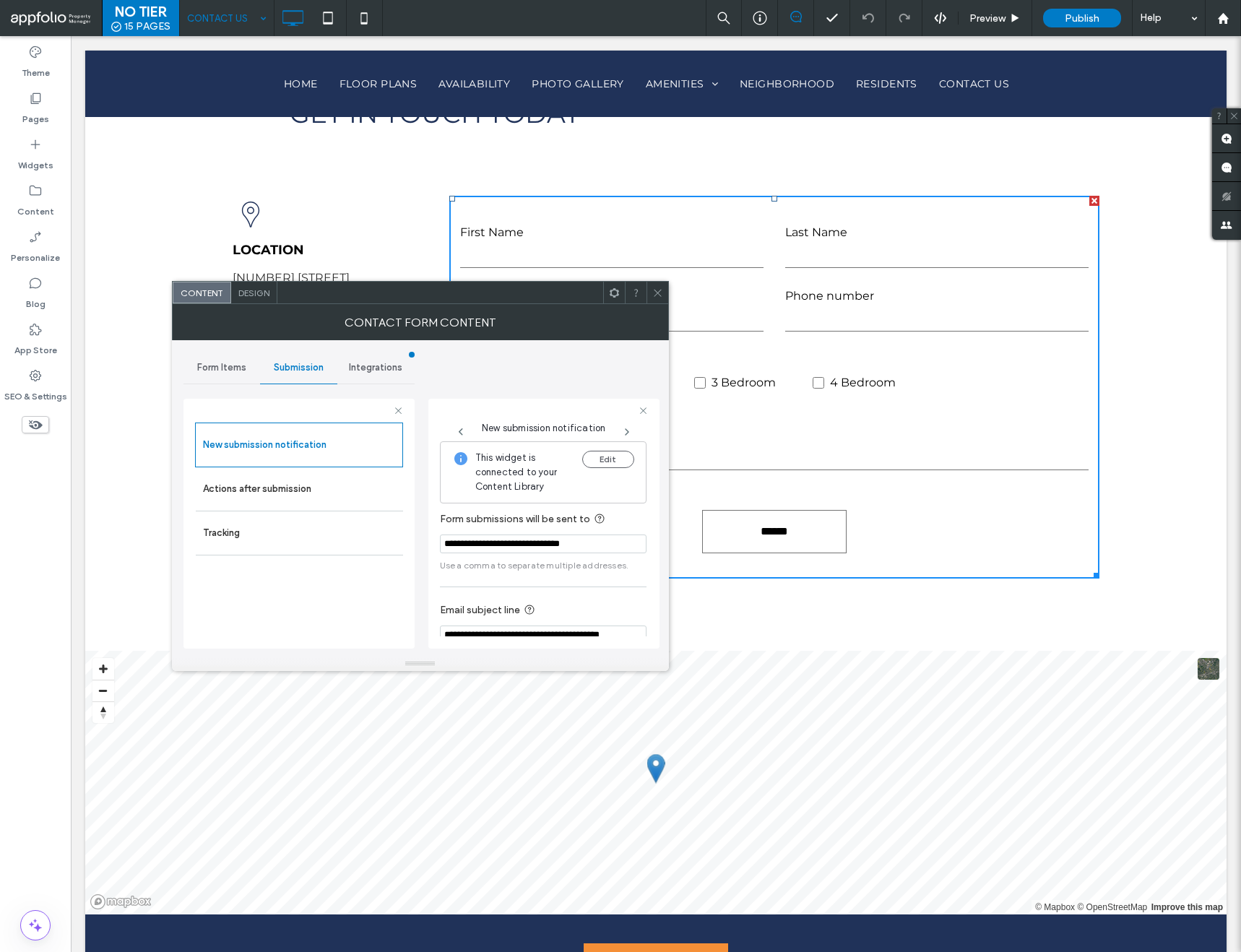 scroll, scrollTop: 76, scrollLeft: 0, axis: vertical 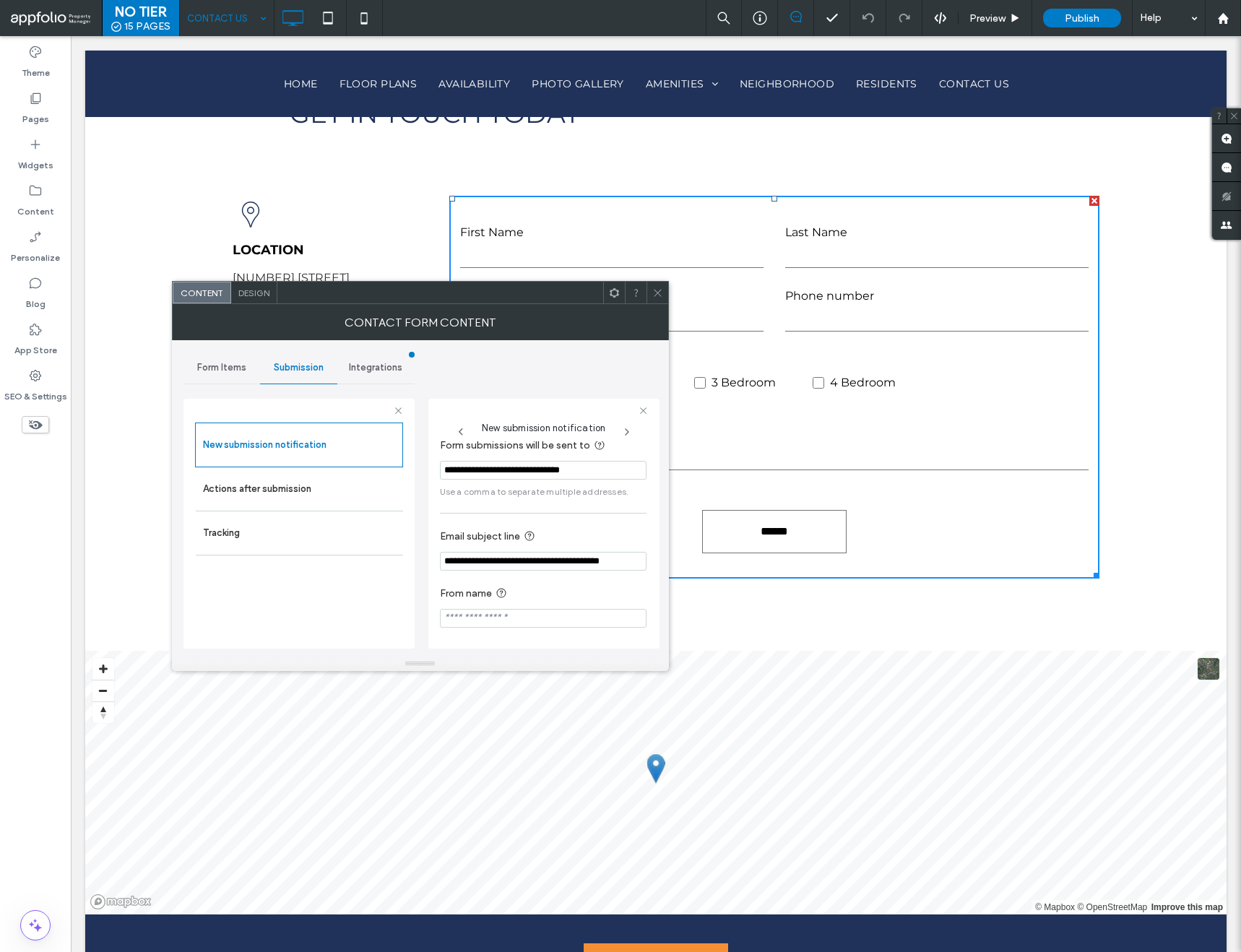 click on "**********" at bounding box center [543, 561] 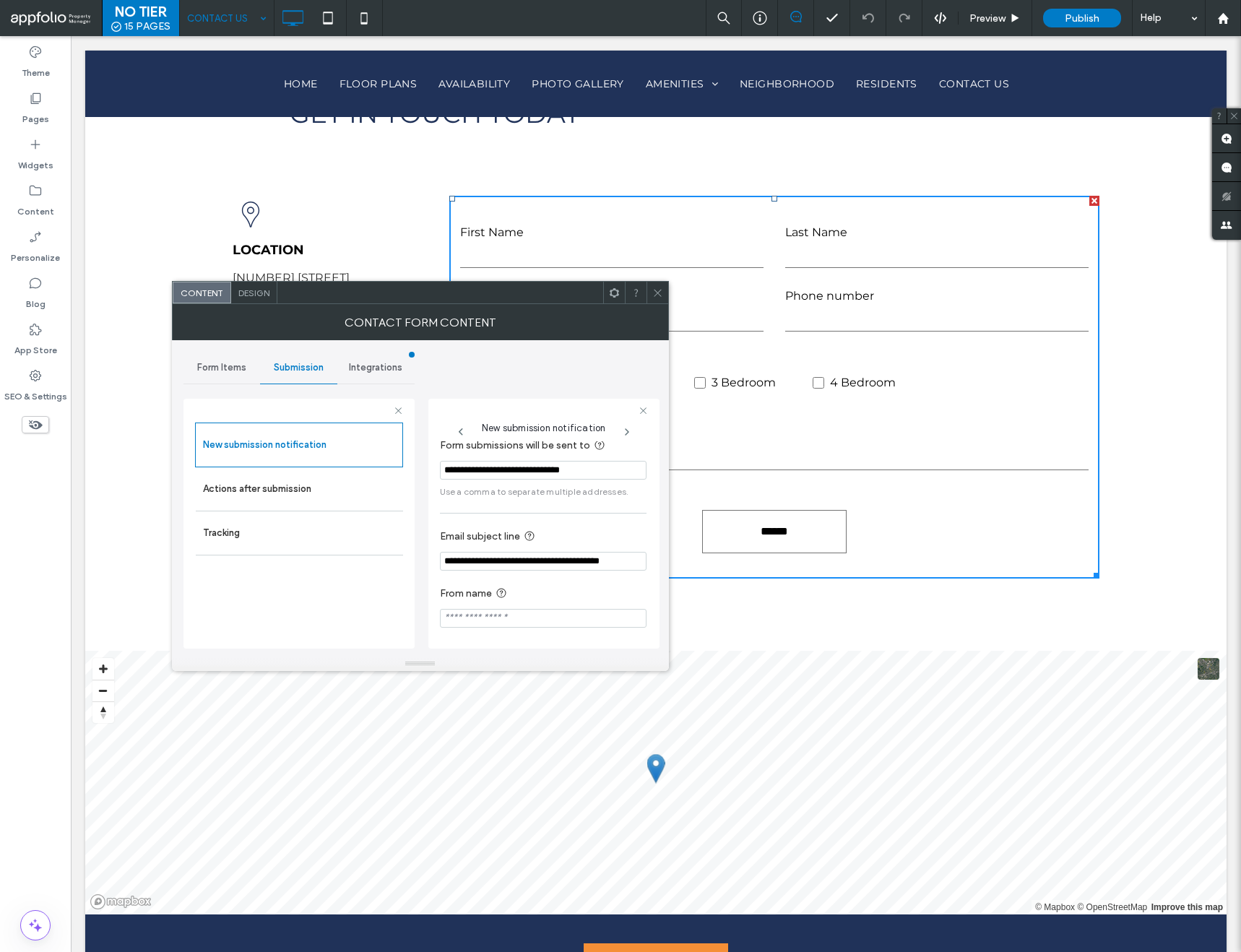 drag, startPoint x: 552, startPoint y: 562, endPoint x: 436, endPoint y: 557, distance: 116.10771 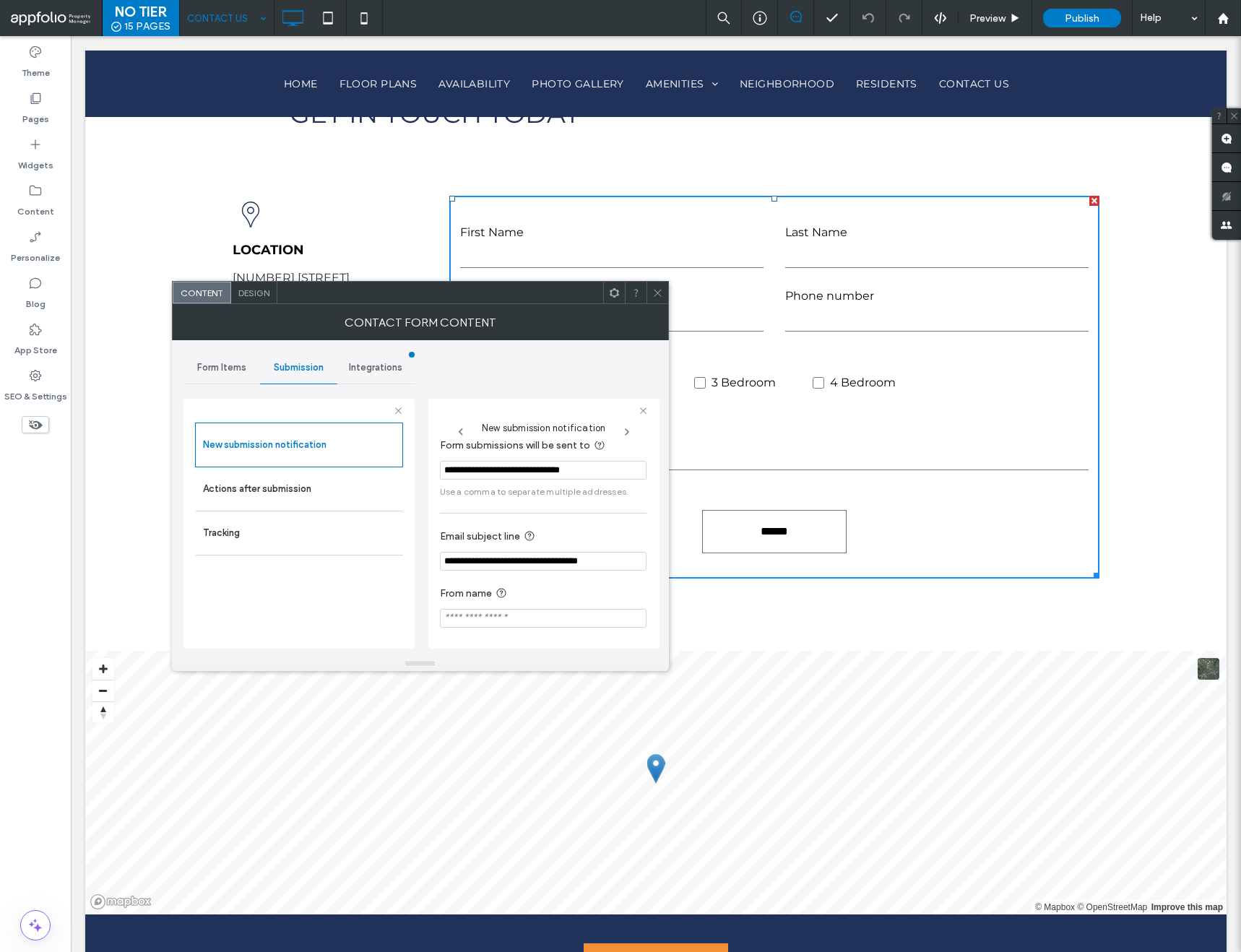 type on "**********" 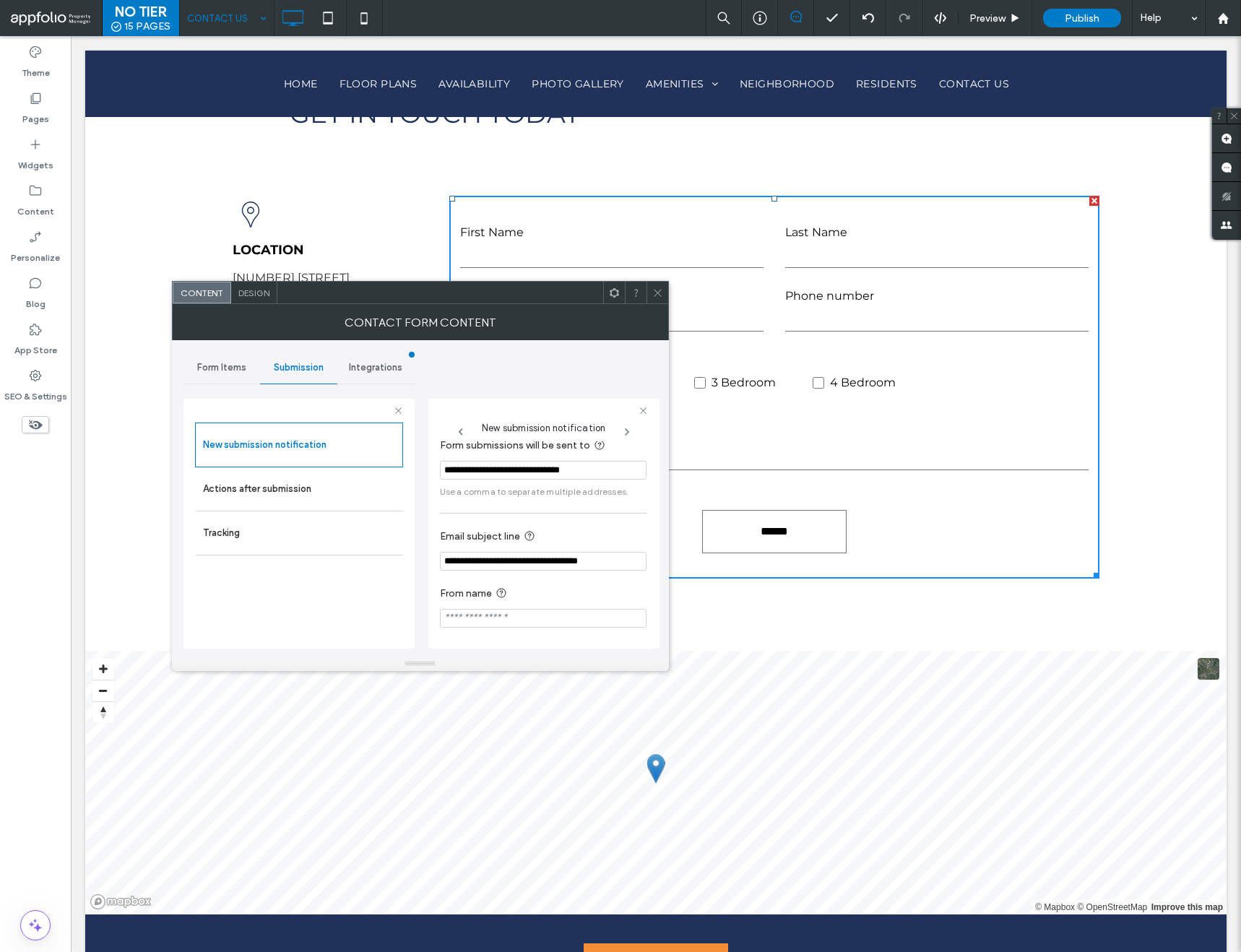 click 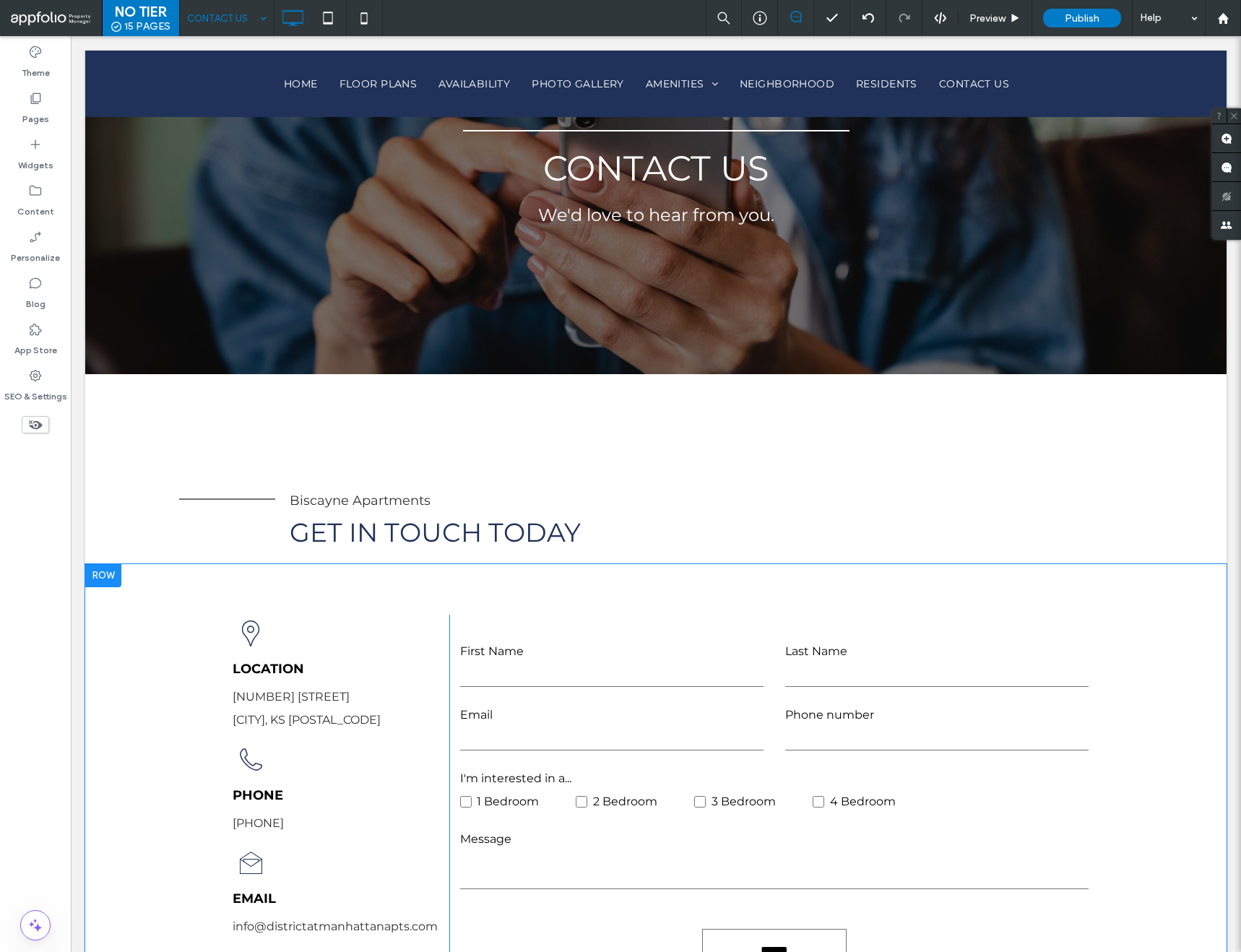scroll, scrollTop: 0, scrollLeft: 0, axis: both 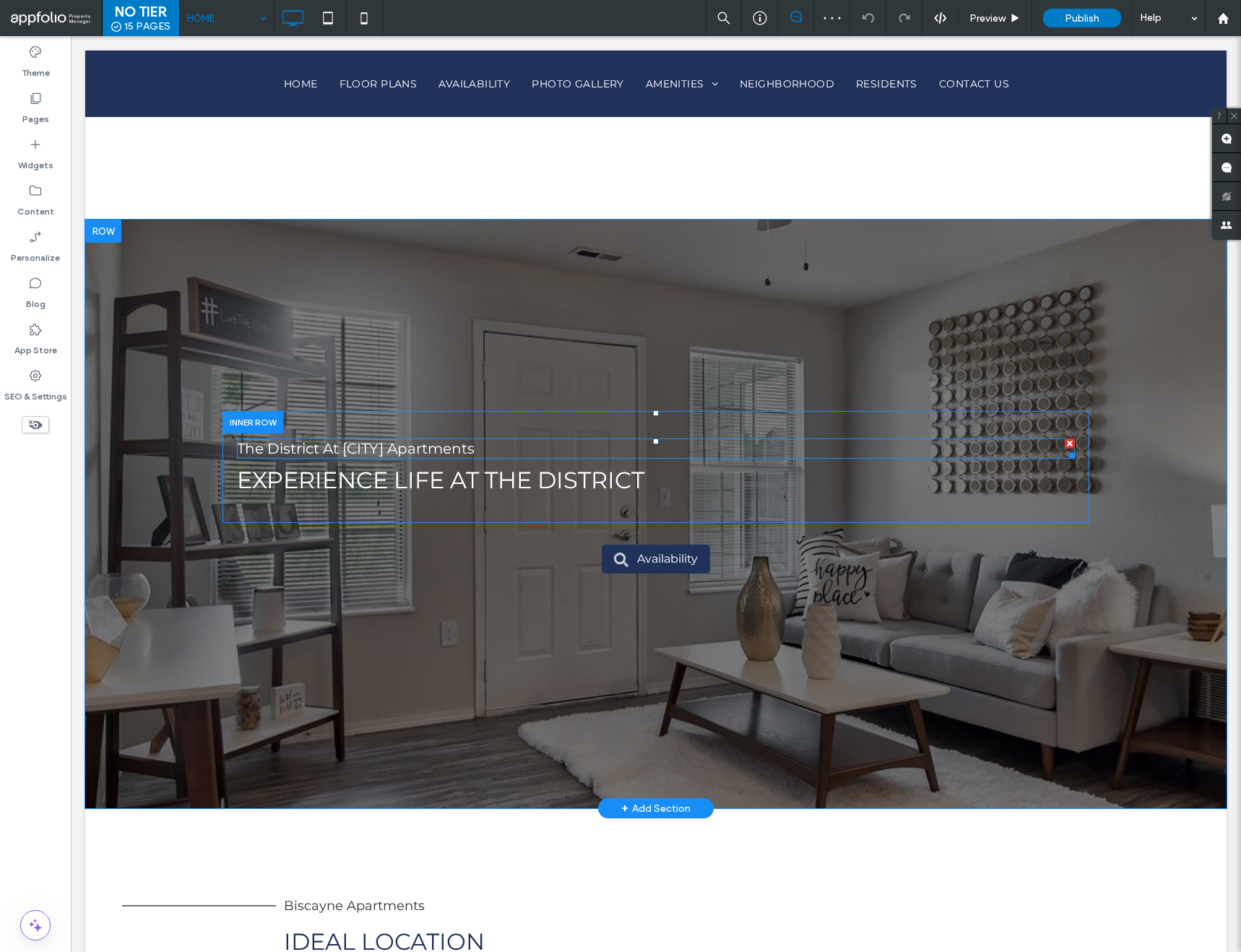 click on "The District At Manhattan Apartments" at bounding box center (355, 449) 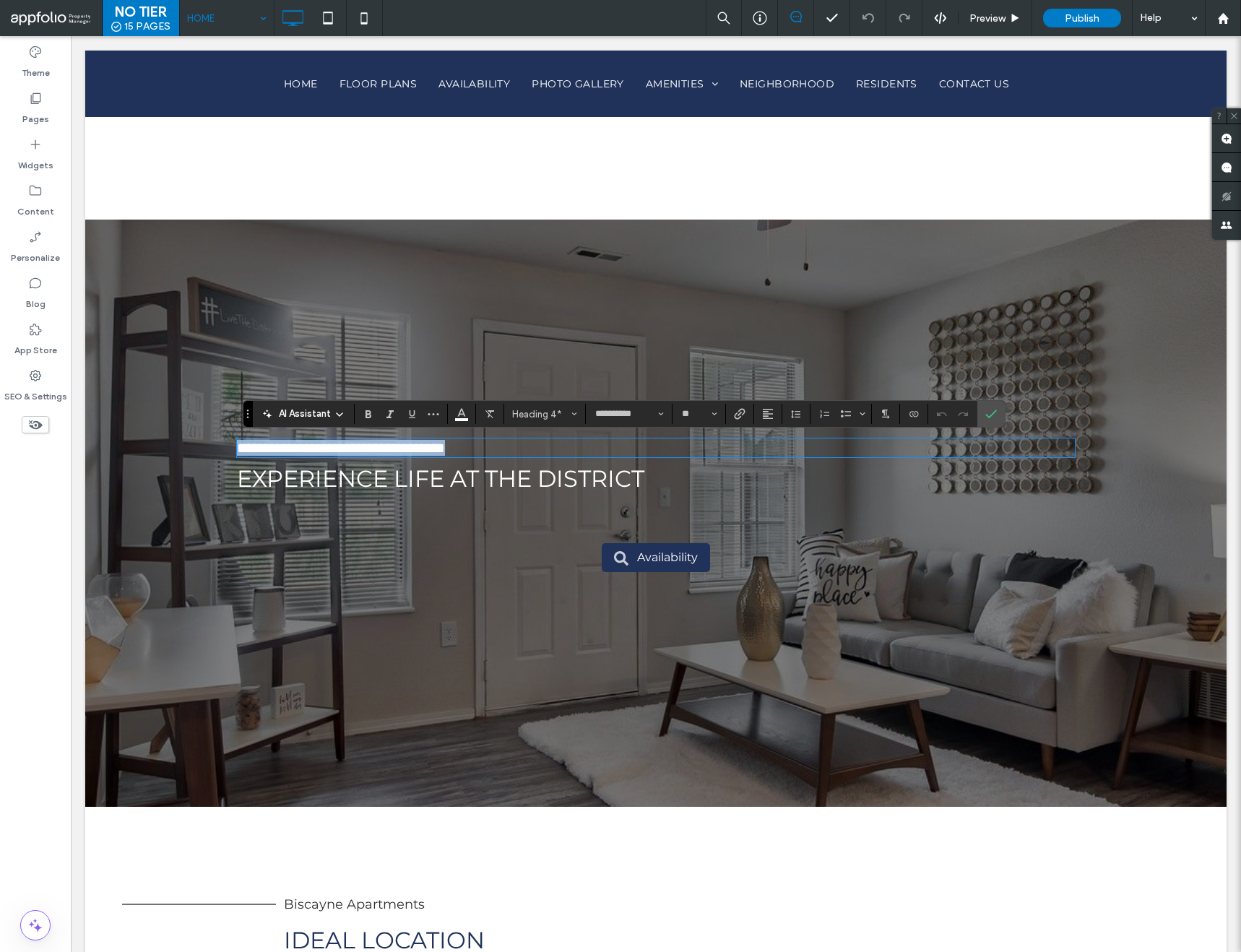 type on "******" 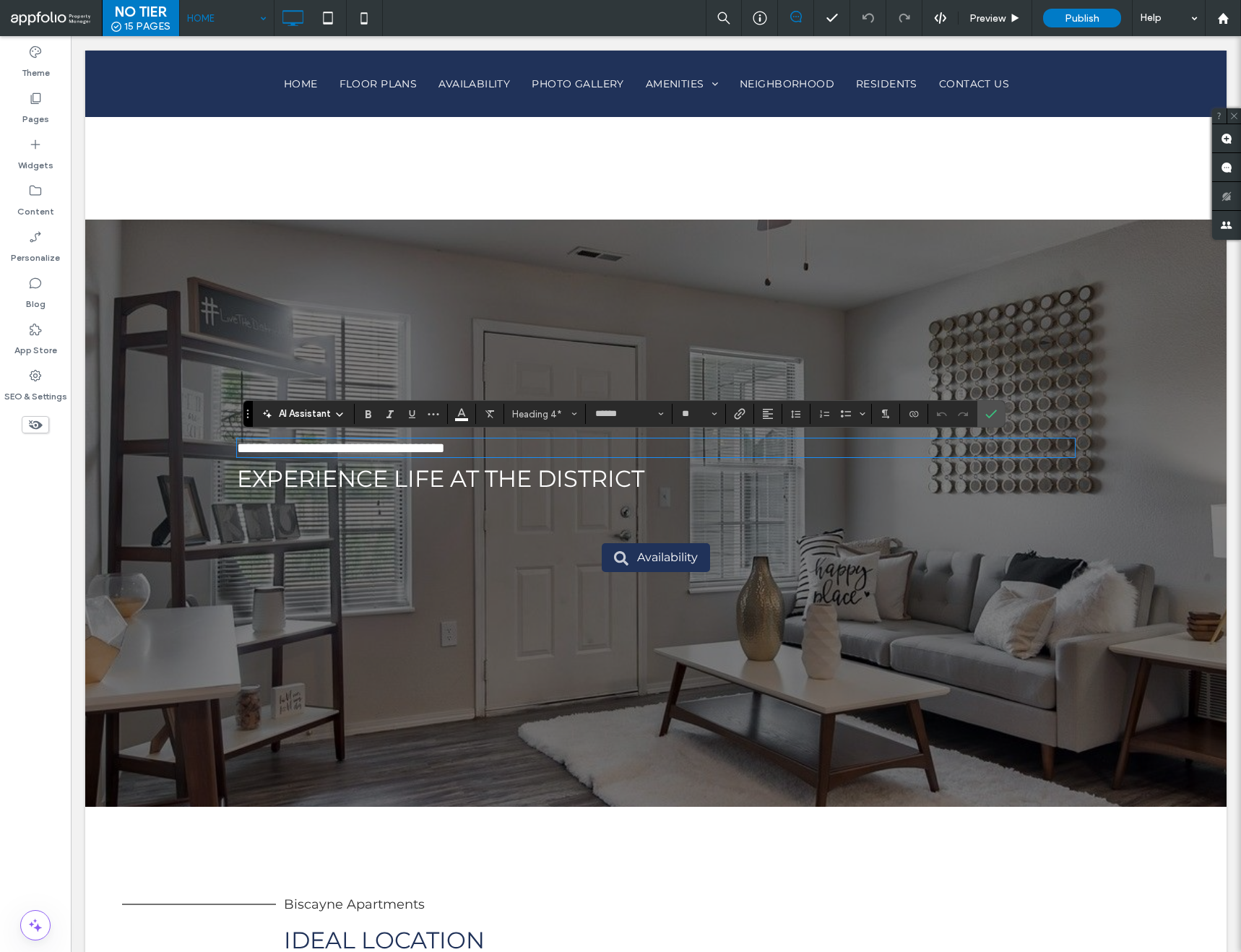 scroll, scrollTop: 0, scrollLeft: 0, axis: both 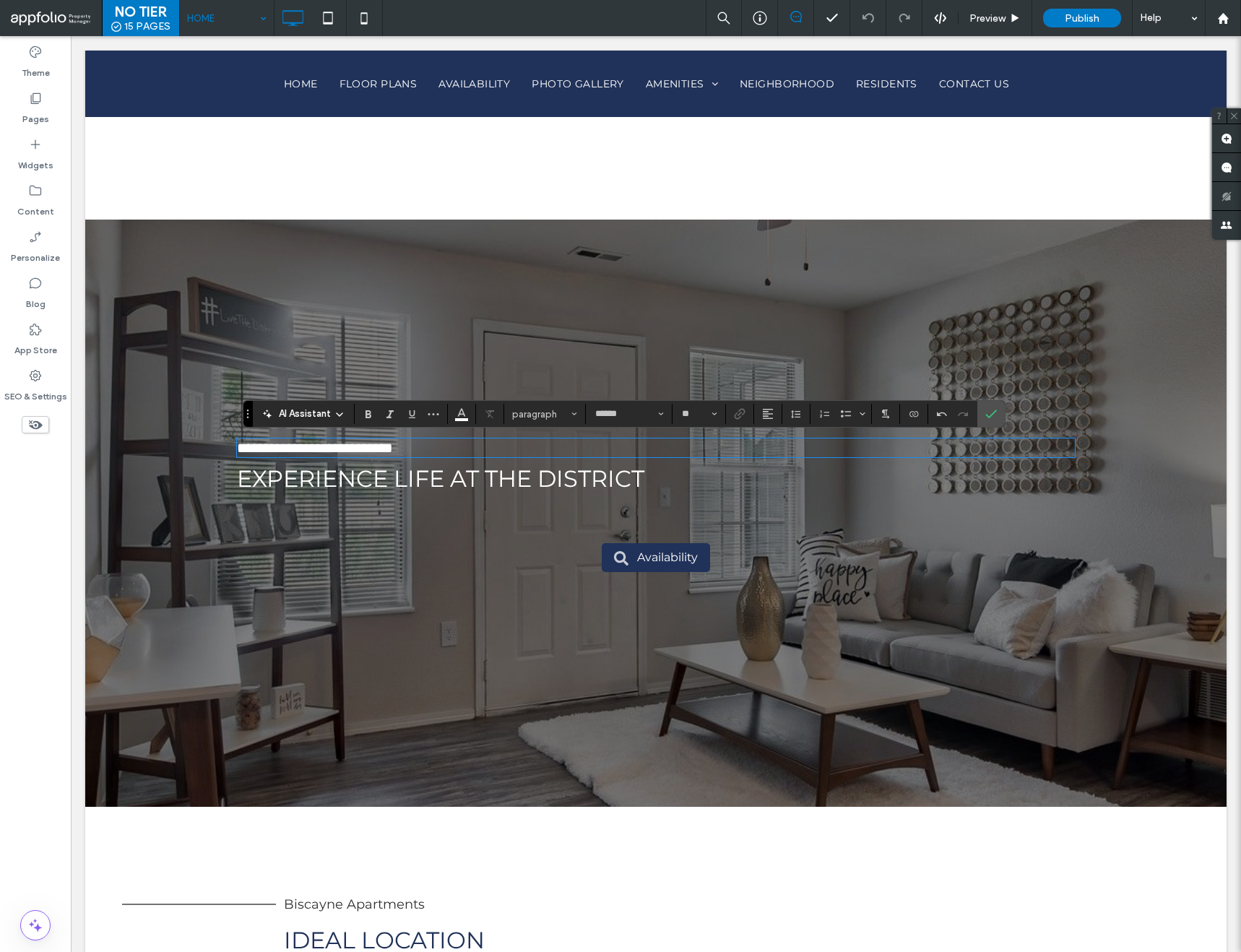 type on "**********" 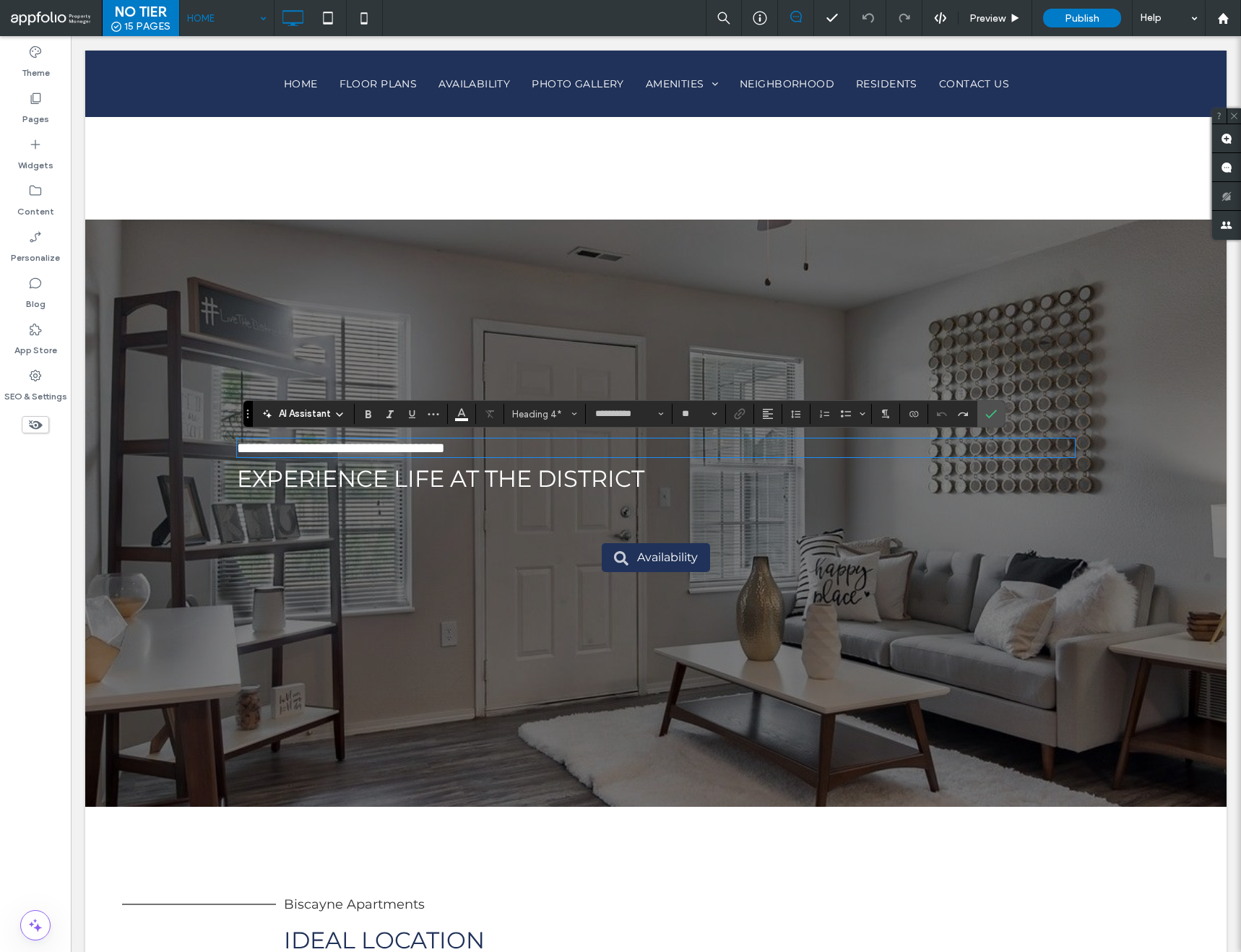 click on "**********" at bounding box center [341, 448] 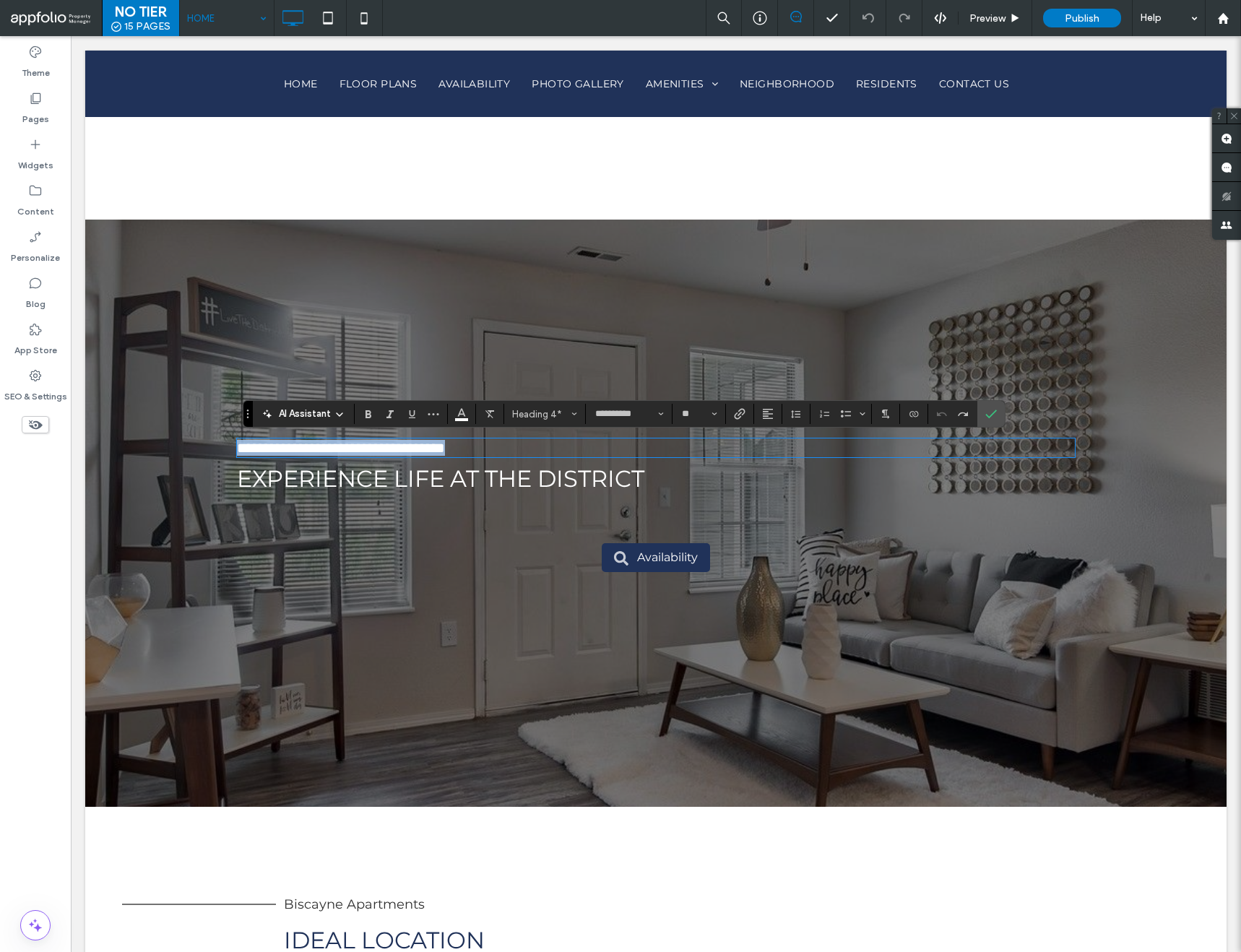 drag, startPoint x: 511, startPoint y: 451, endPoint x: 238, endPoint y: 444, distance: 273.0897 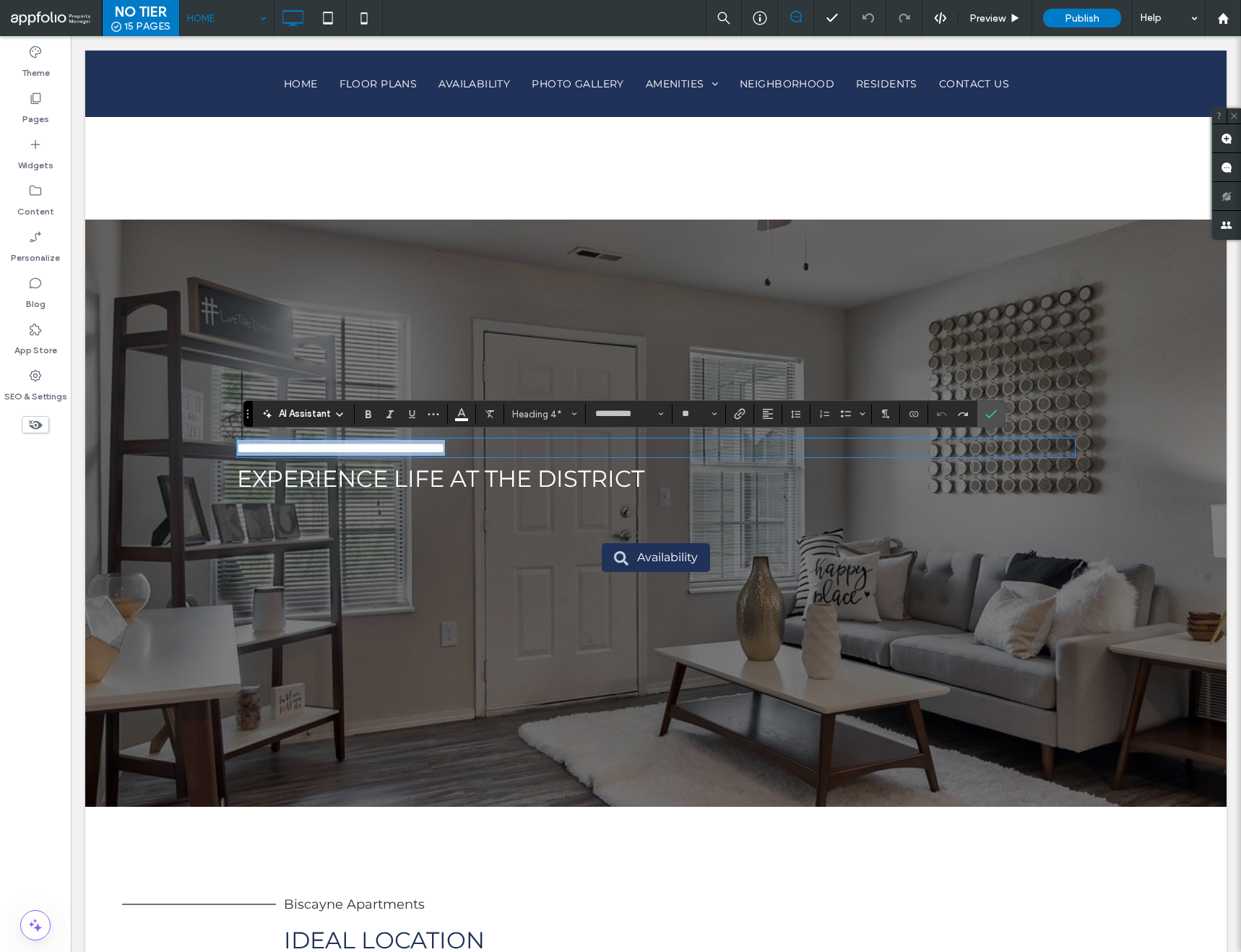 type on "******" 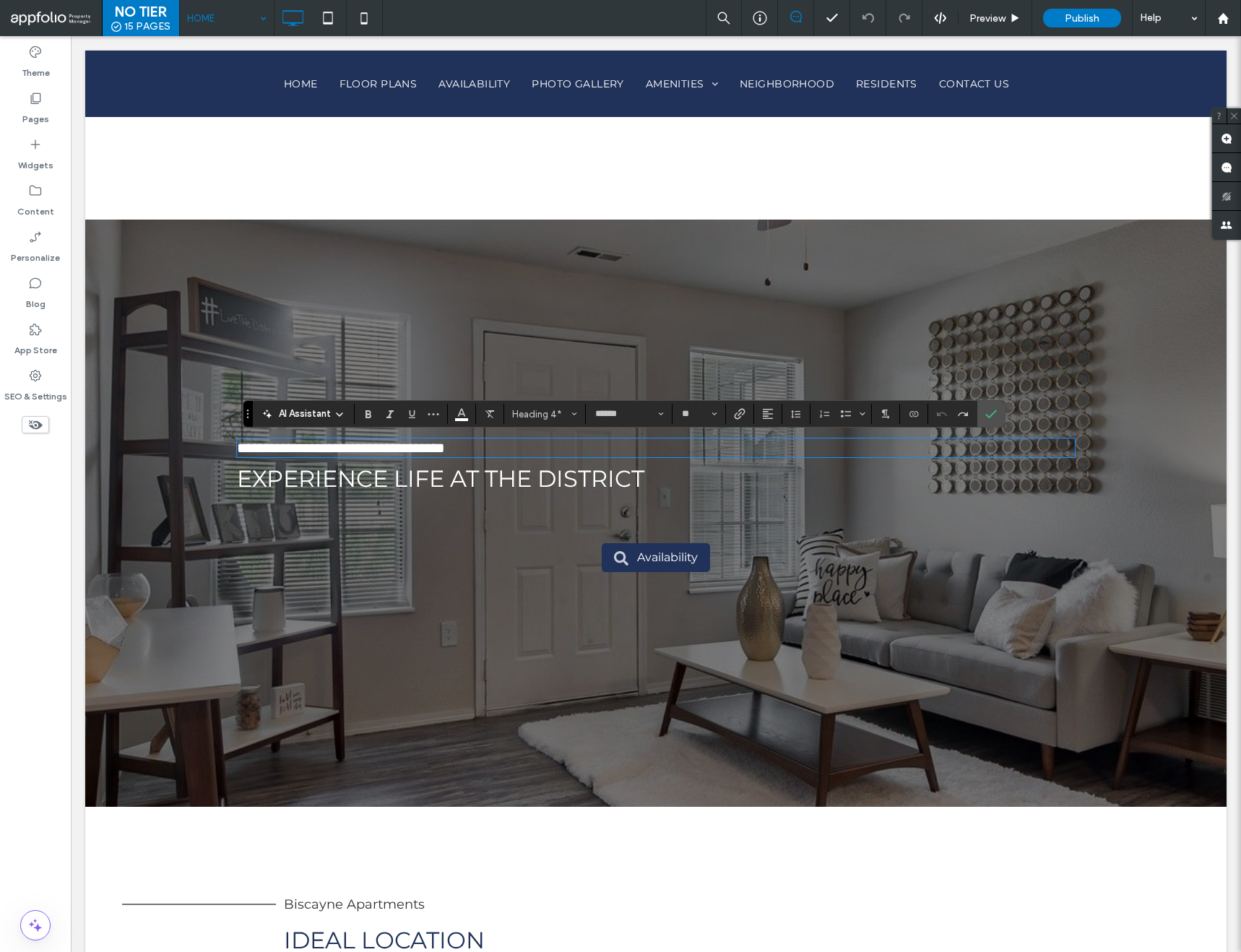 scroll, scrollTop: 0, scrollLeft: 0, axis: both 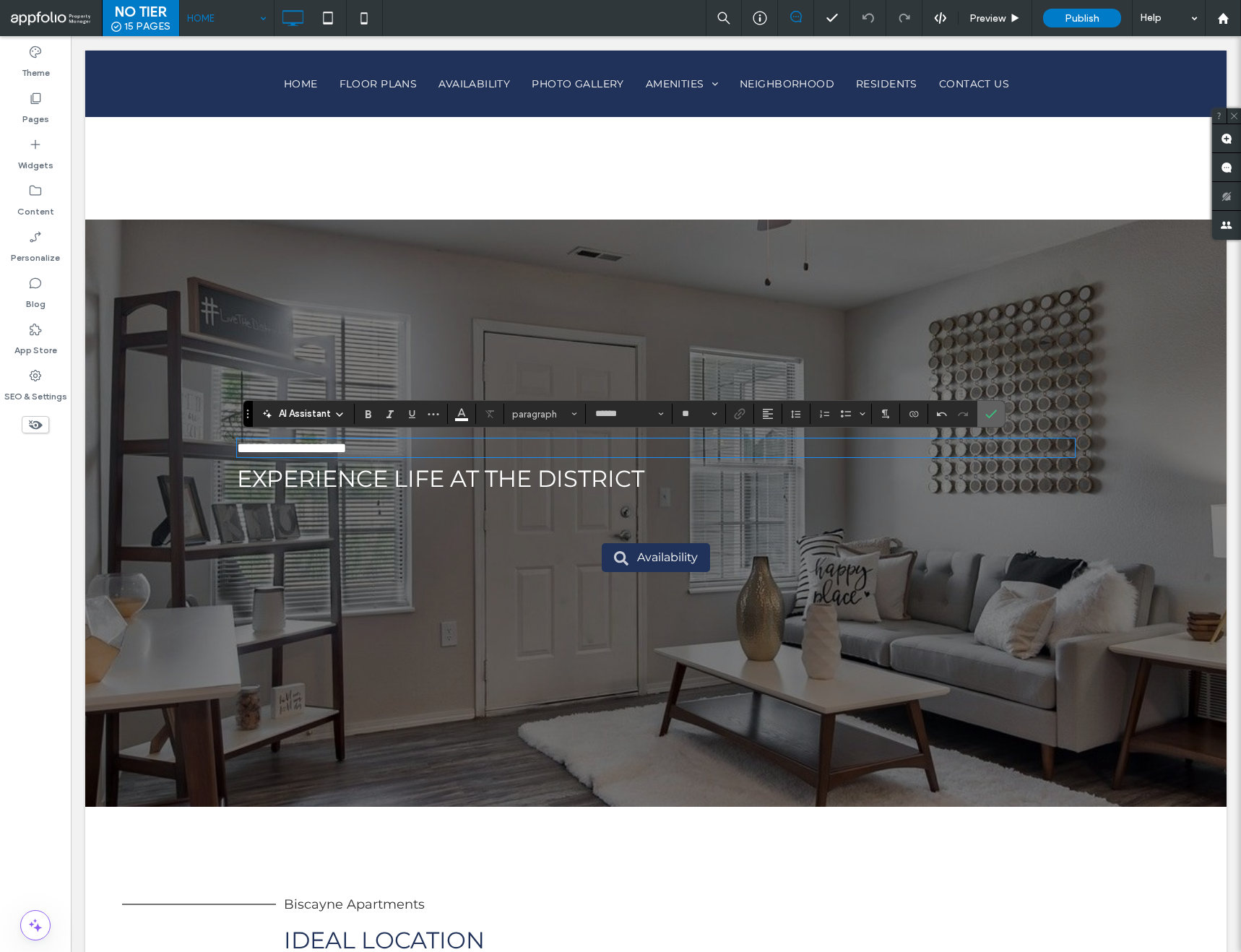 click 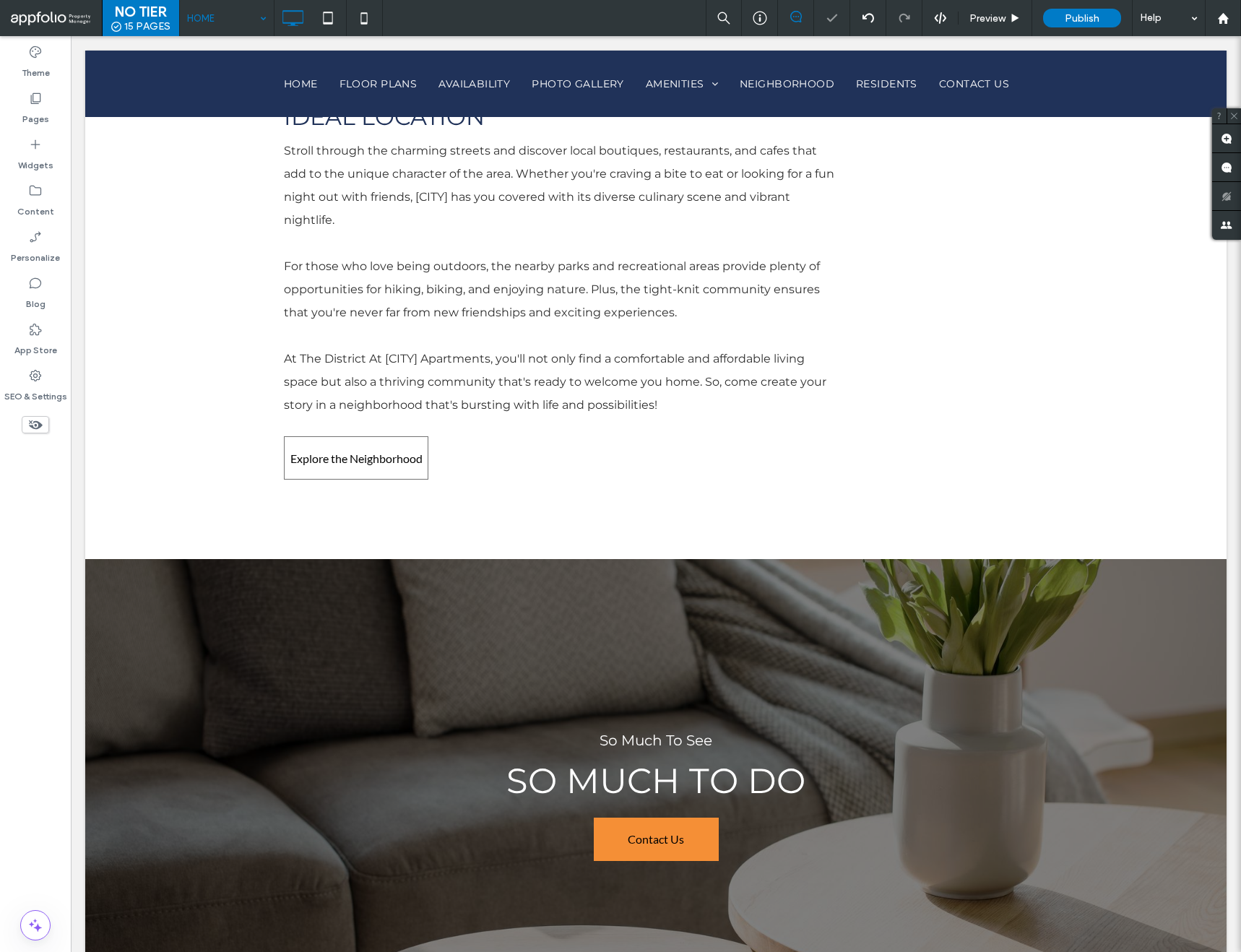 scroll, scrollTop: 4332, scrollLeft: 0, axis: vertical 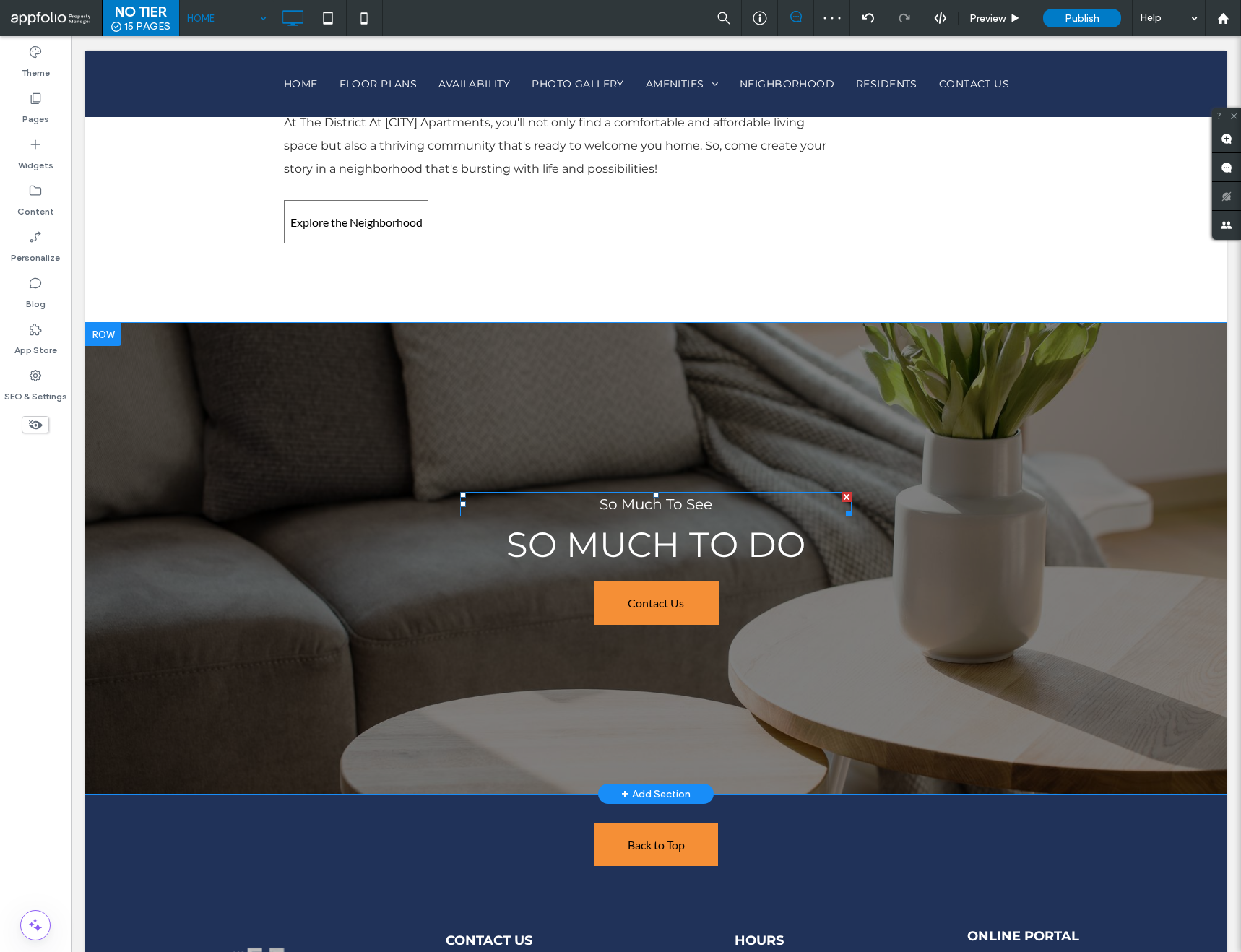 click on "So Much To See" at bounding box center (656, 504) 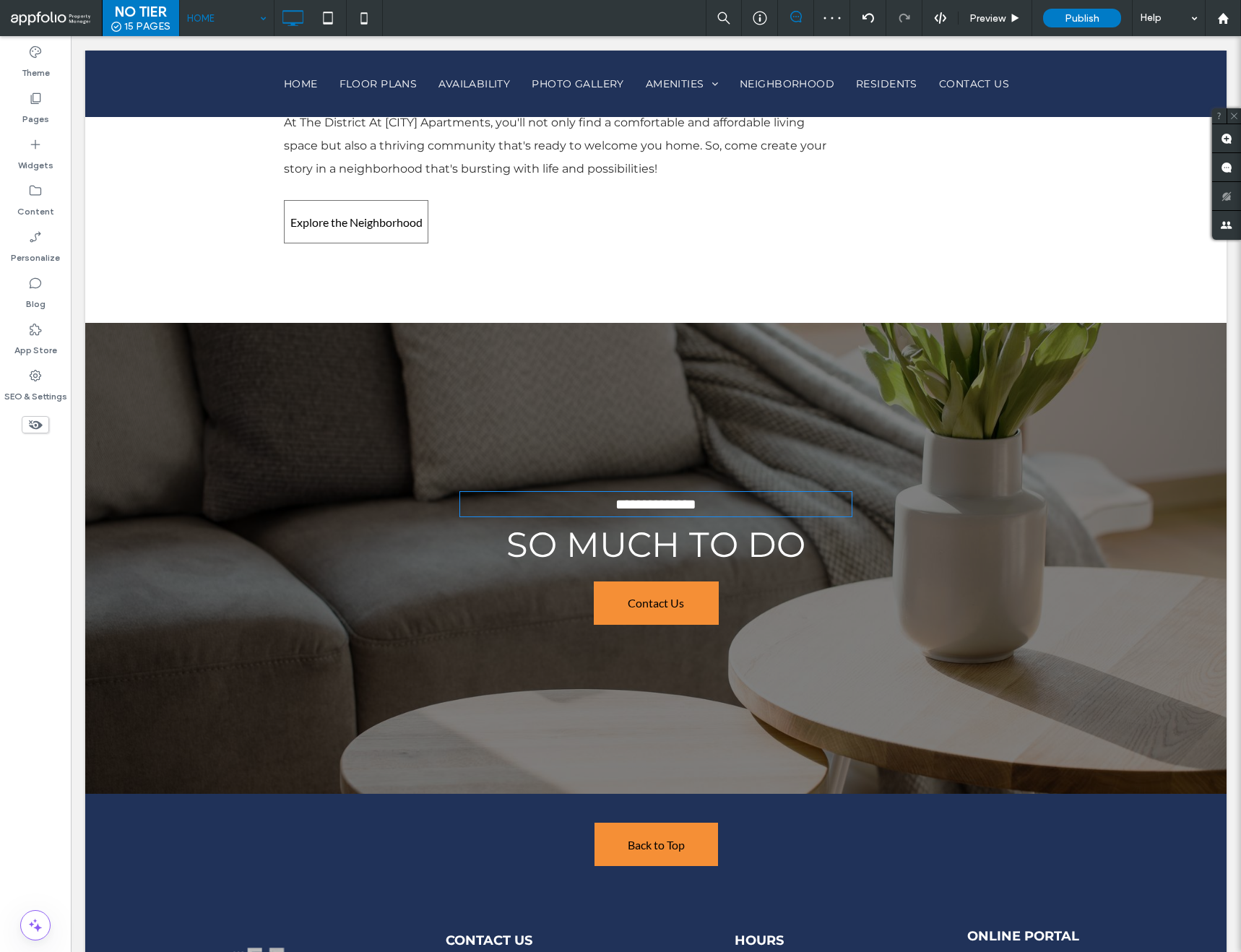 type on "**********" 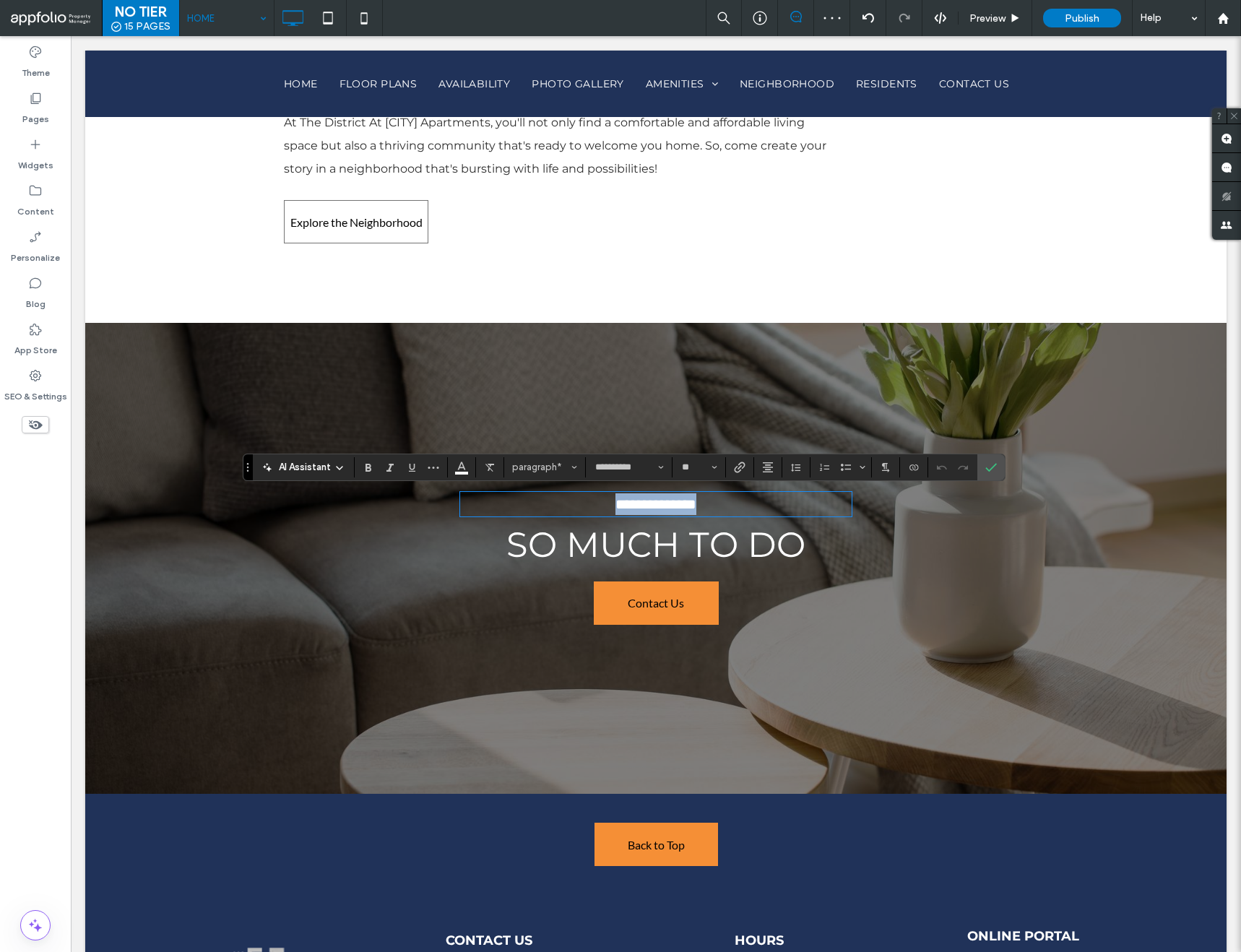 type on "**" 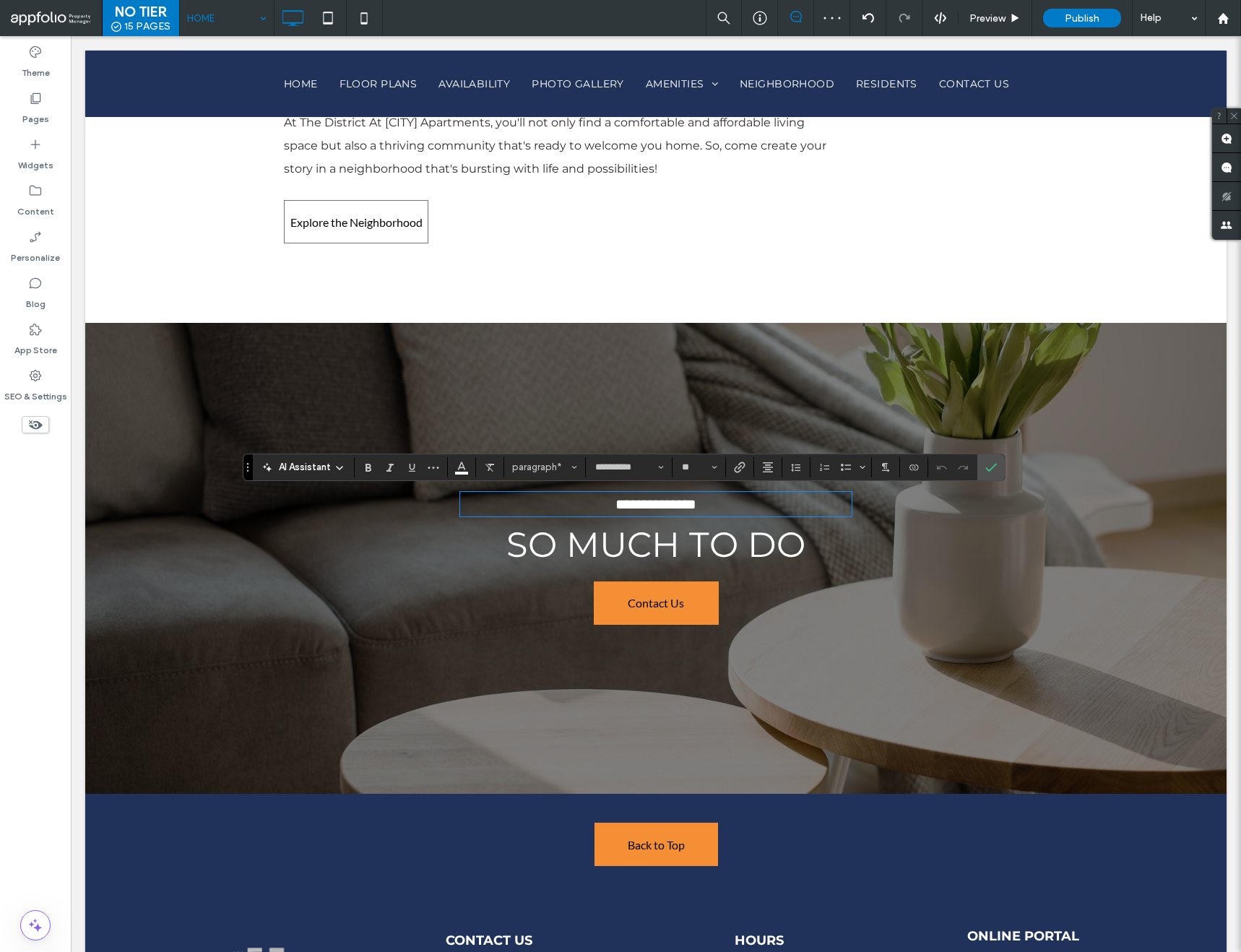 scroll, scrollTop: 0, scrollLeft: 0, axis: both 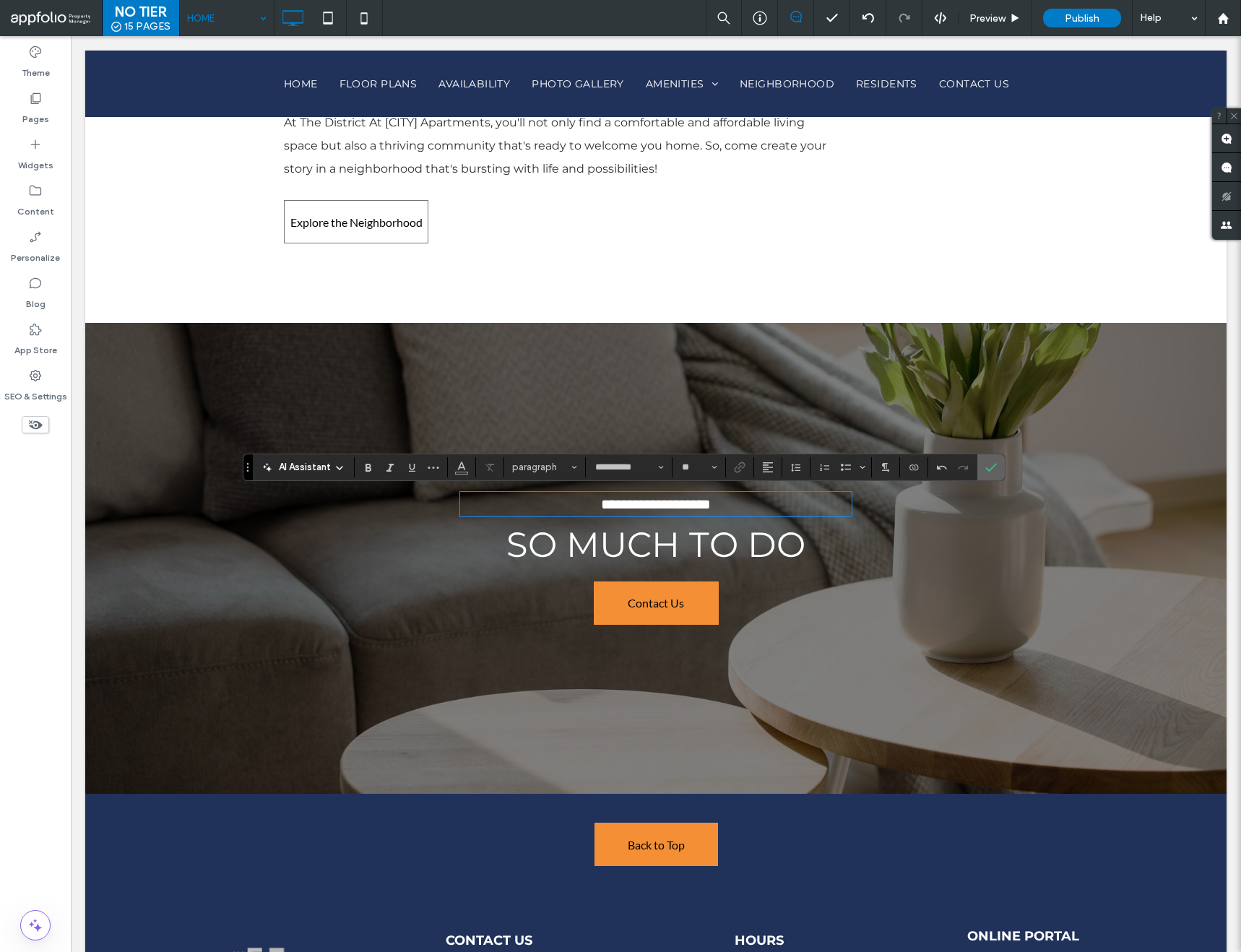 click 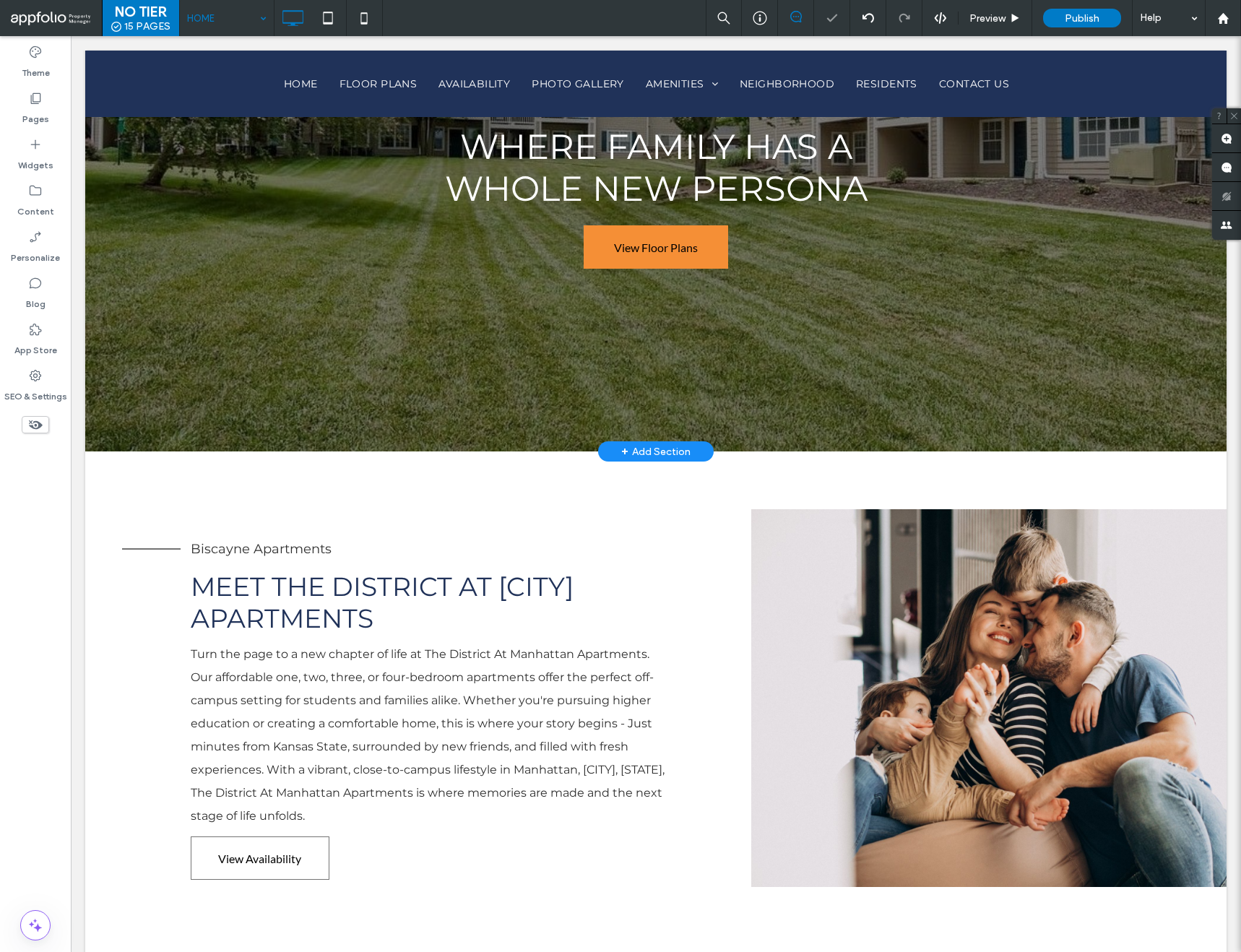 scroll, scrollTop: 122, scrollLeft: 0, axis: vertical 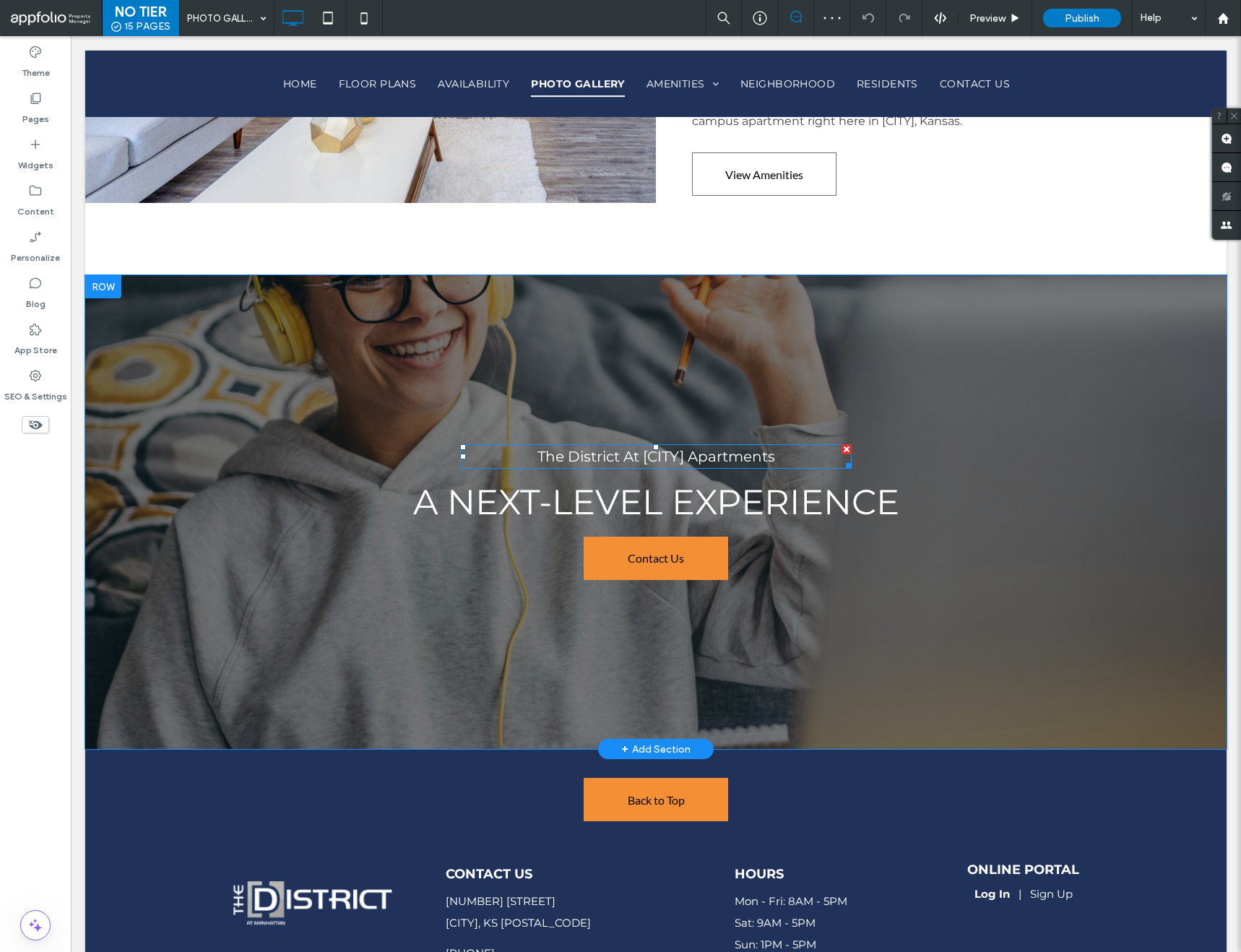 click on "The District At Manhattan Apartments" at bounding box center [656, 456] 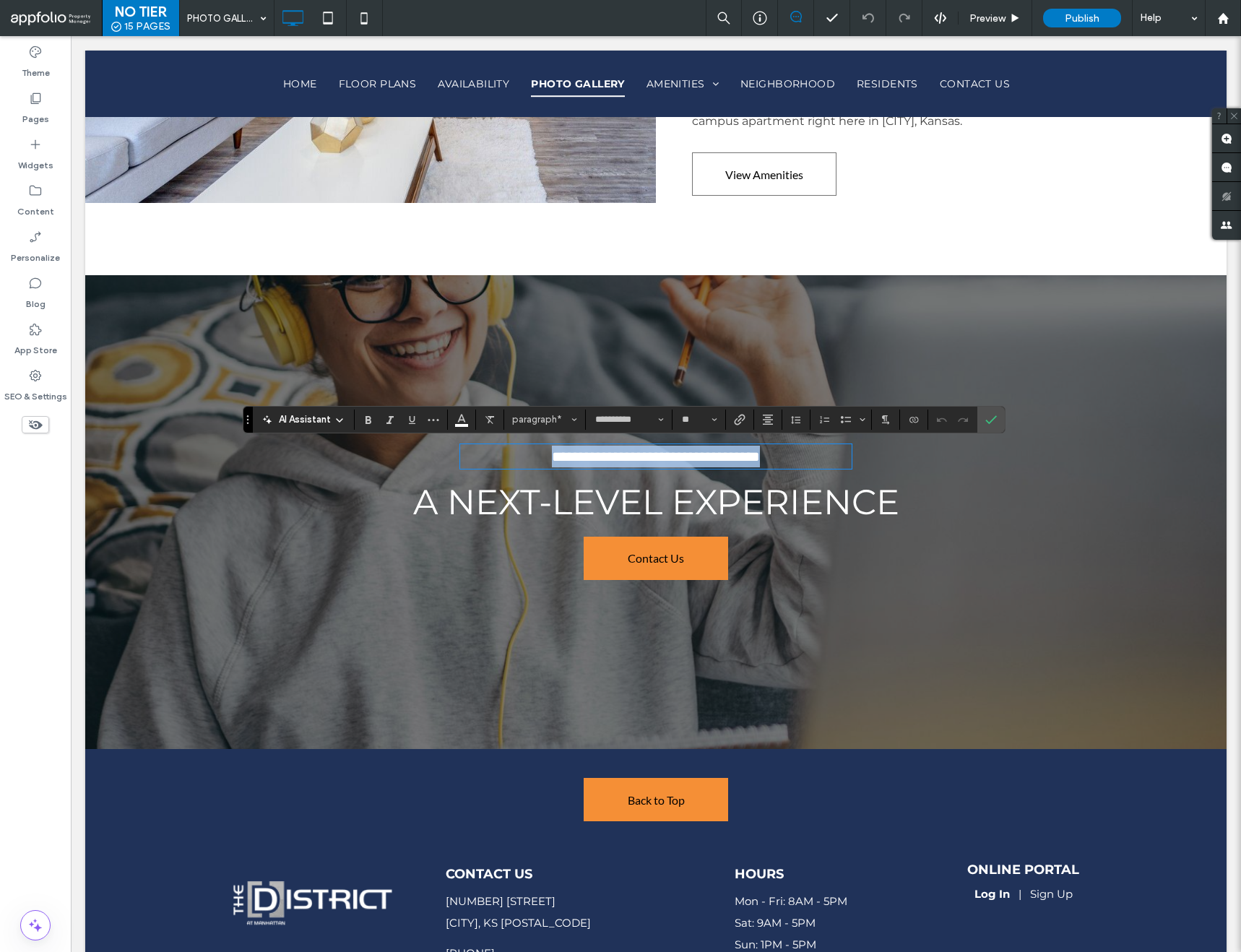 type on "**" 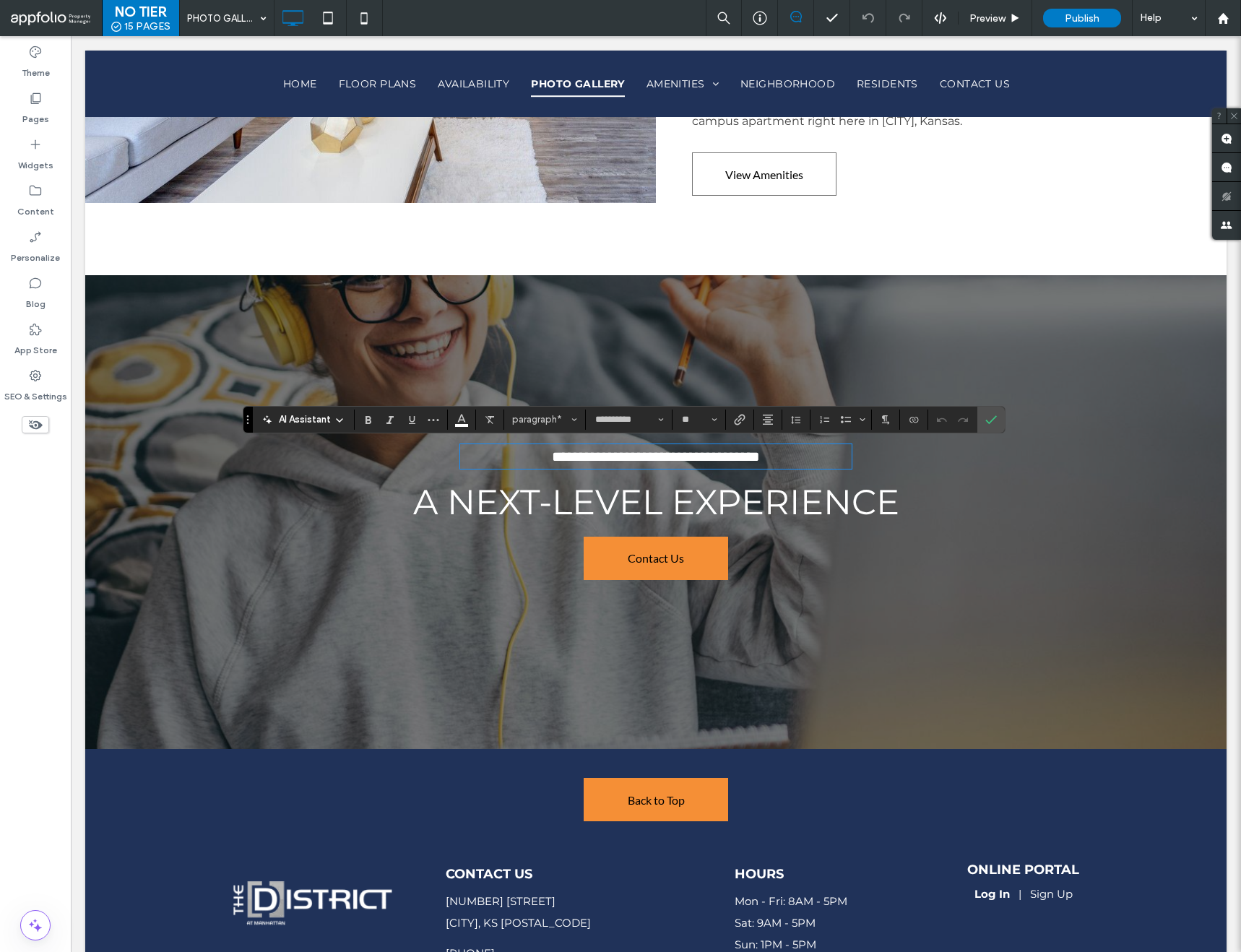 scroll, scrollTop: 0, scrollLeft: 0, axis: both 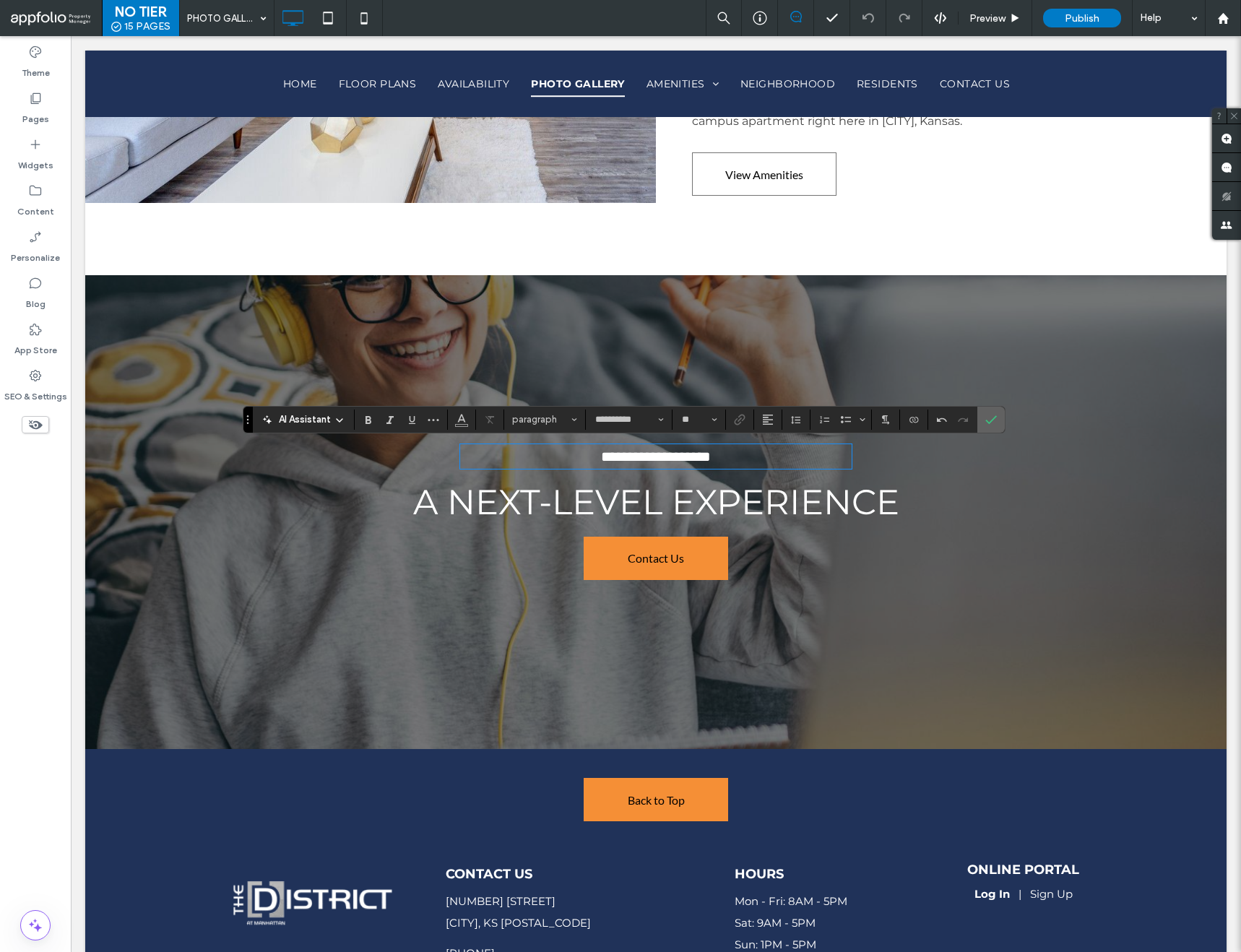 click 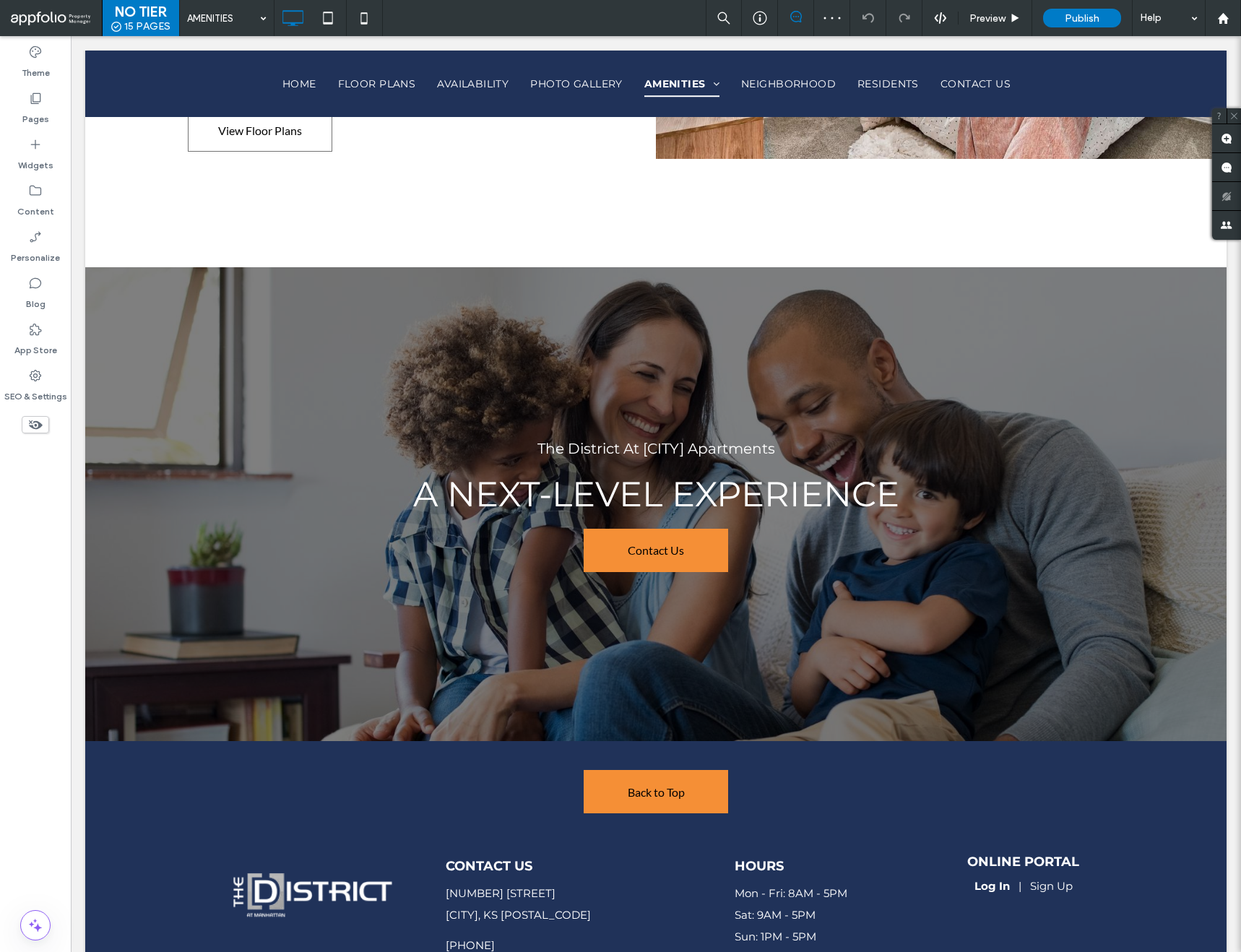 scroll, scrollTop: 2289, scrollLeft: 0, axis: vertical 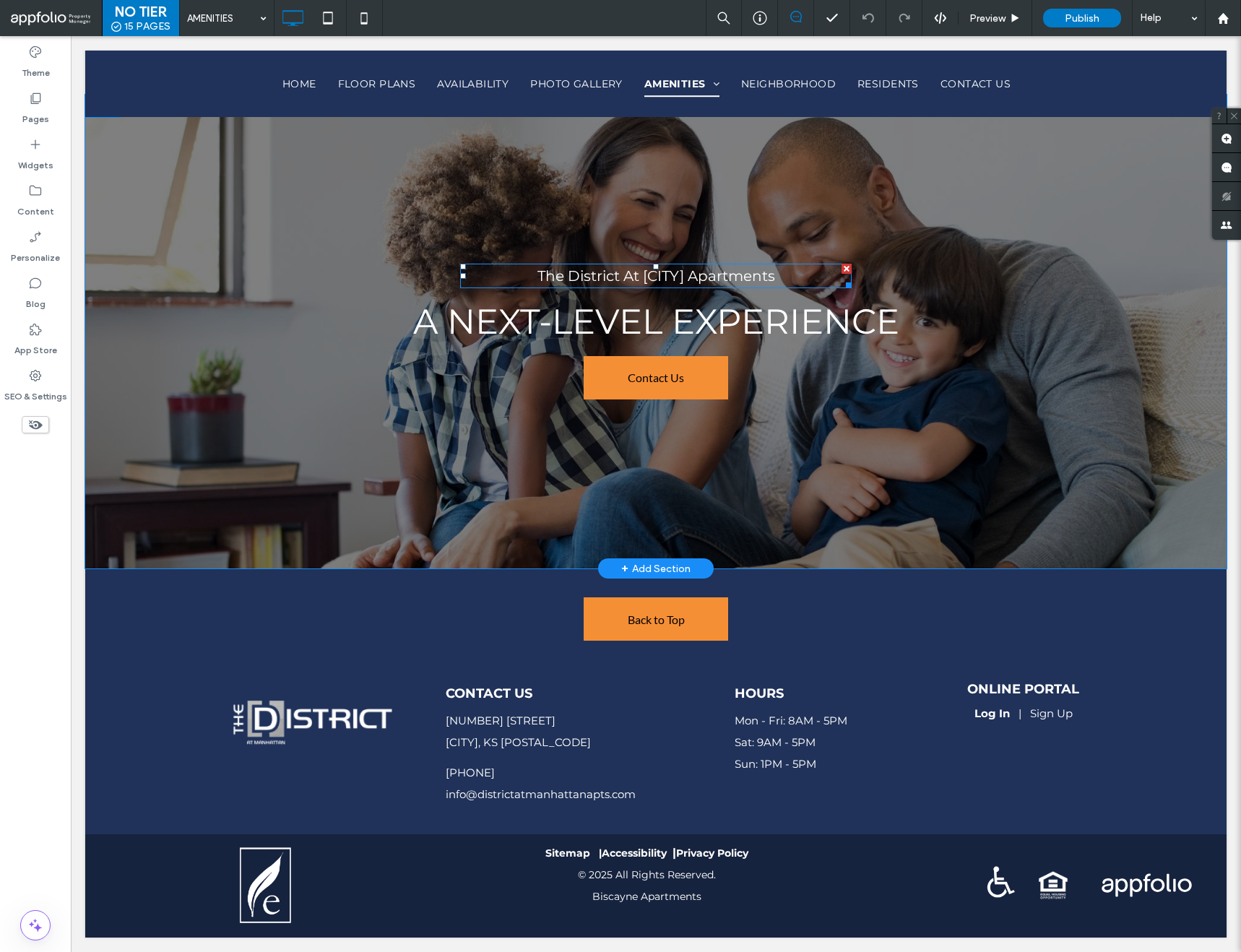 click on "The District At Manhattan Apartments" at bounding box center [656, 276] 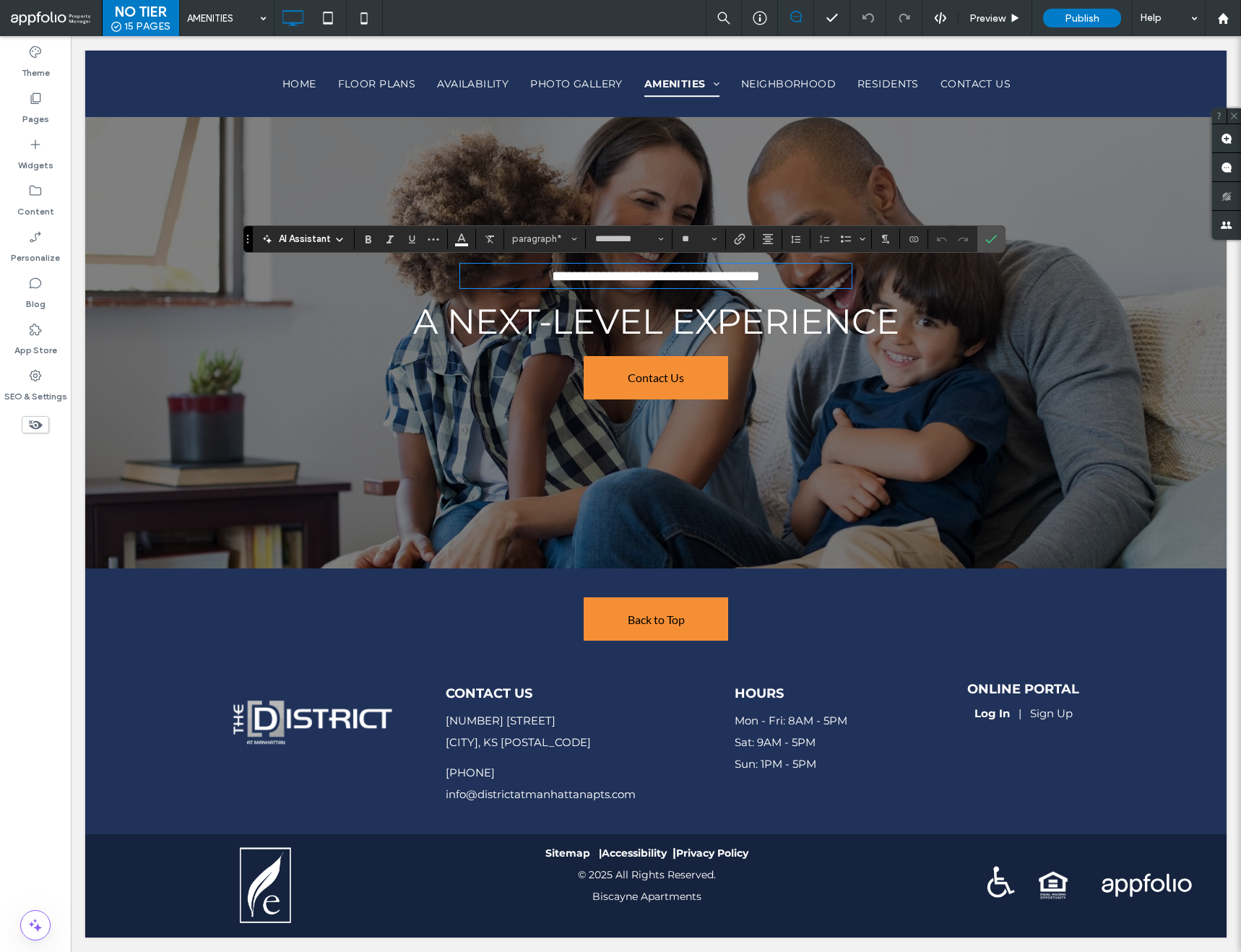 type on "**" 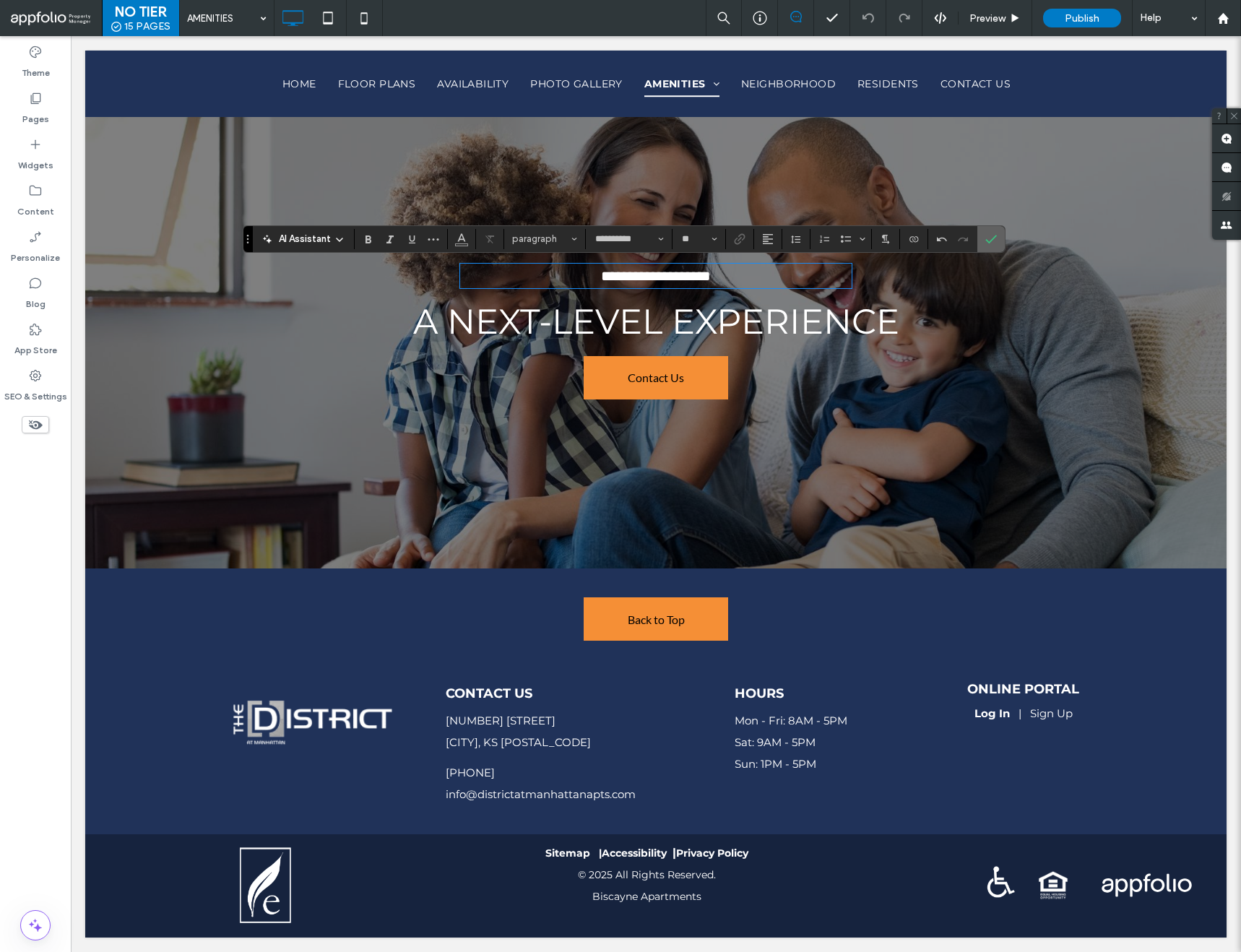 click 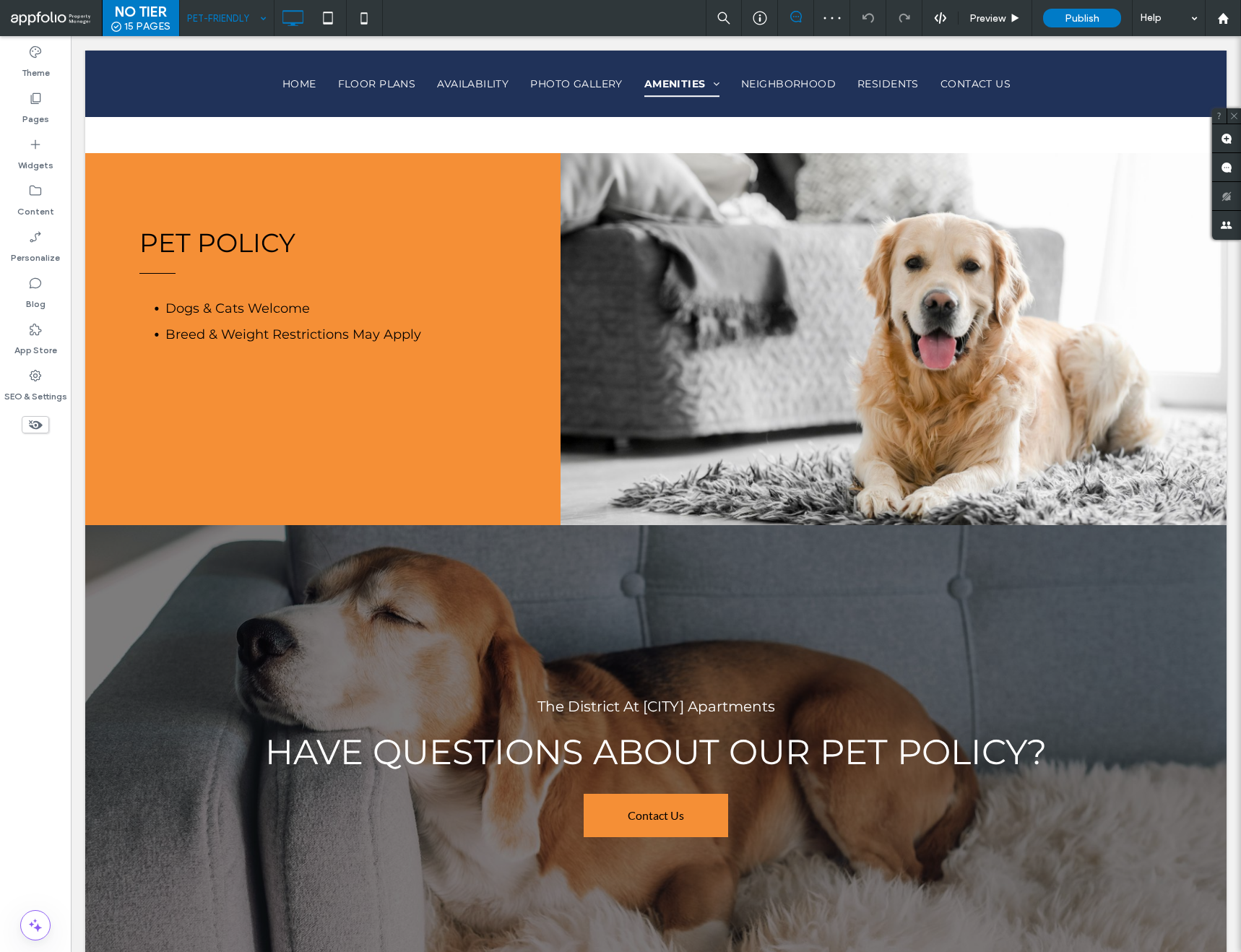 scroll, scrollTop: 1156, scrollLeft: 0, axis: vertical 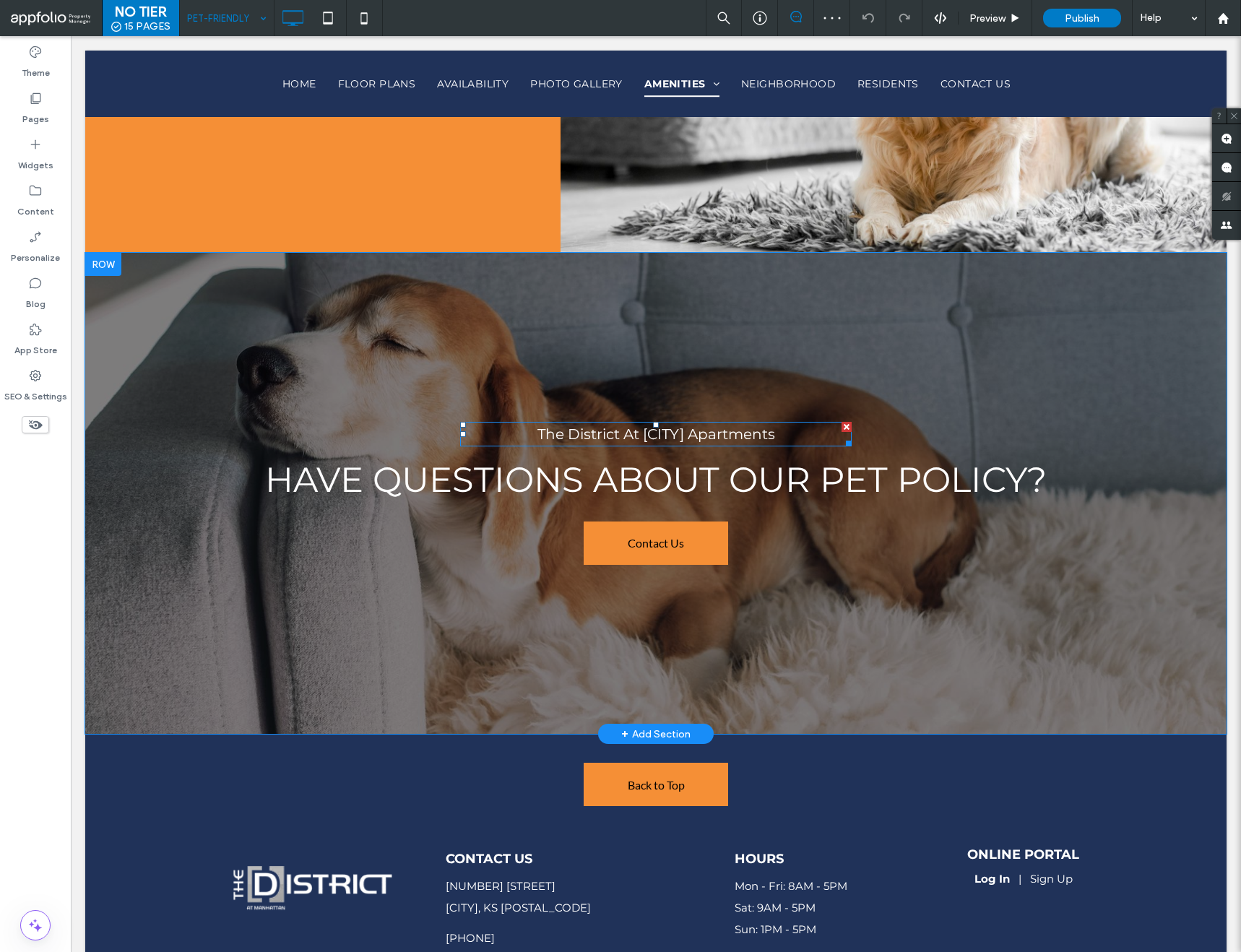 click on "The District At Manhattan Apartments" at bounding box center [656, 434] 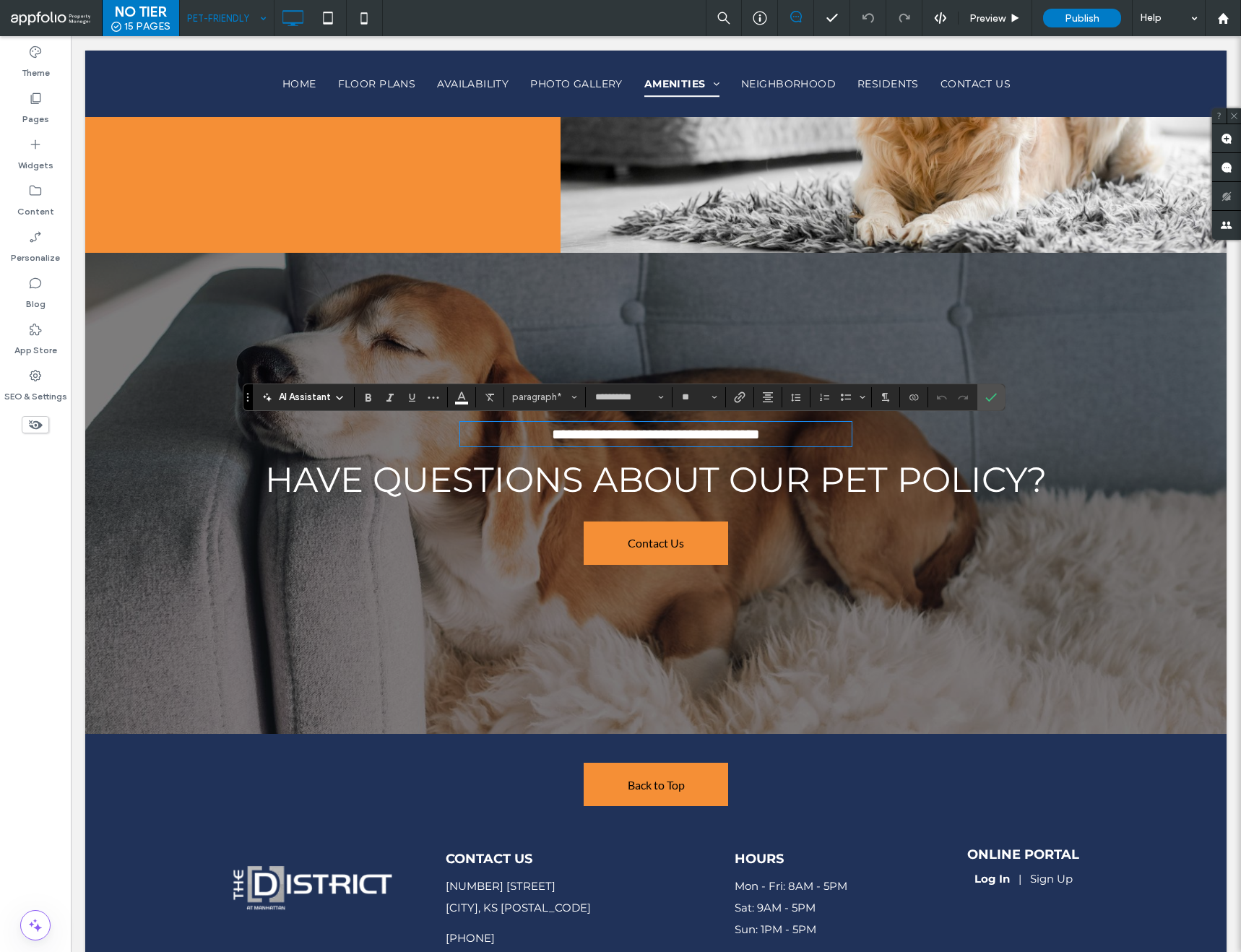 type on "**" 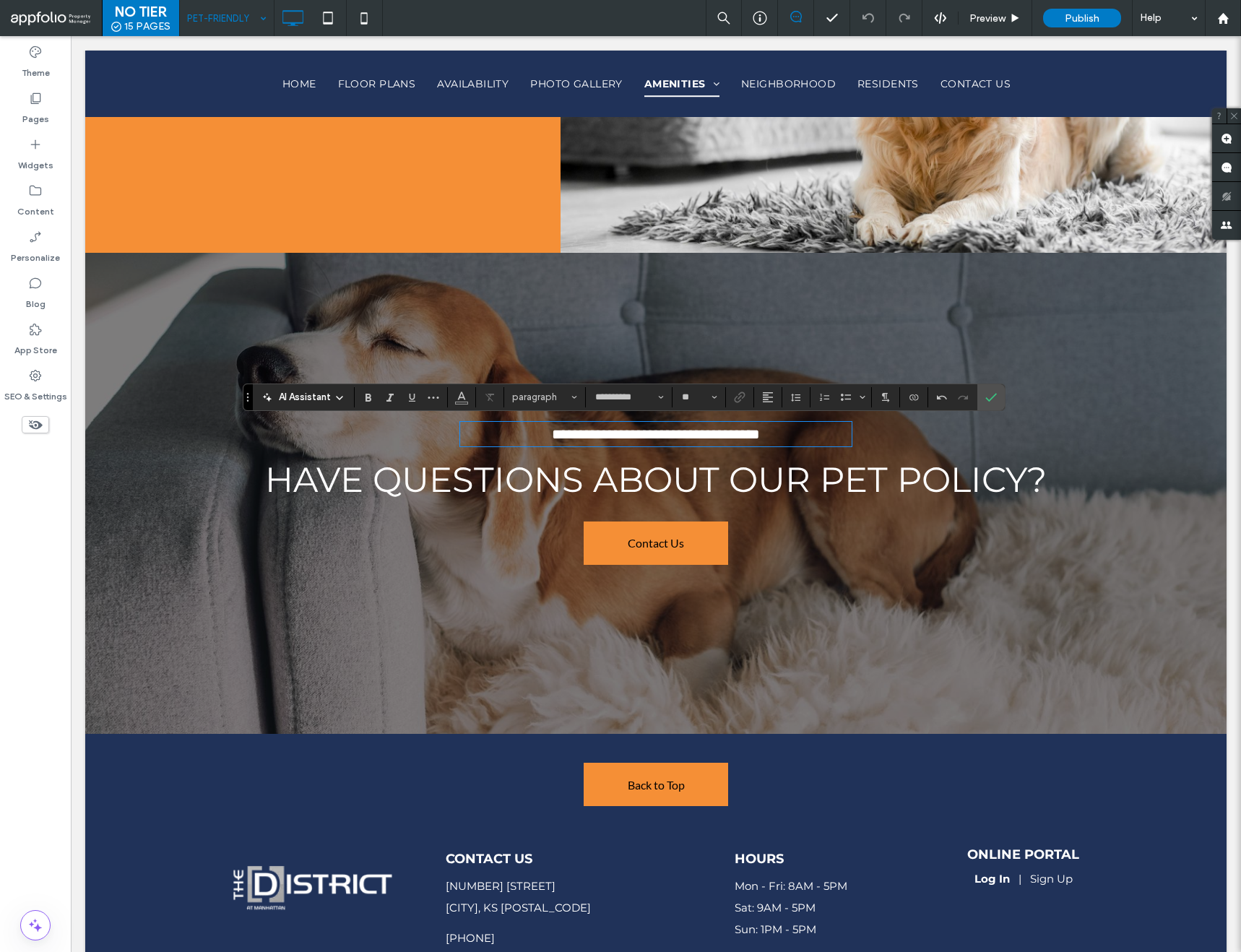 scroll, scrollTop: 0, scrollLeft: 0, axis: both 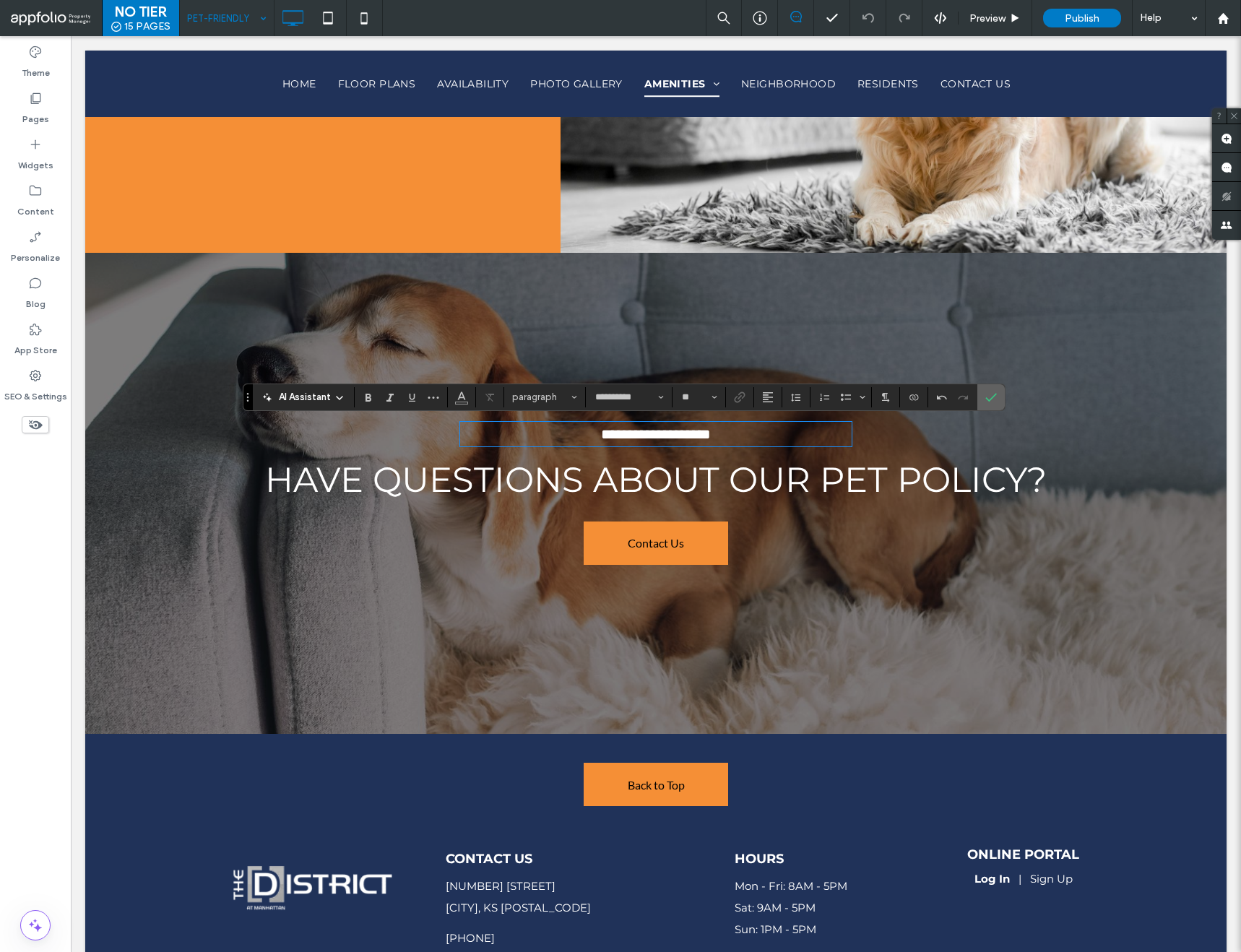 click 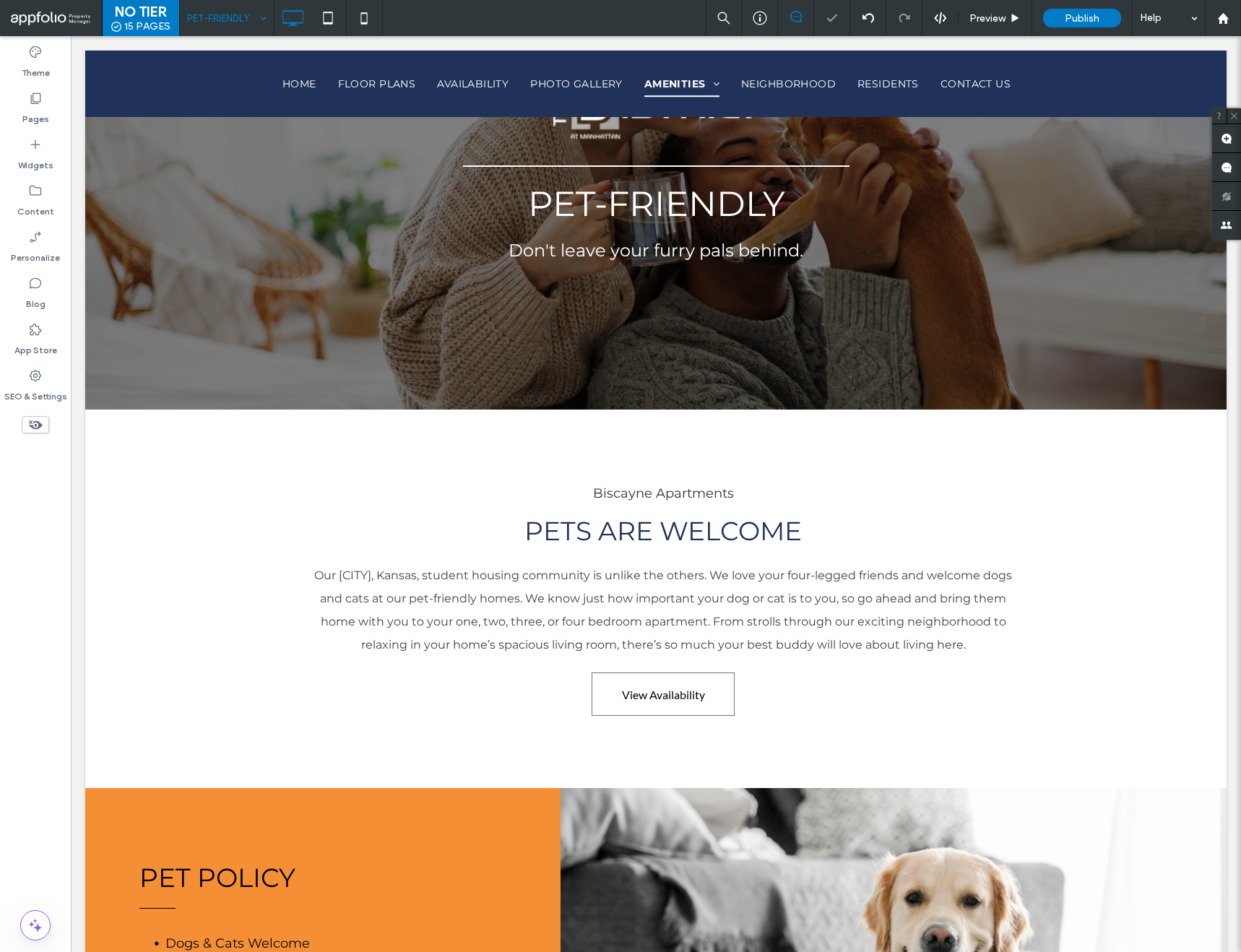 scroll, scrollTop: 0, scrollLeft: 0, axis: both 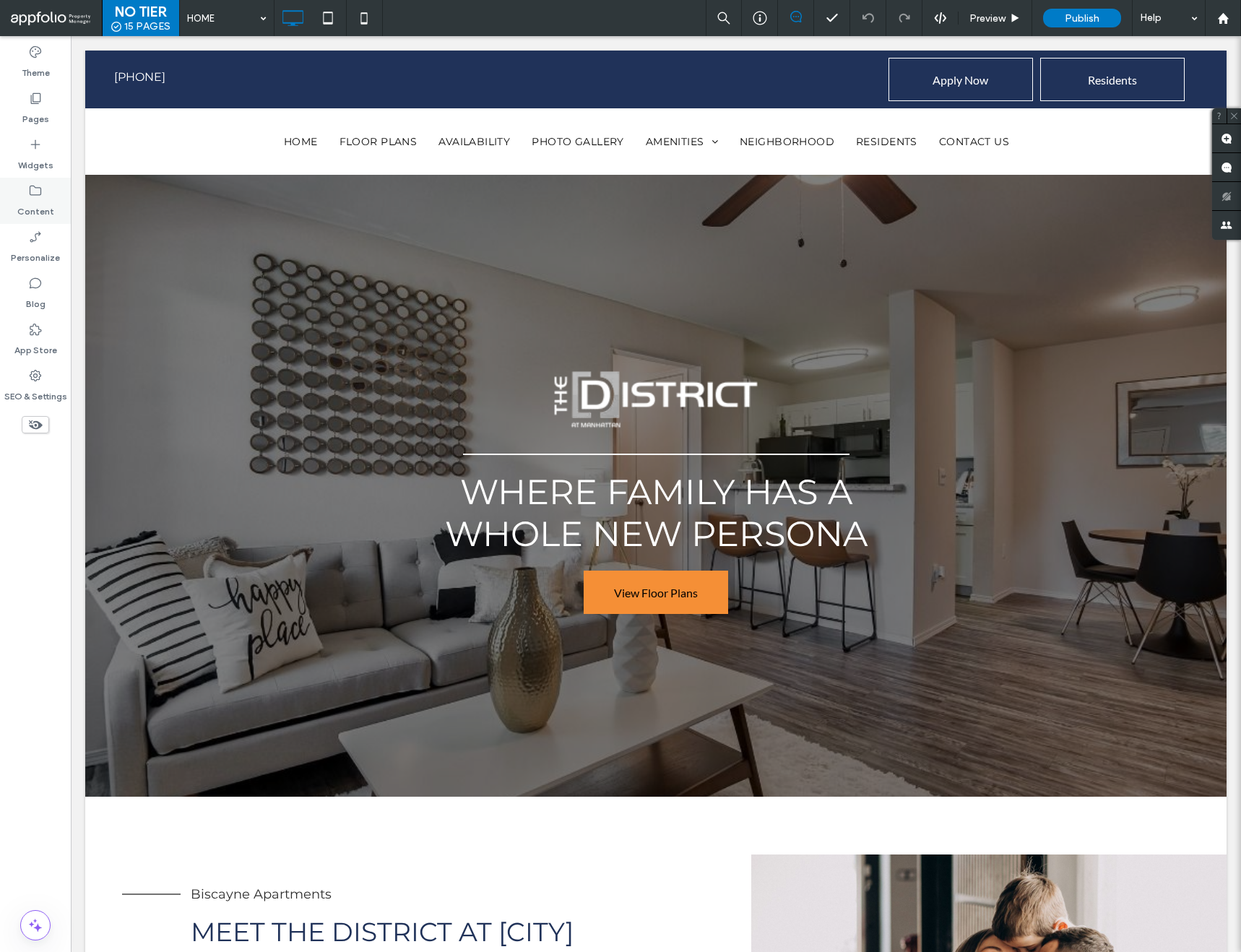 click on "Content" at bounding box center [35, 208] 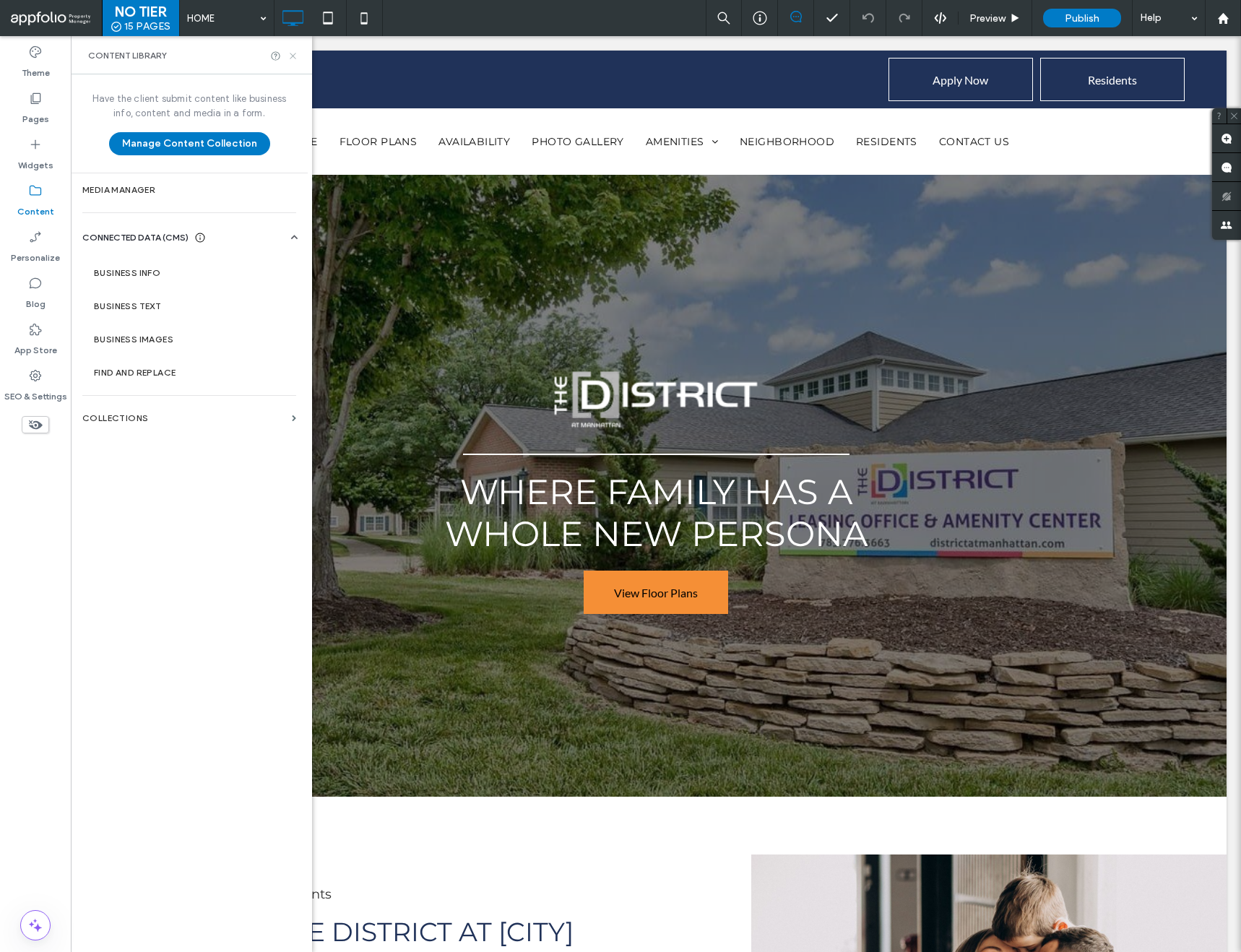 click 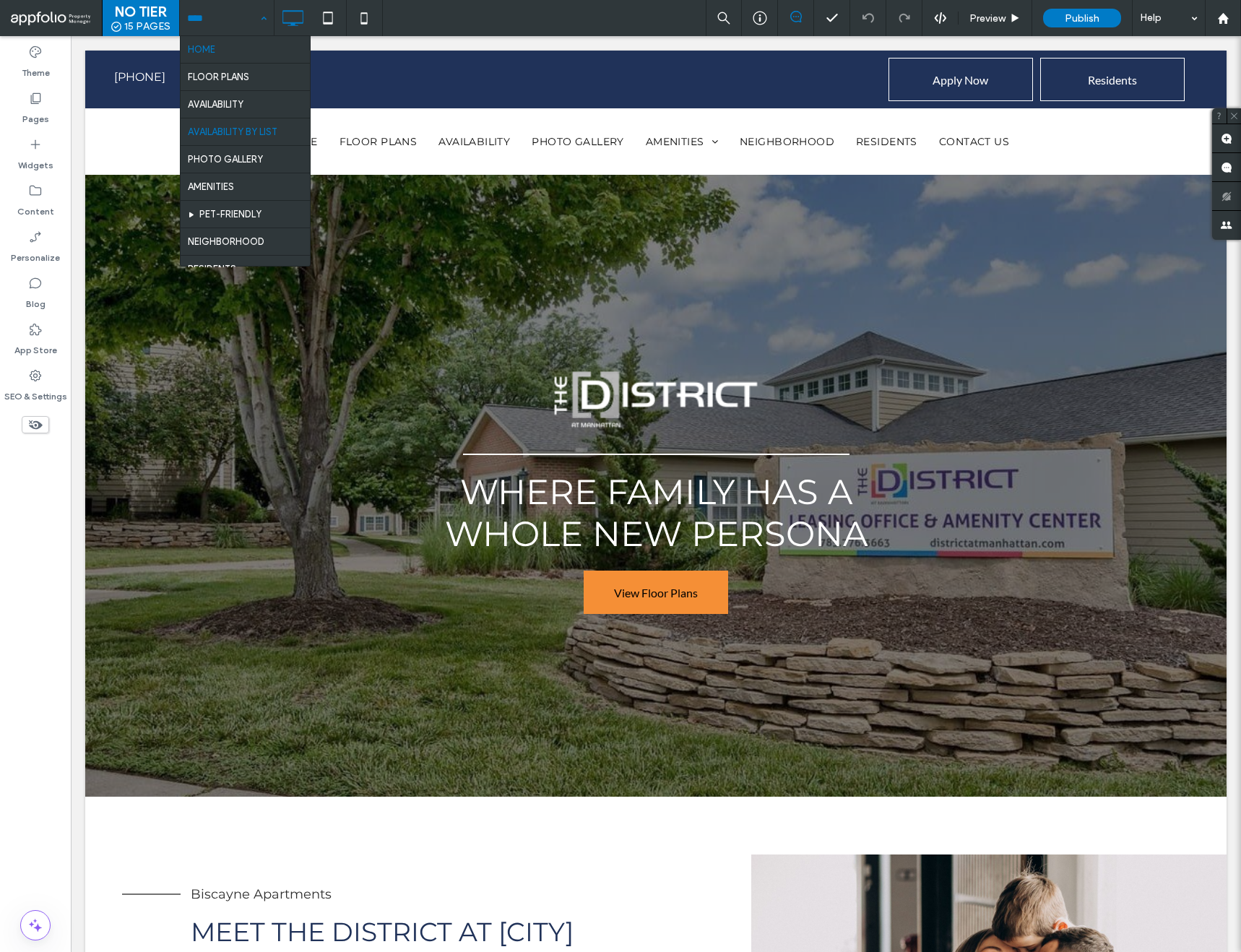 scroll, scrollTop: 152, scrollLeft: 0, axis: vertical 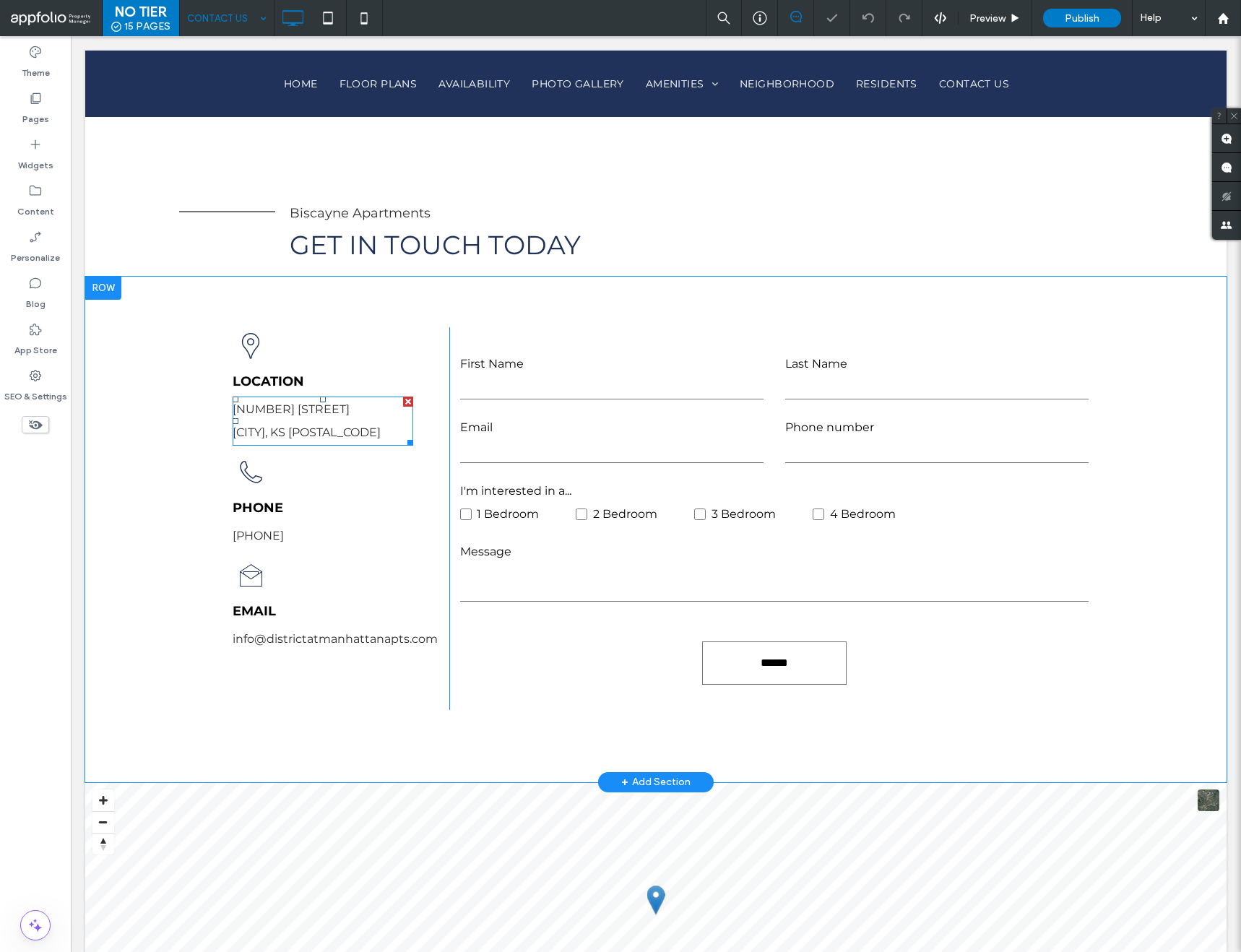 click on "Manhattan, KS 66502" at bounding box center [323, 433] 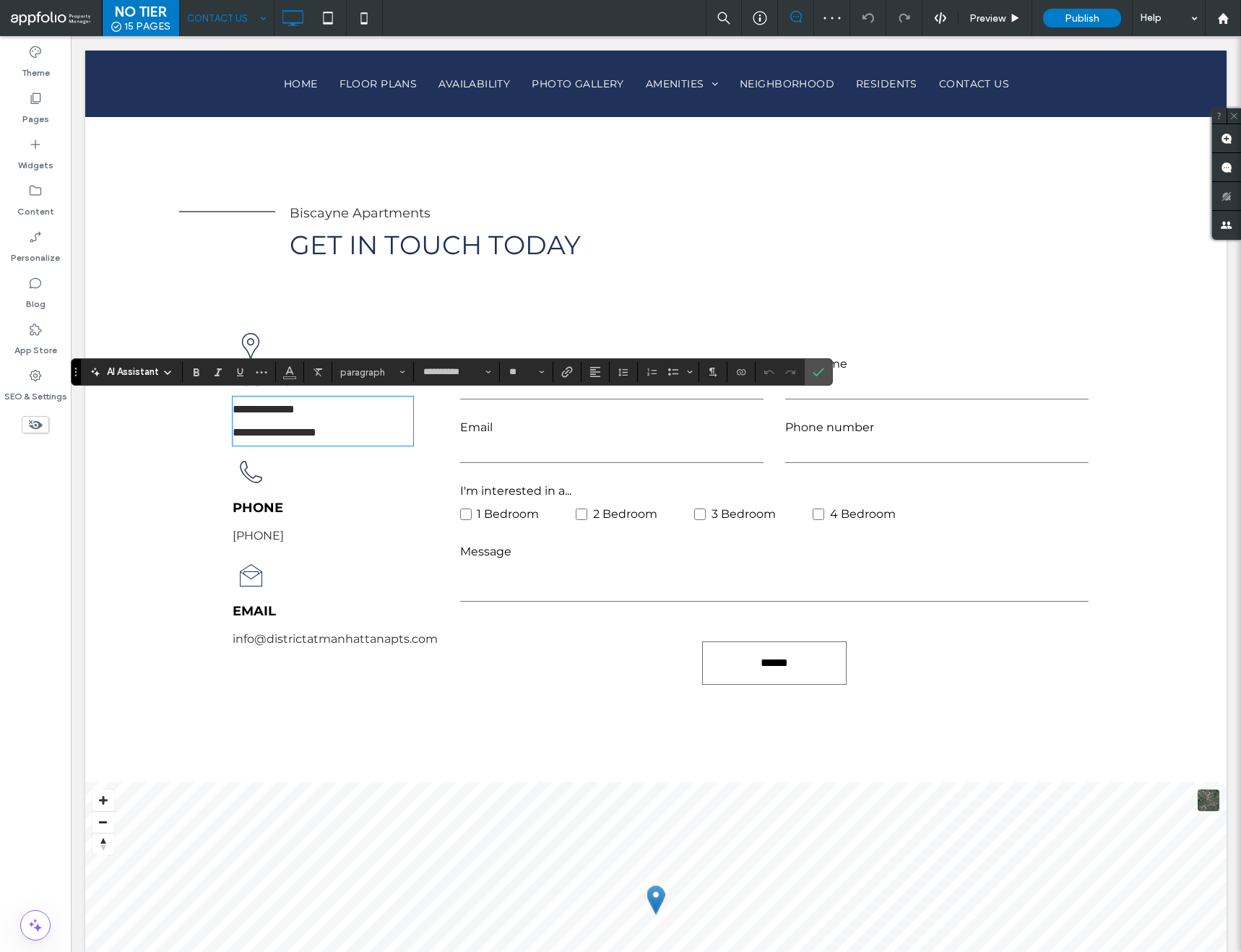 scroll, scrollTop: 0, scrollLeft: 0, axis: both 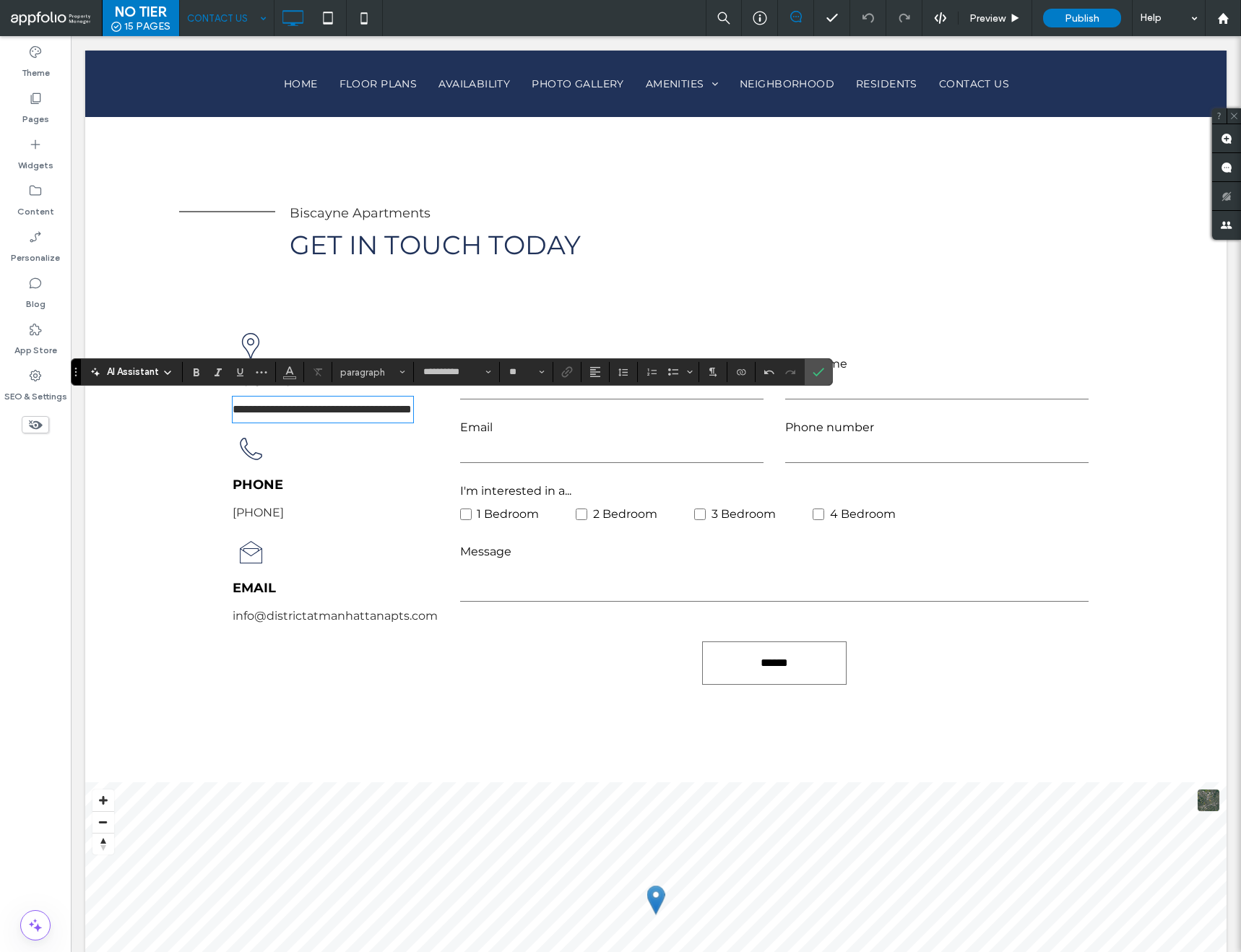click on "**********" at bounding box center [322, 409] 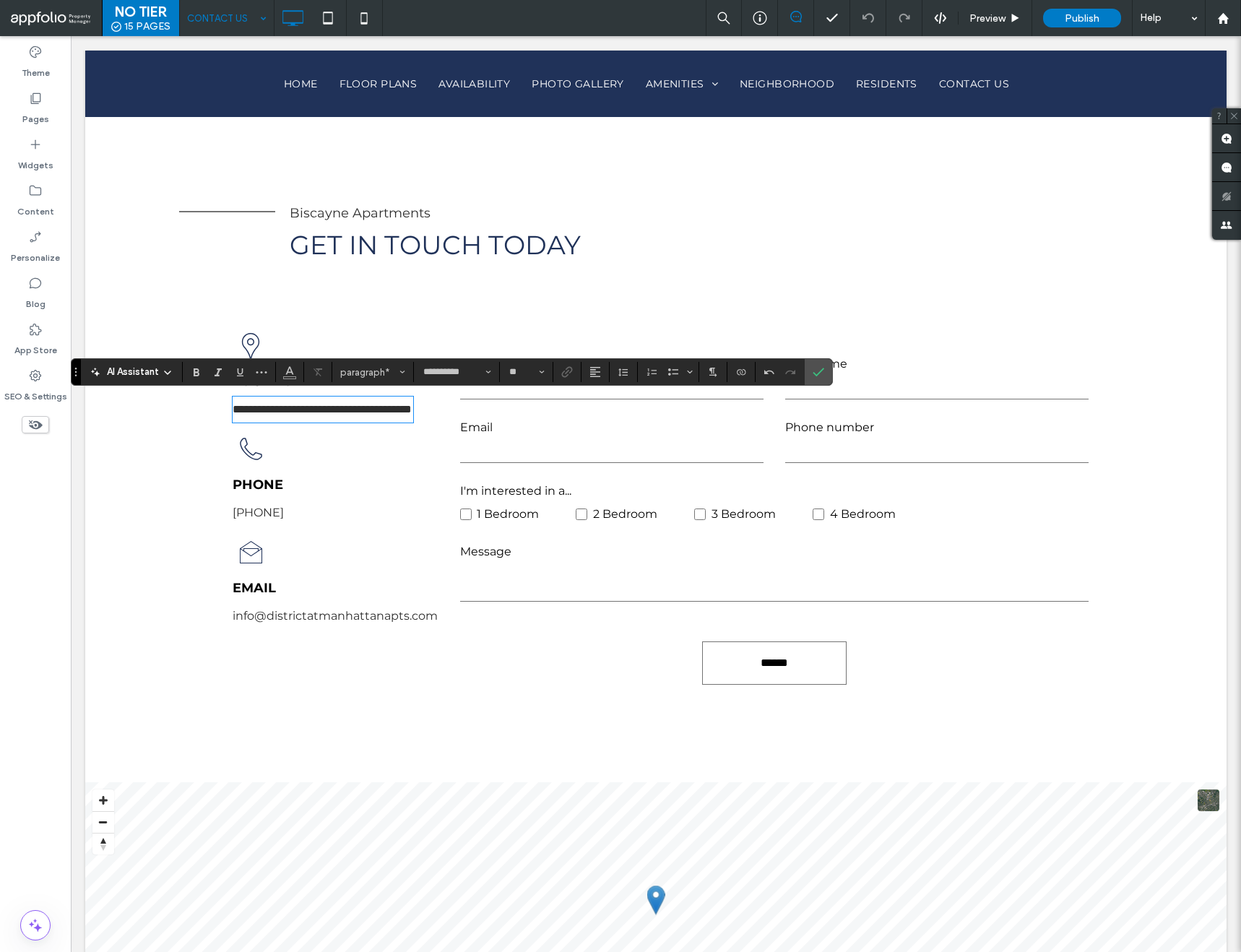 type 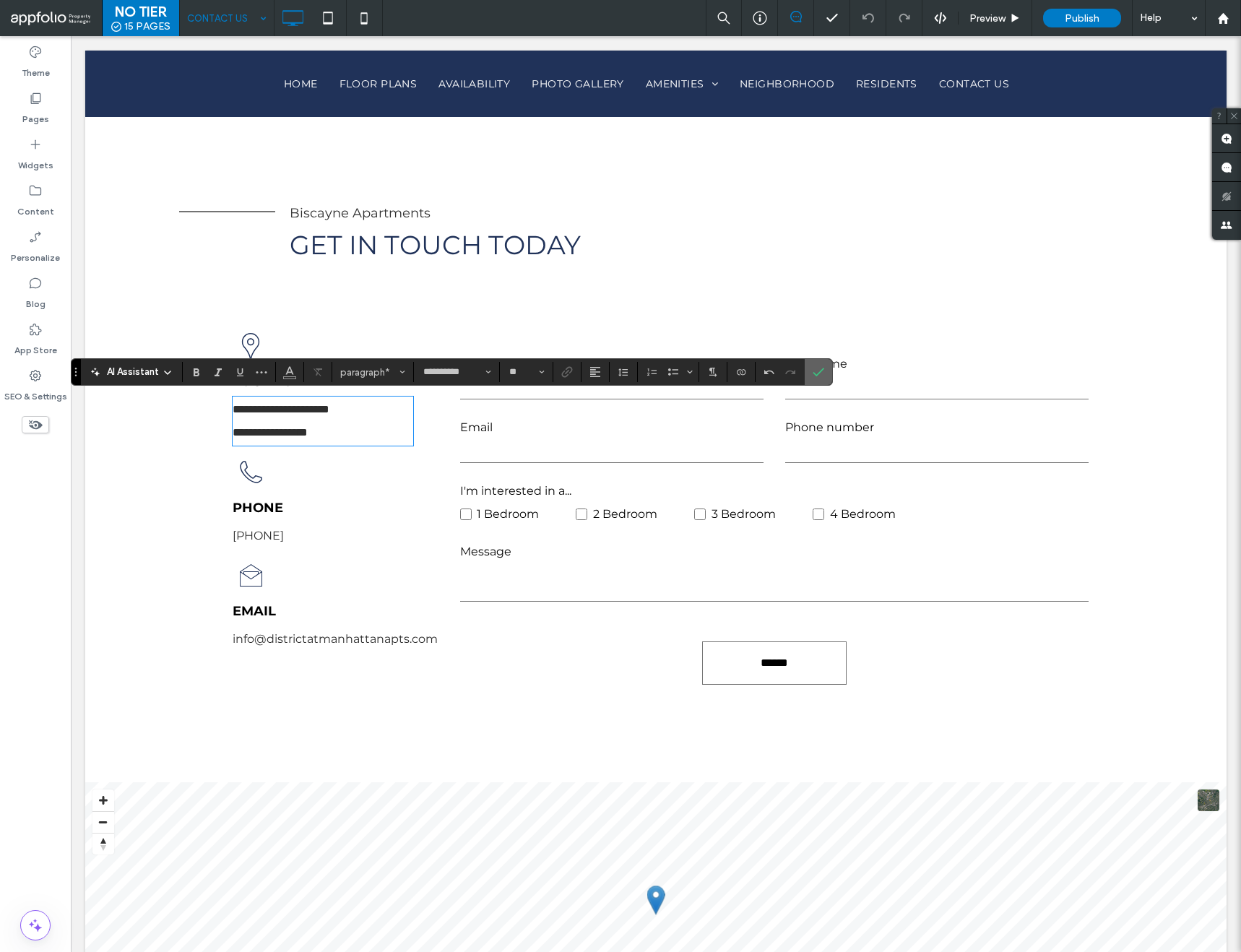 click 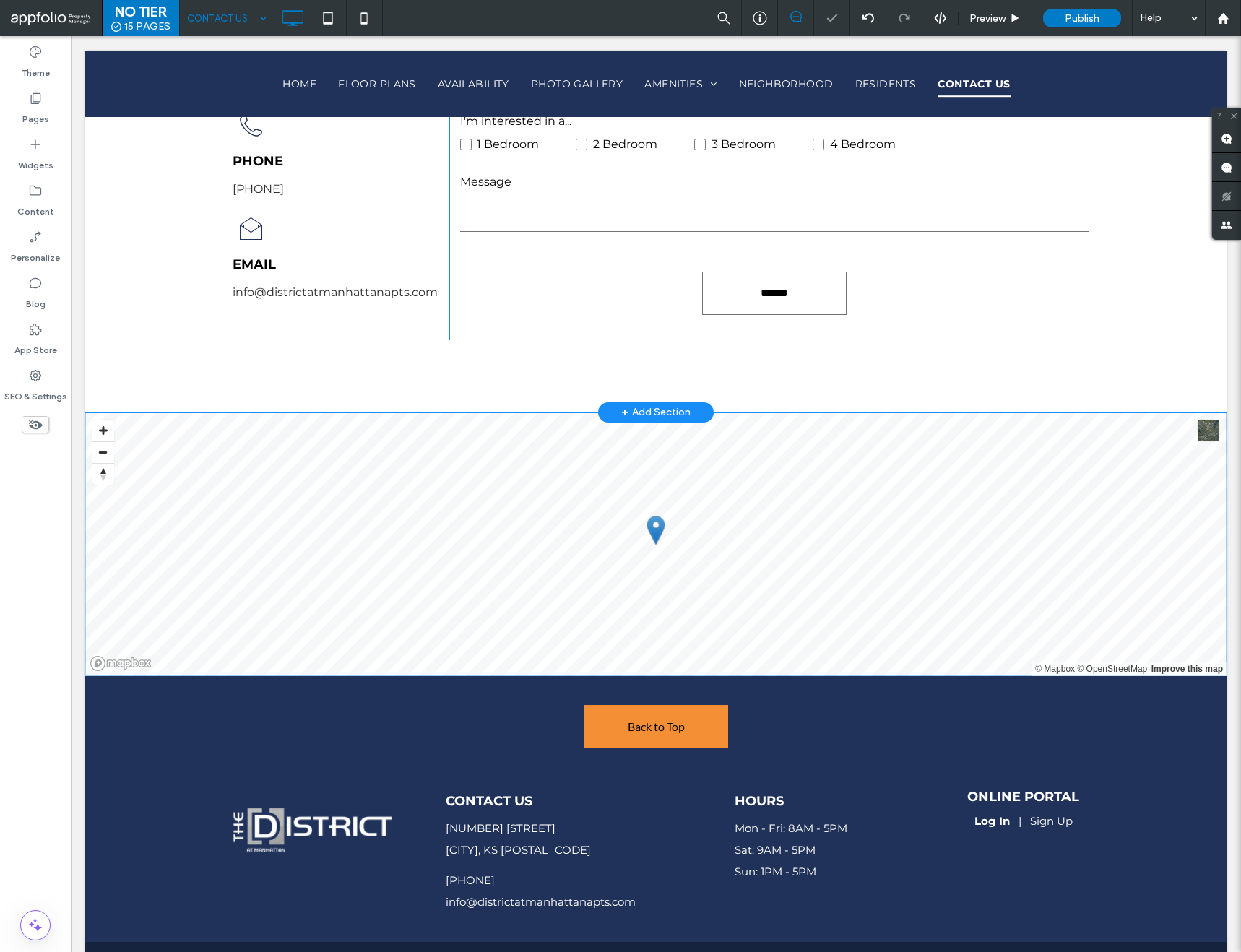 scroll, scrollTop: 1048, scrollLeft: 0, axis: vertical 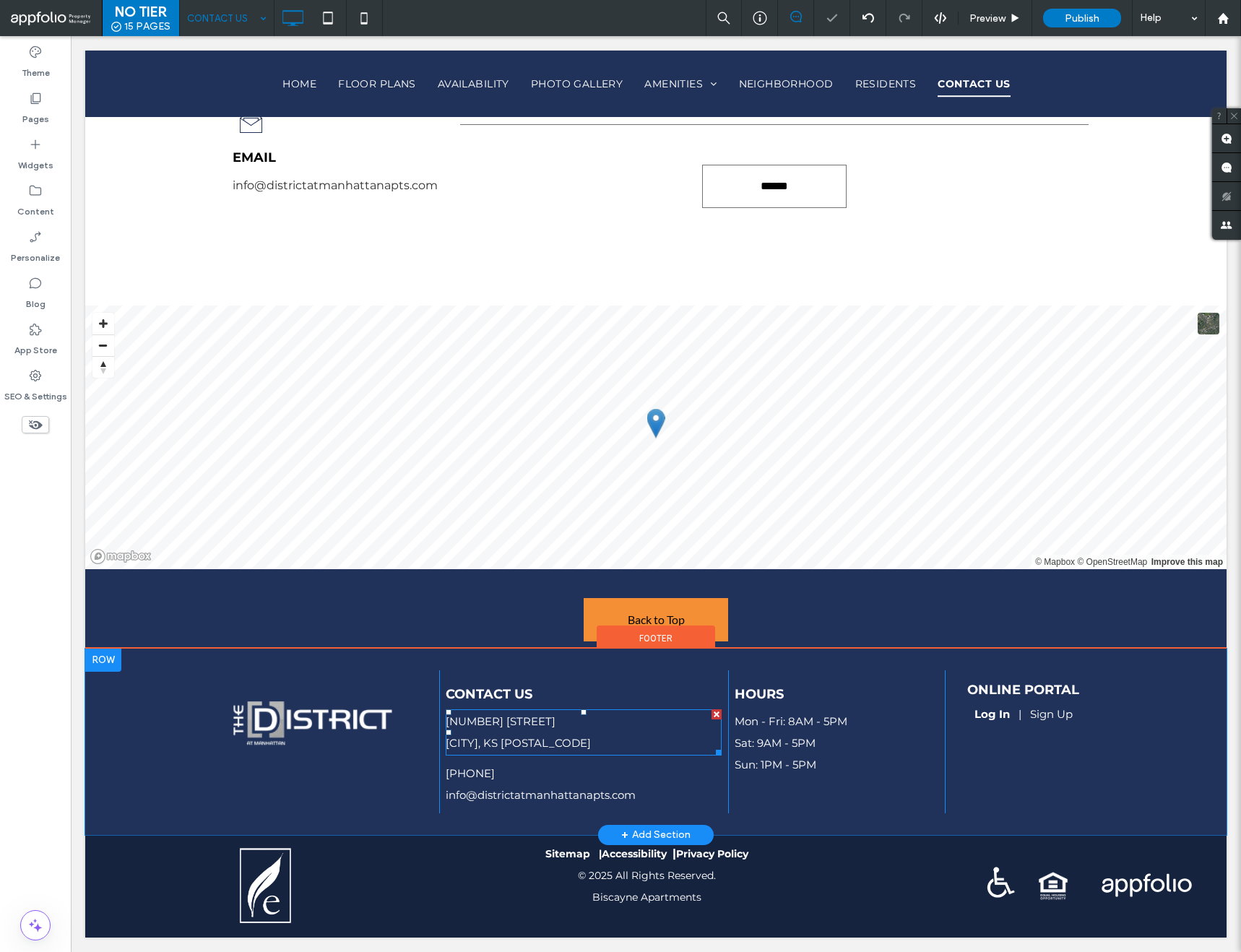 click on "Manhattan, KS 66502" at bounding box center [584, 743] 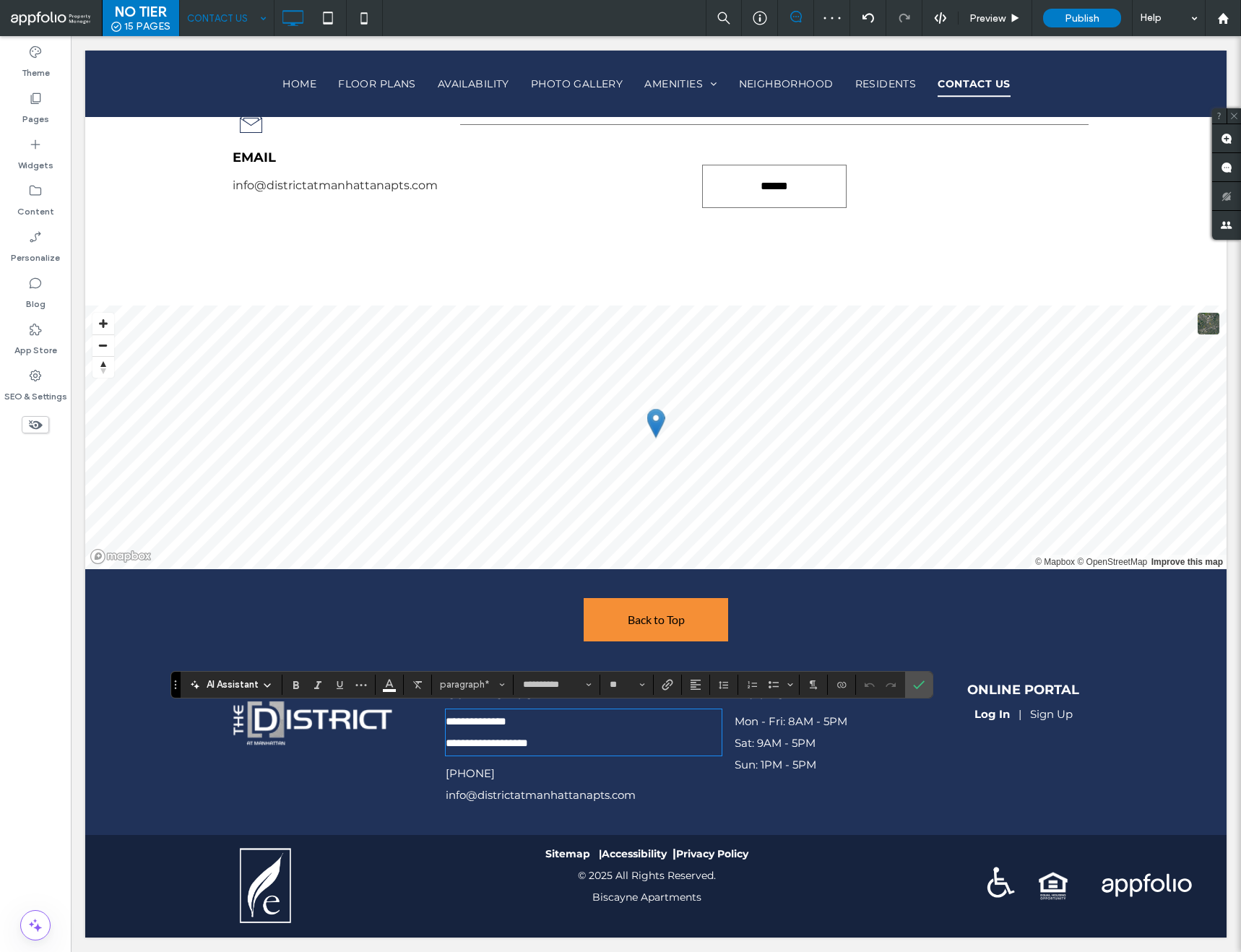 scroll, scrollTop: 0, scrollLeft: 0, axis: both 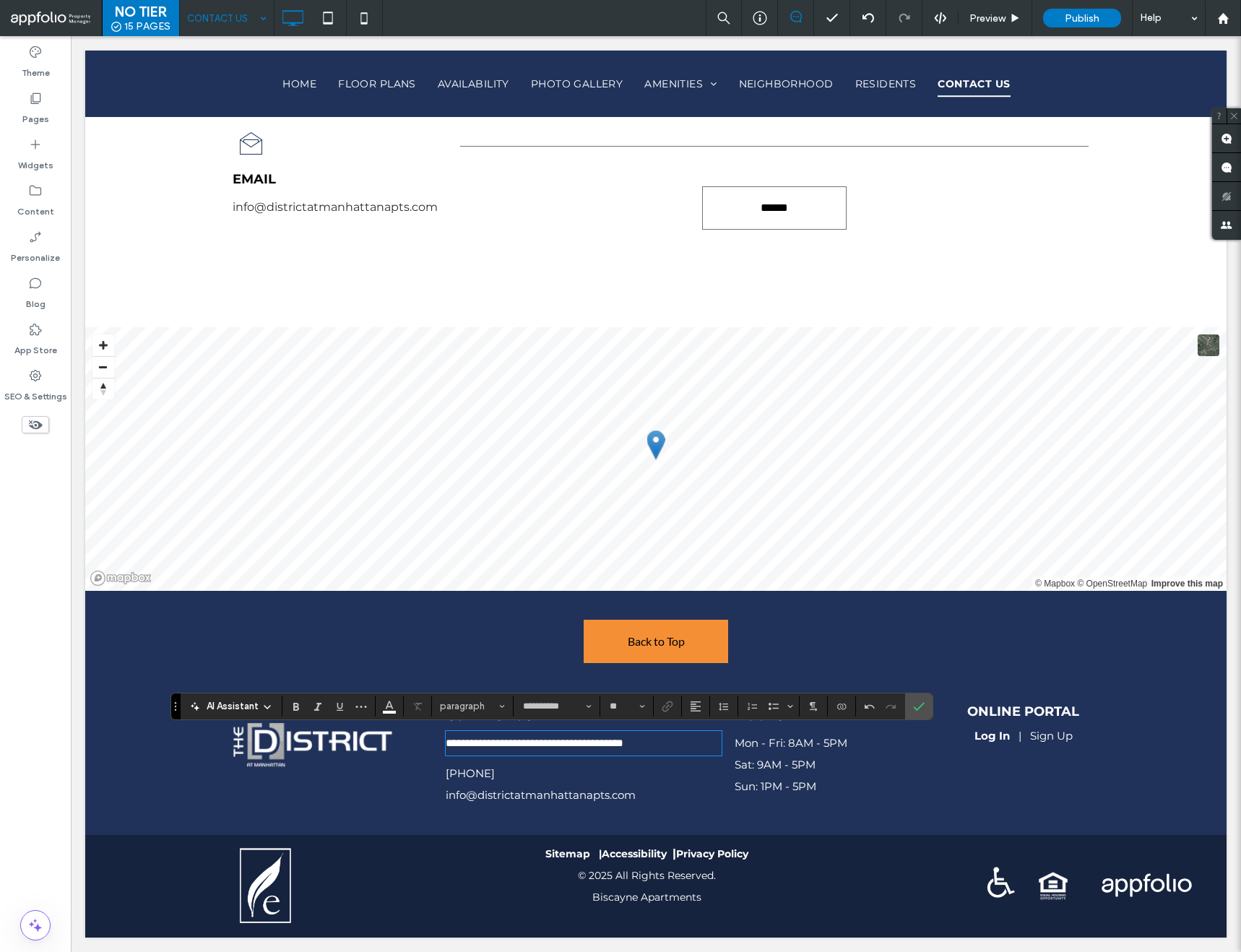 type on "**" 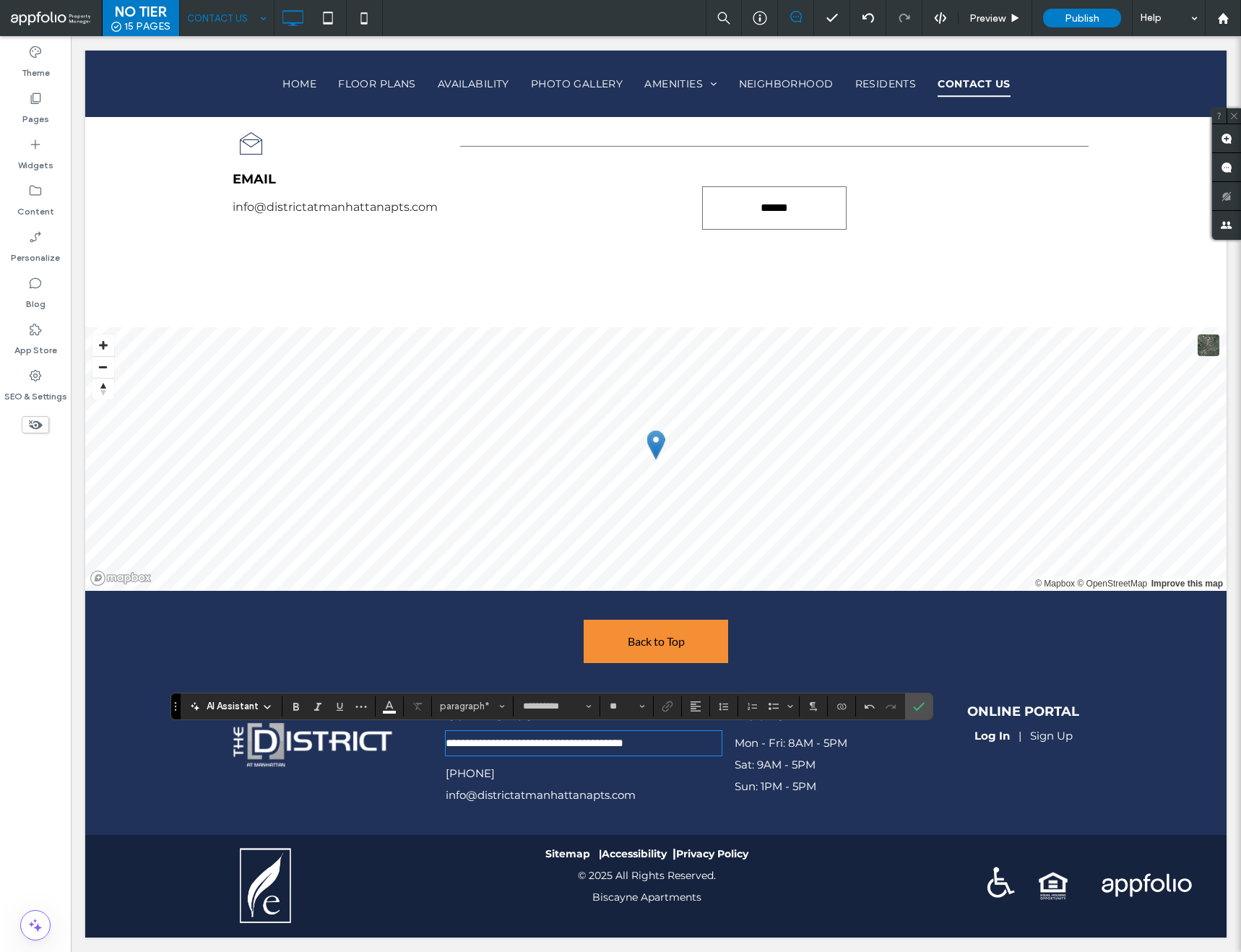 click on "**********" at bounding box center [535, 743] 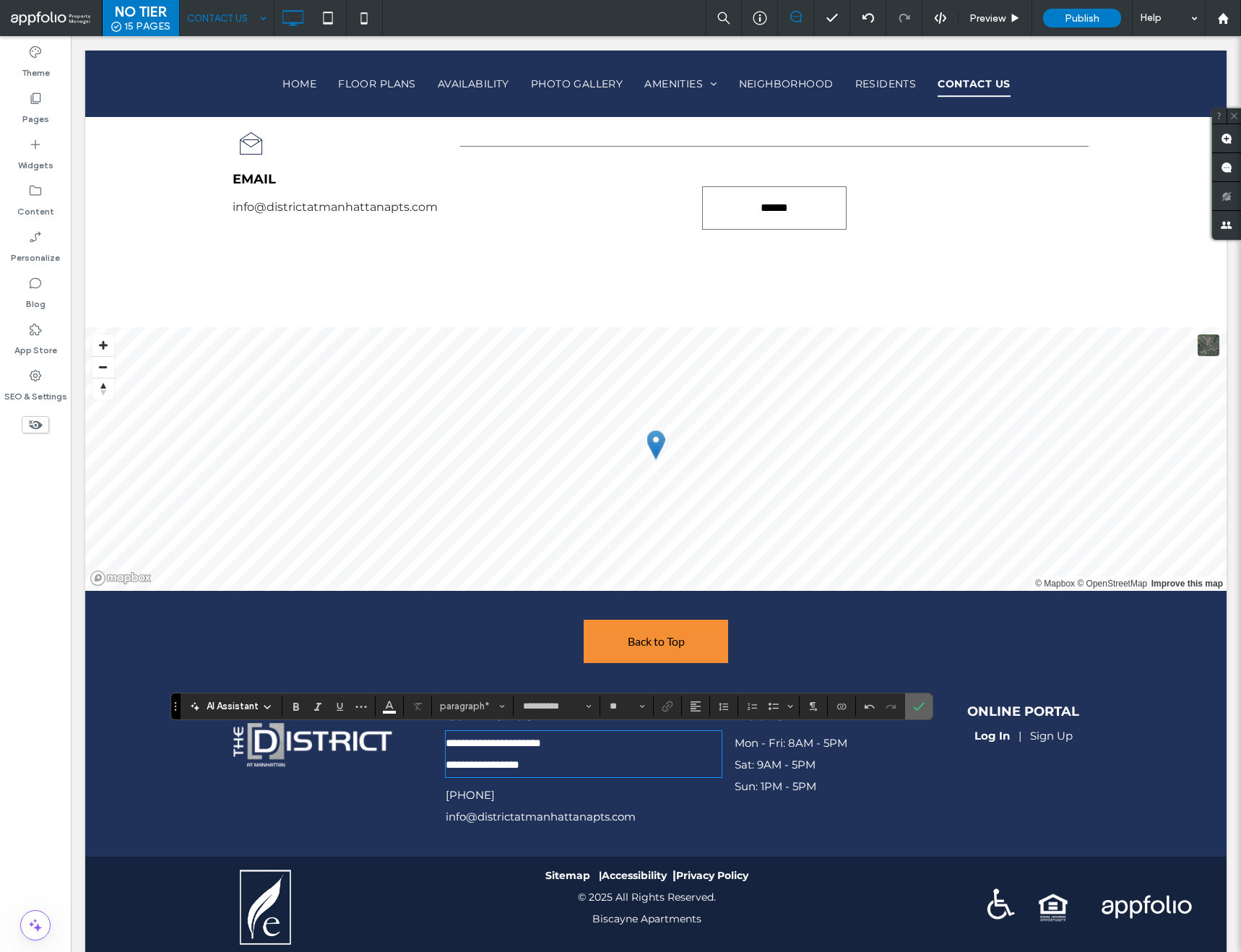 click 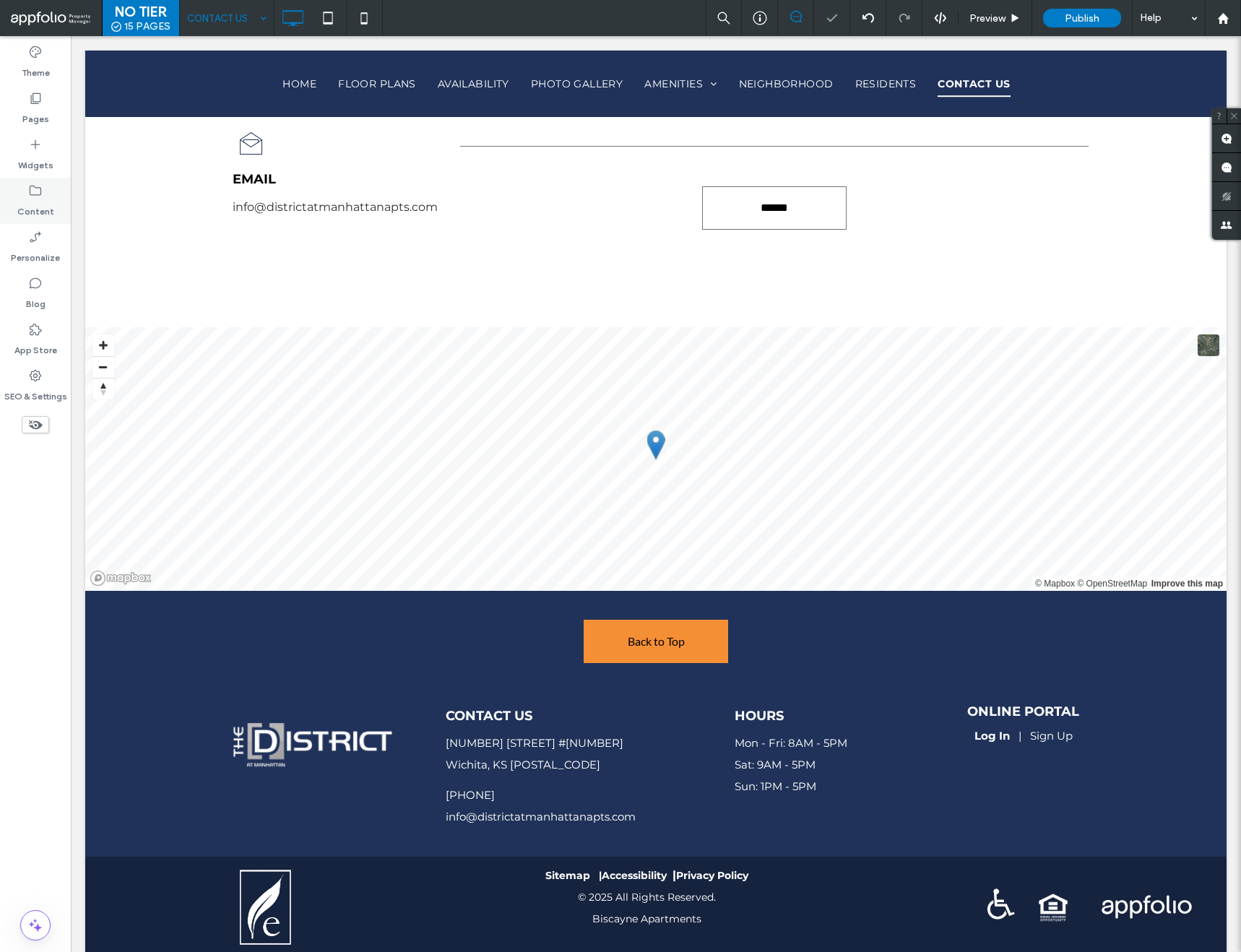 click on "Content" at bounding box center [35, 208] 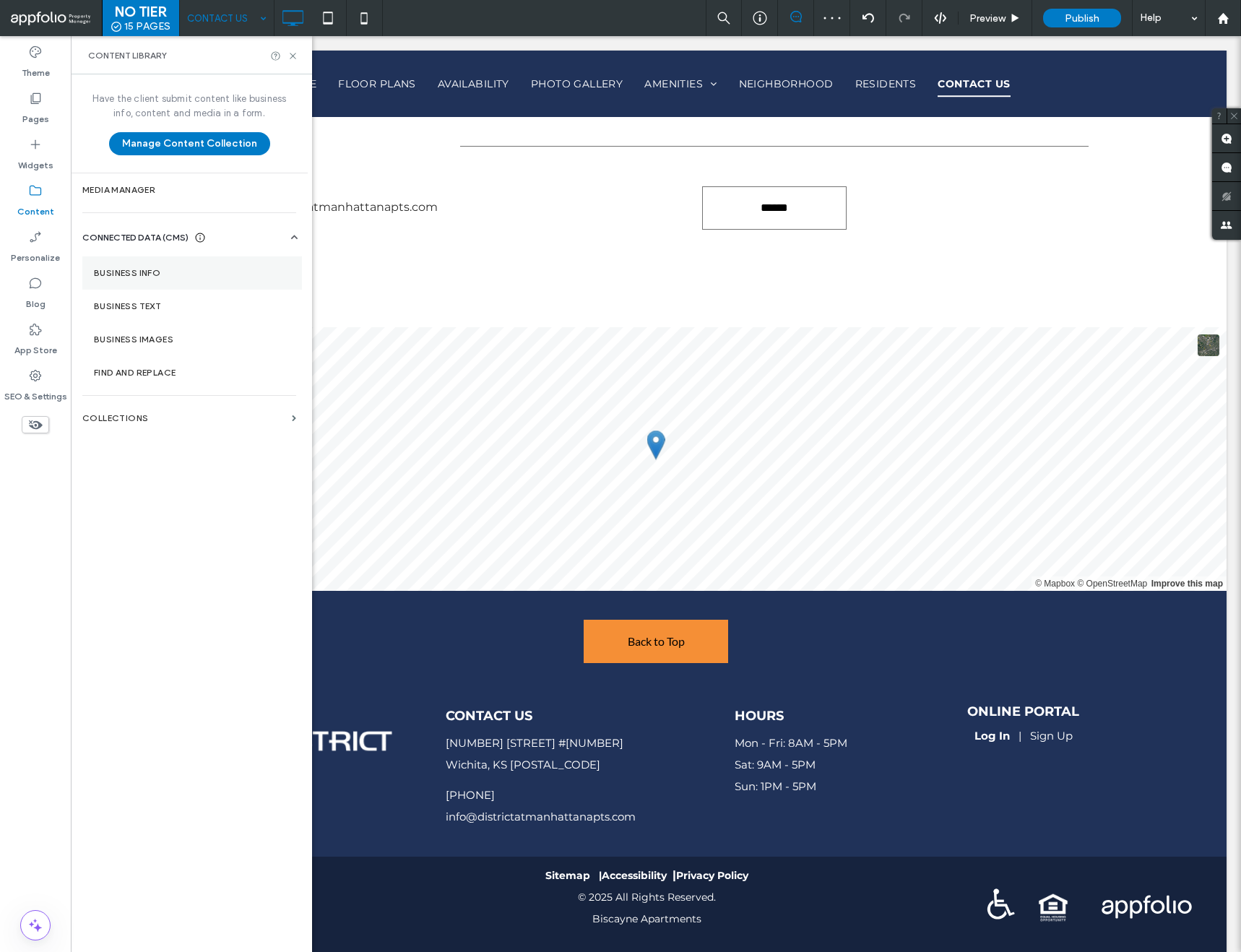 click on "Business Info" at bounding box center [192, 273] 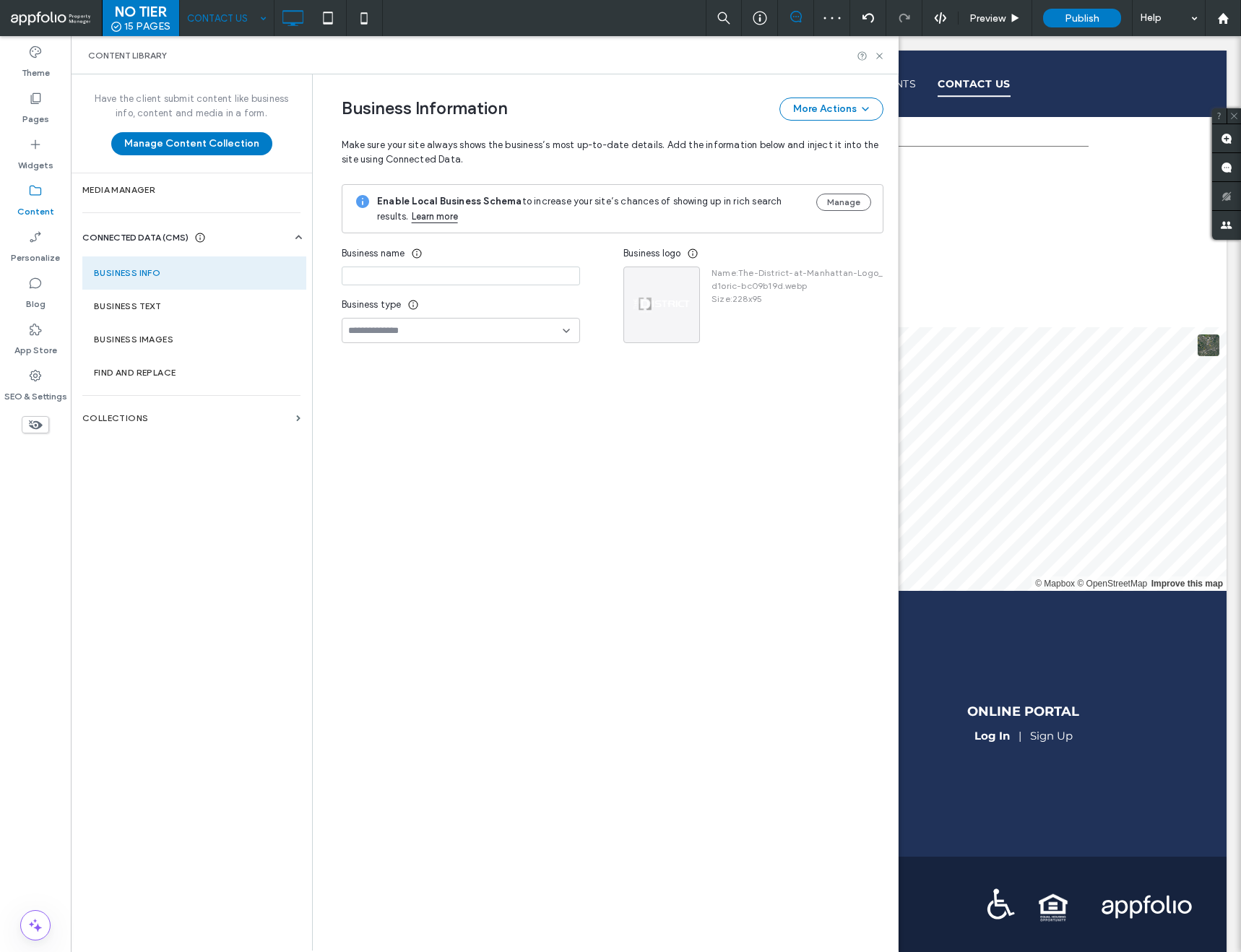 type on "**********" 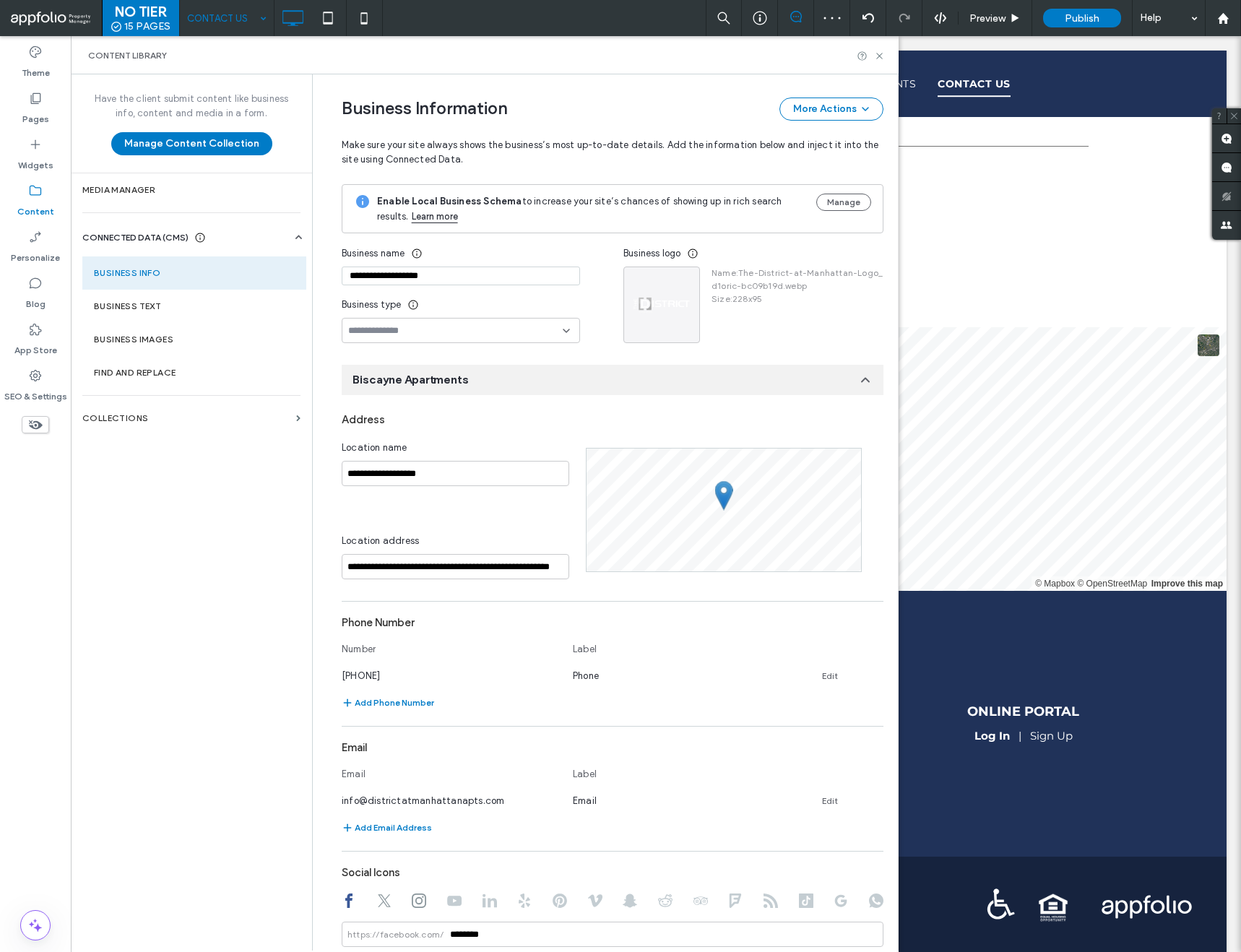 scroll, scrollTop: 1, scrollLeft: 0, axis: vertical 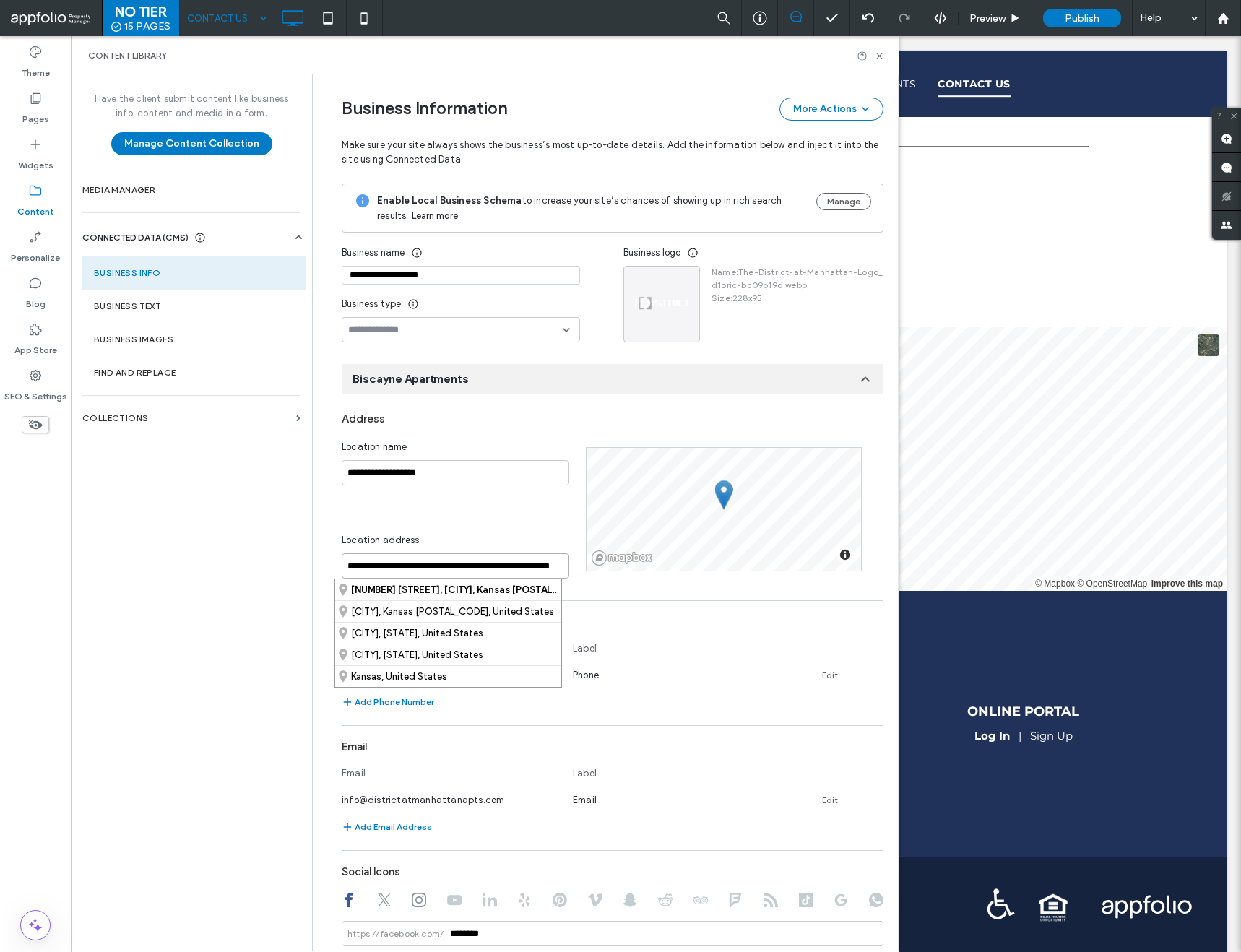 drag, startPoint x: 338, startPoint y: 561, endPoint x: 686, endPoint y: 576, distance: 348.32313 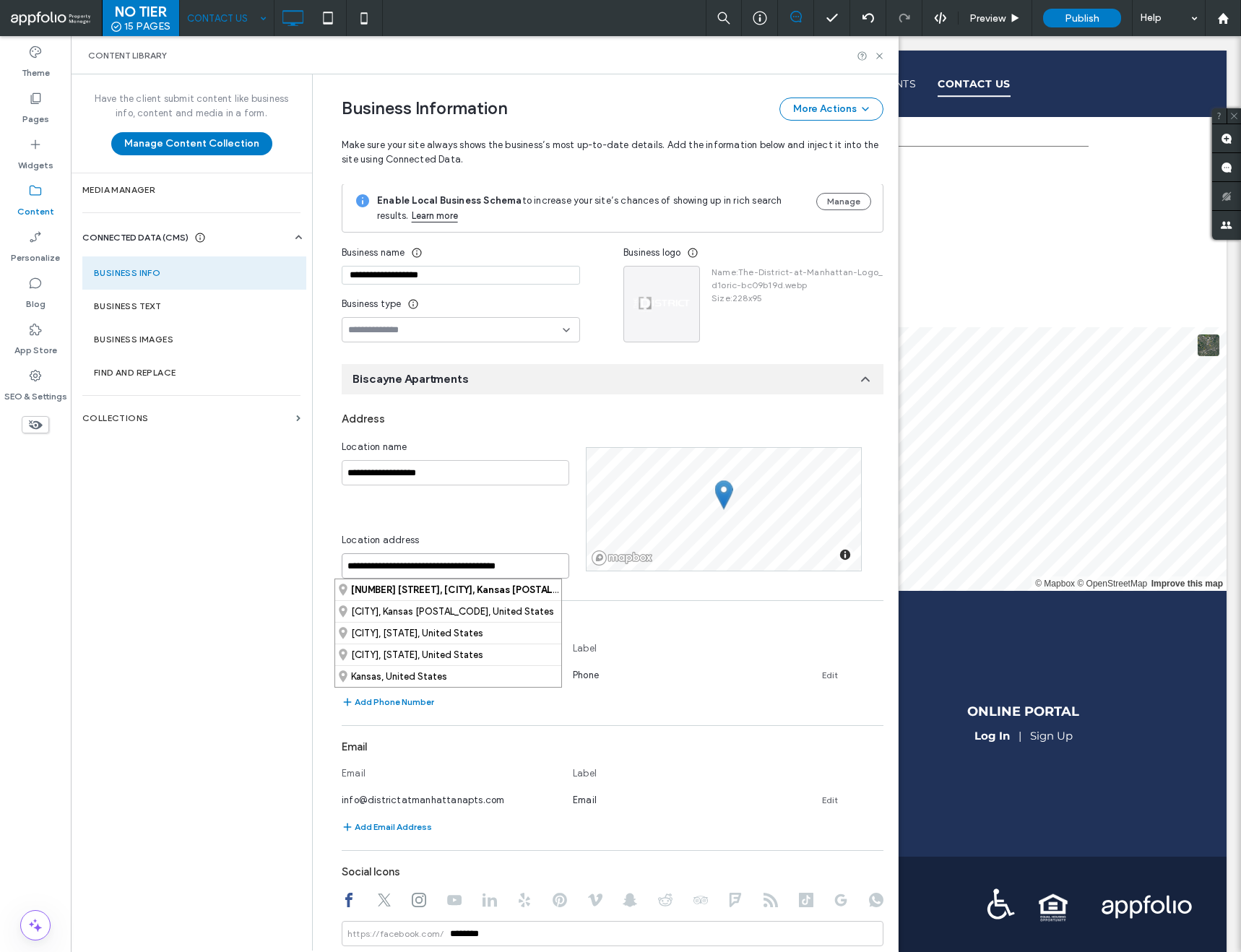 scroll, scrollTop: 0, scrollLeft: 0, axis: both 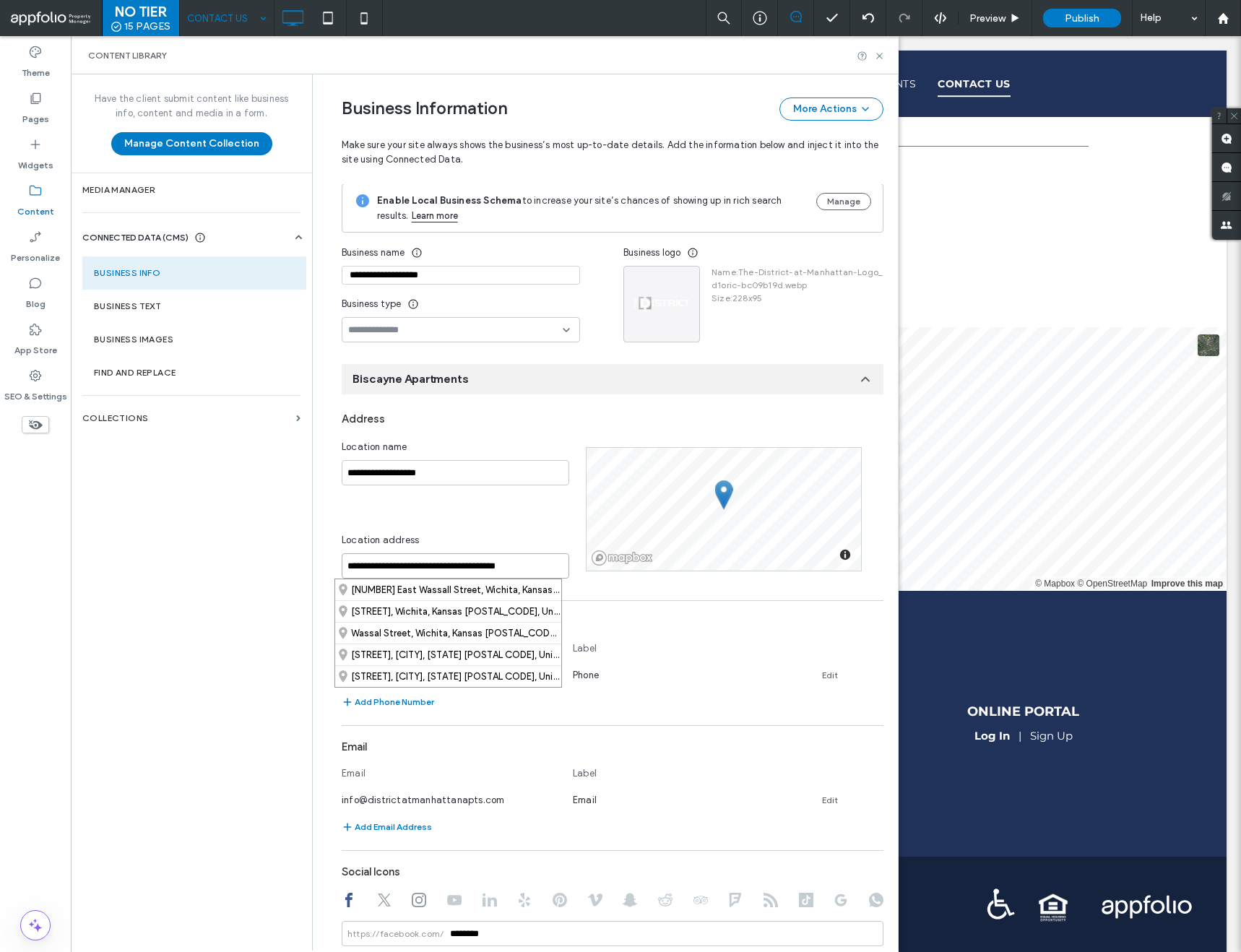 click on "**********" at bounding box center [455, 566] 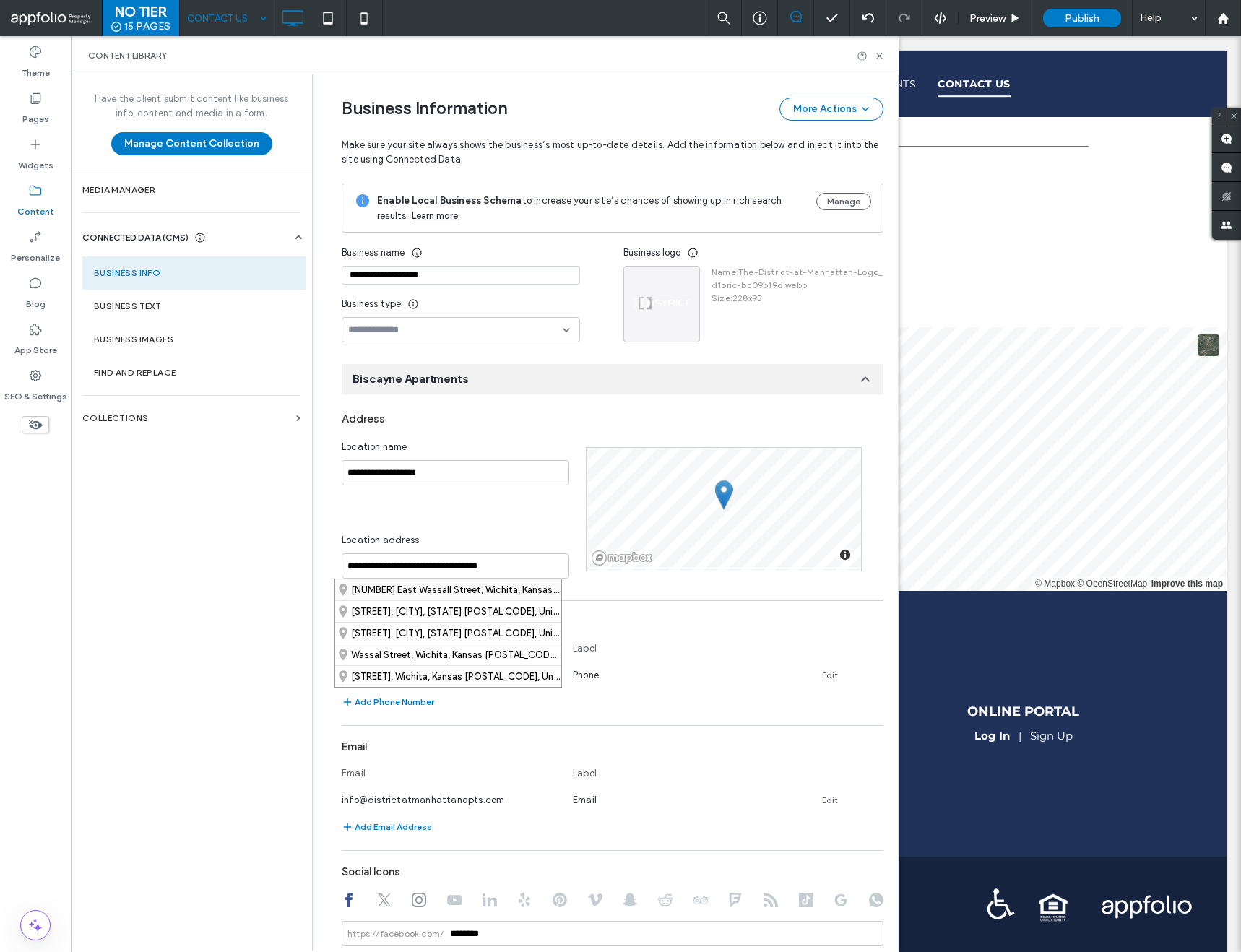 click on "1422 East Wassall Street, Wichita, Kansas 67216, United States" at bounding box center [448, 589] 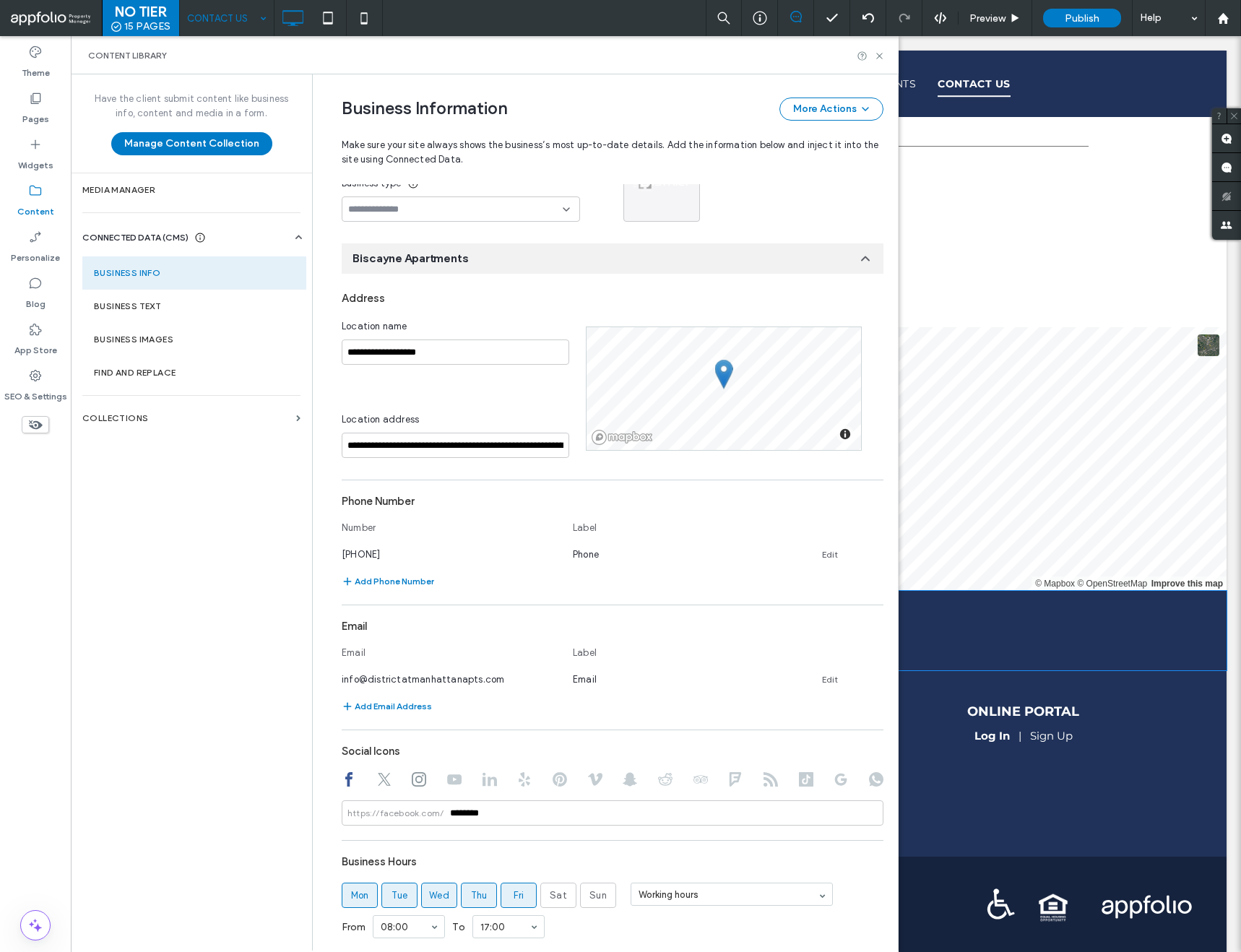 scroll, scrollTop: 125, scrollLeft: 0, axis: vertical 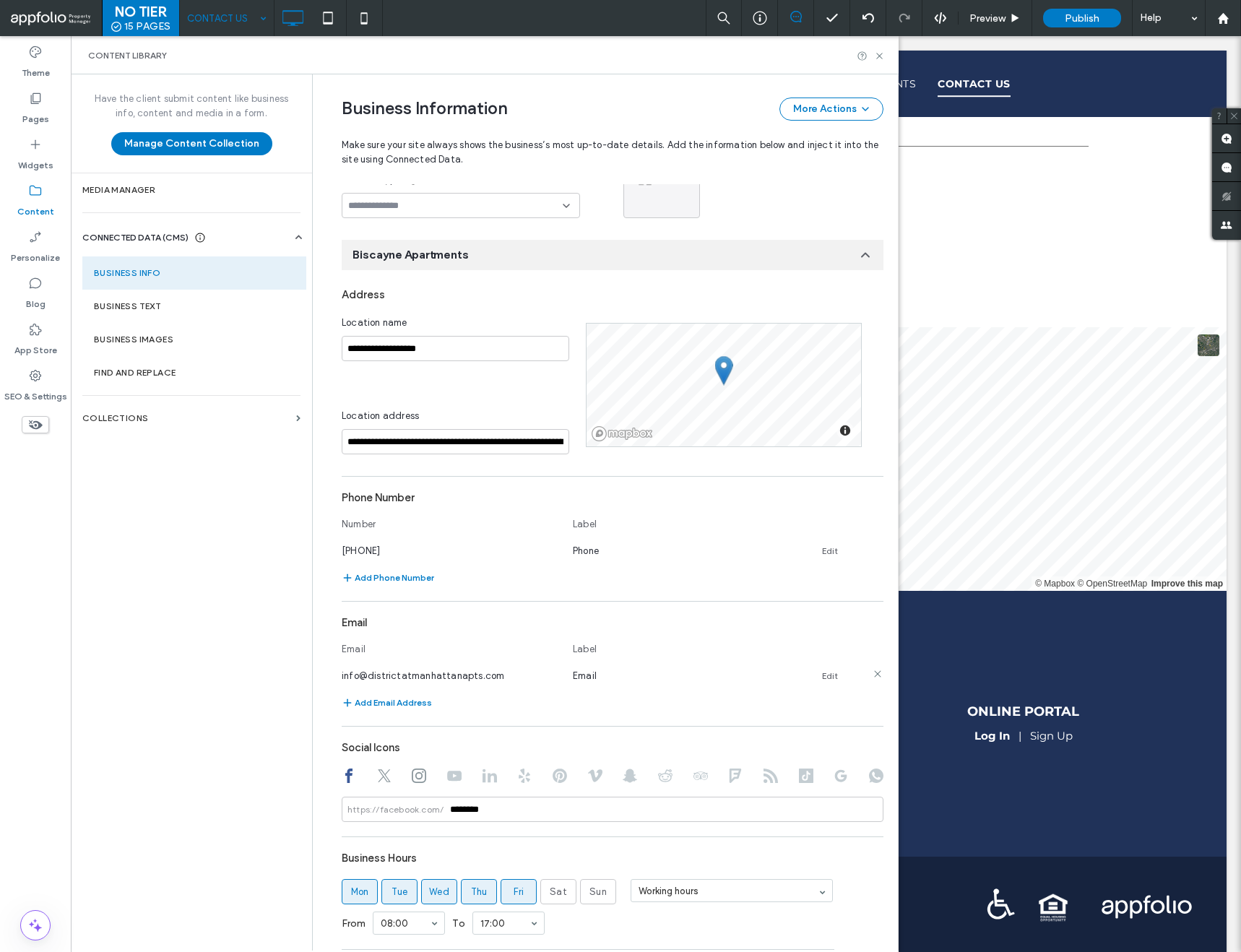 click on "Edit" at bounding box center (830, 676) 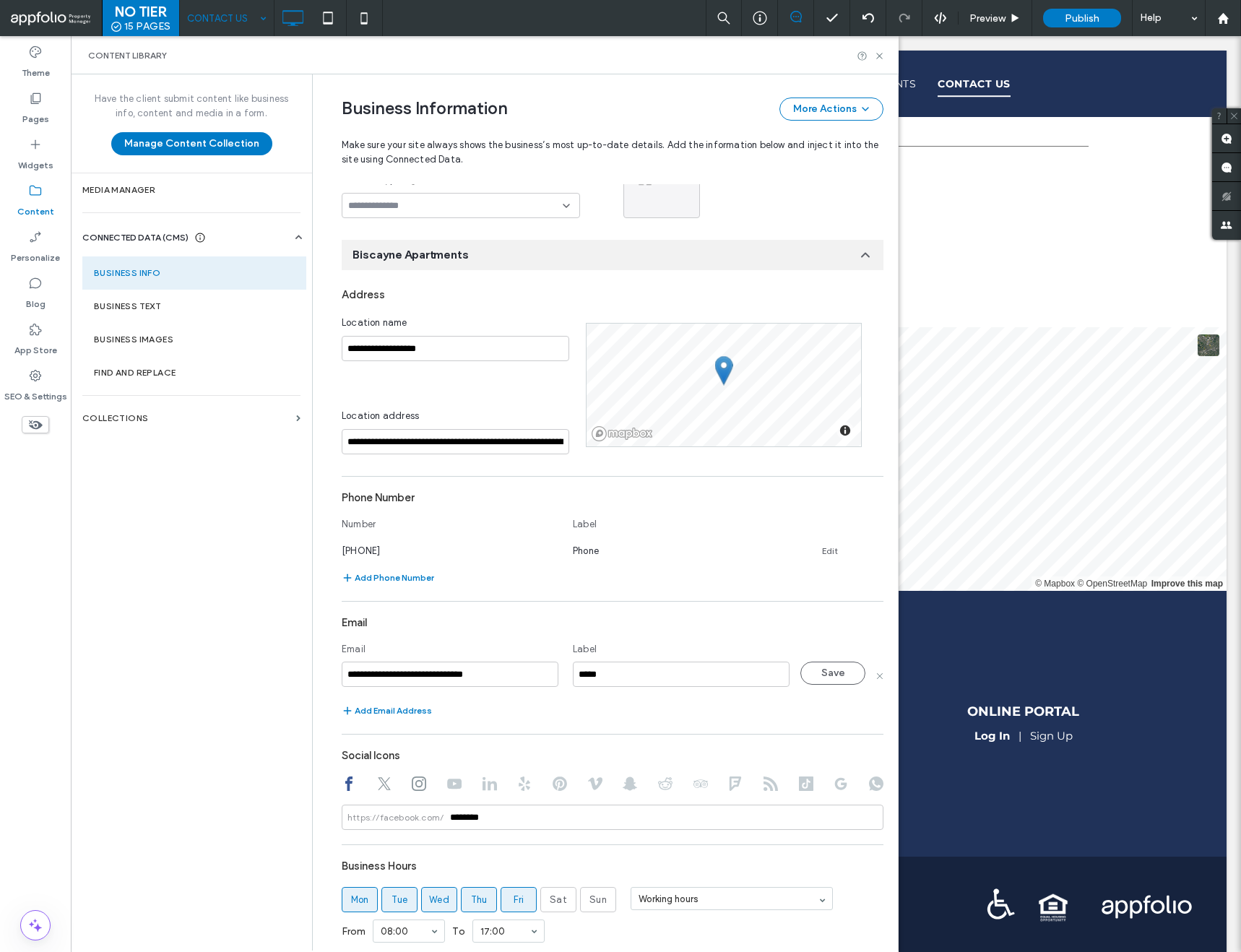 drag, startPoint x: 511, startPoint y: 674, endPoint x: 284, endPoint y: 659, distance: 227.49505 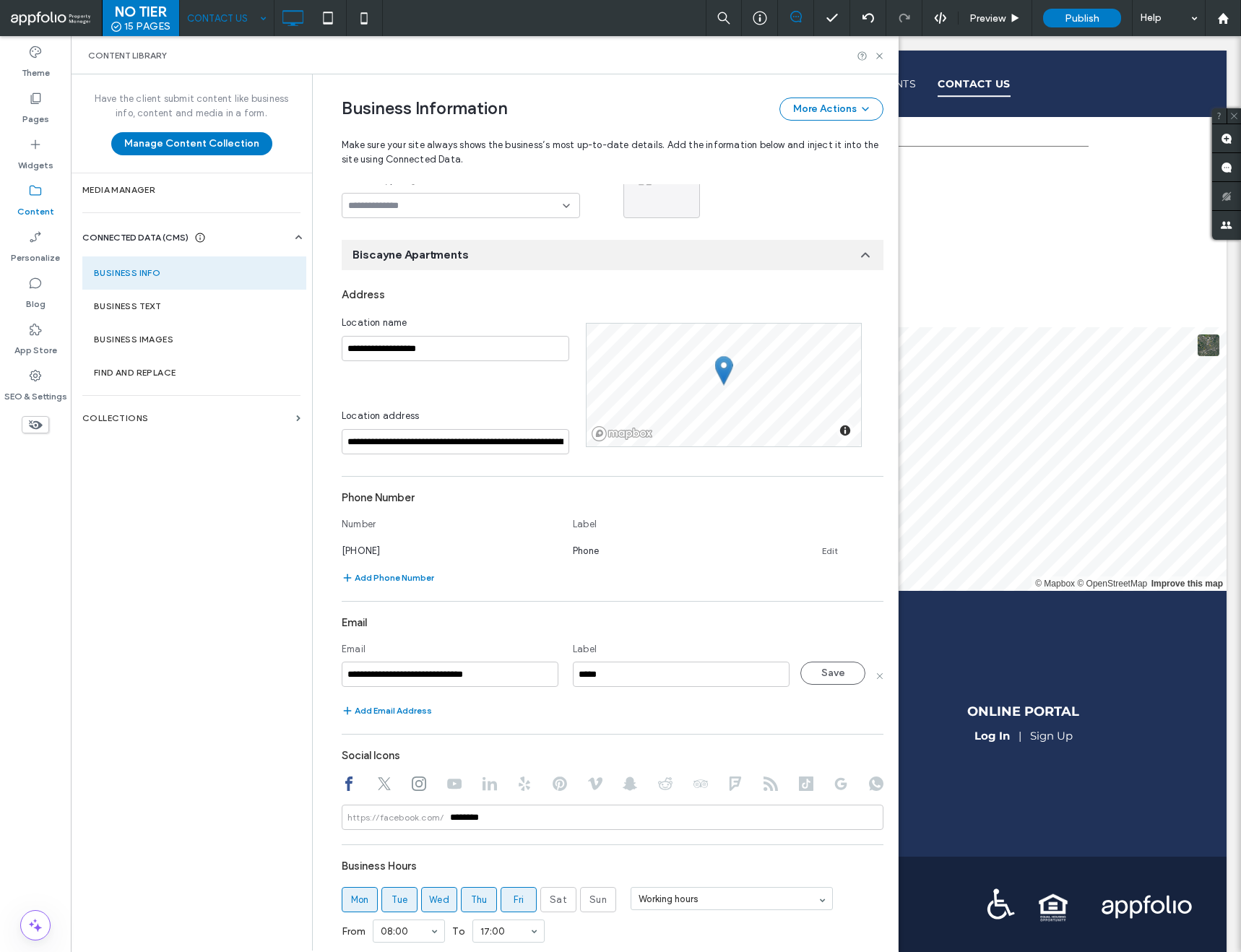 click on "**********" at bounding box center (485, 512) 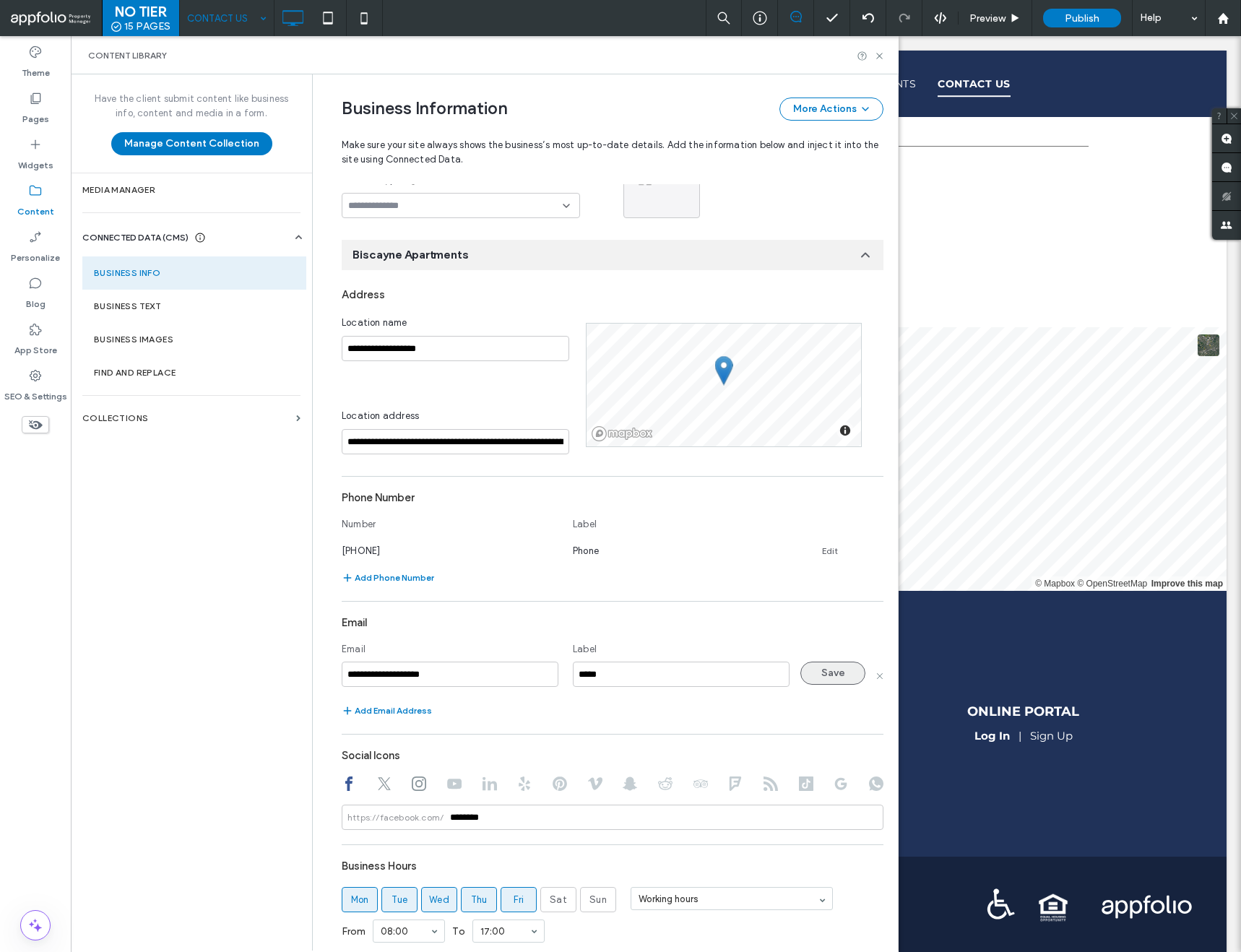 type on "**********" 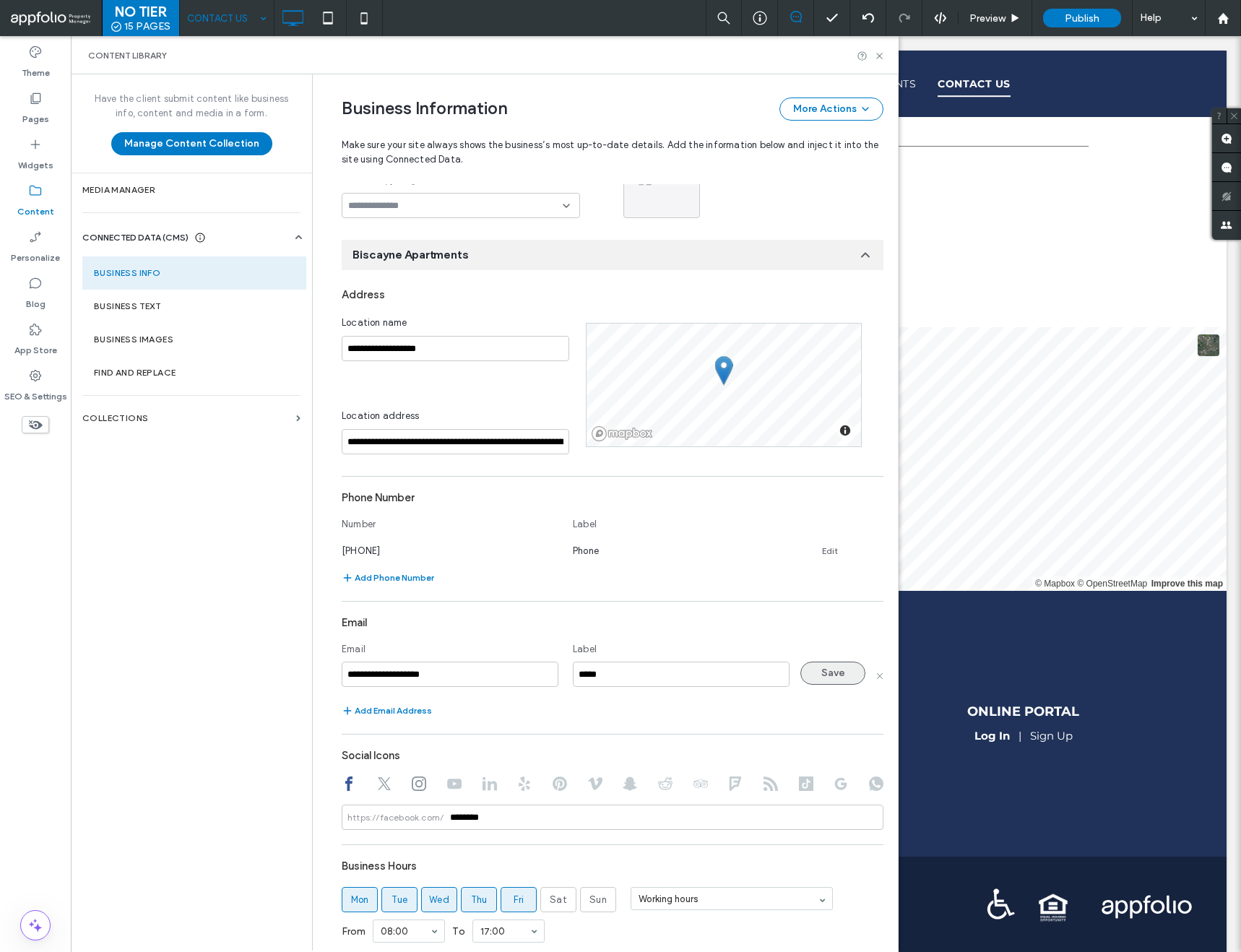 click on "Save" at bounding box center [833, 673] 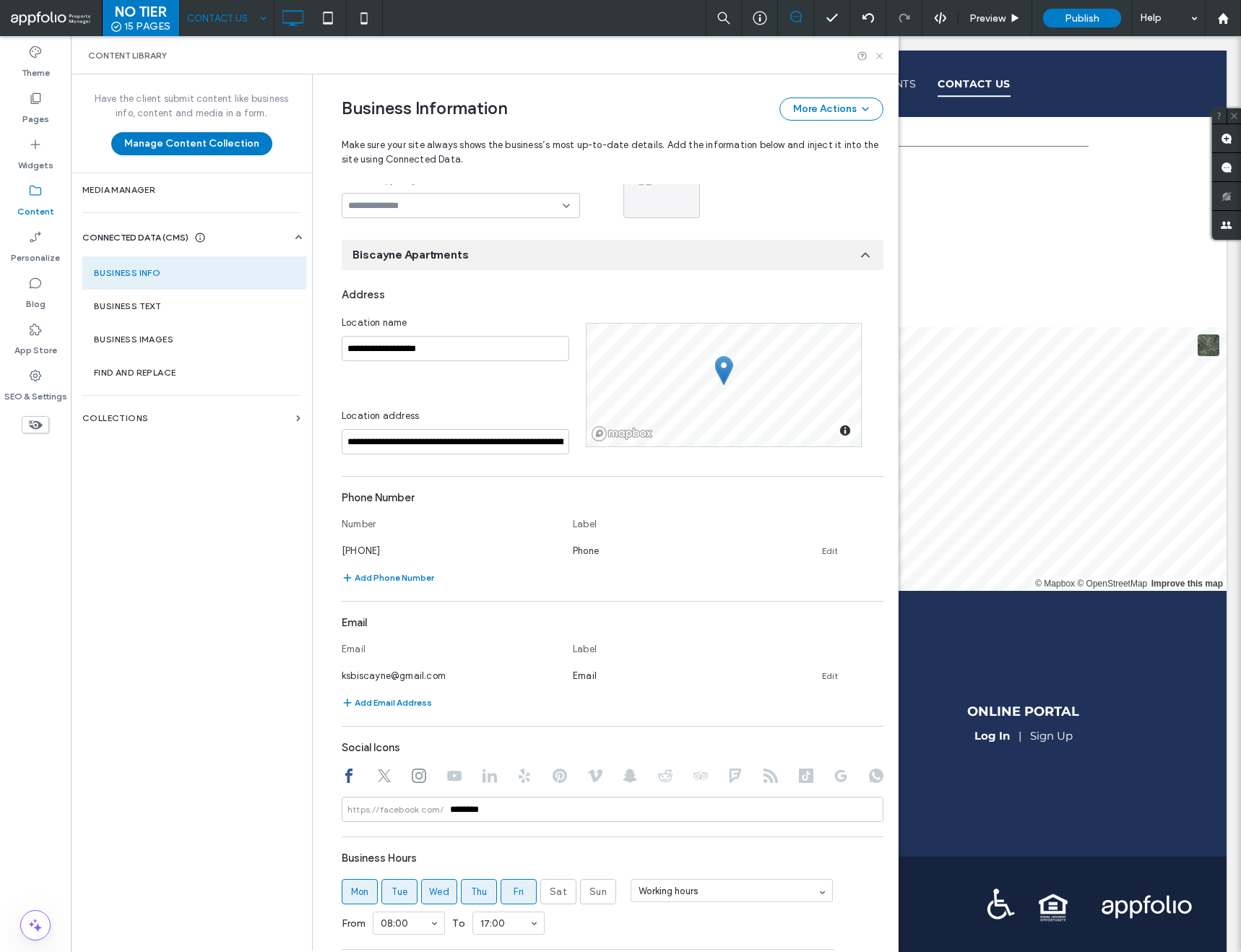 click 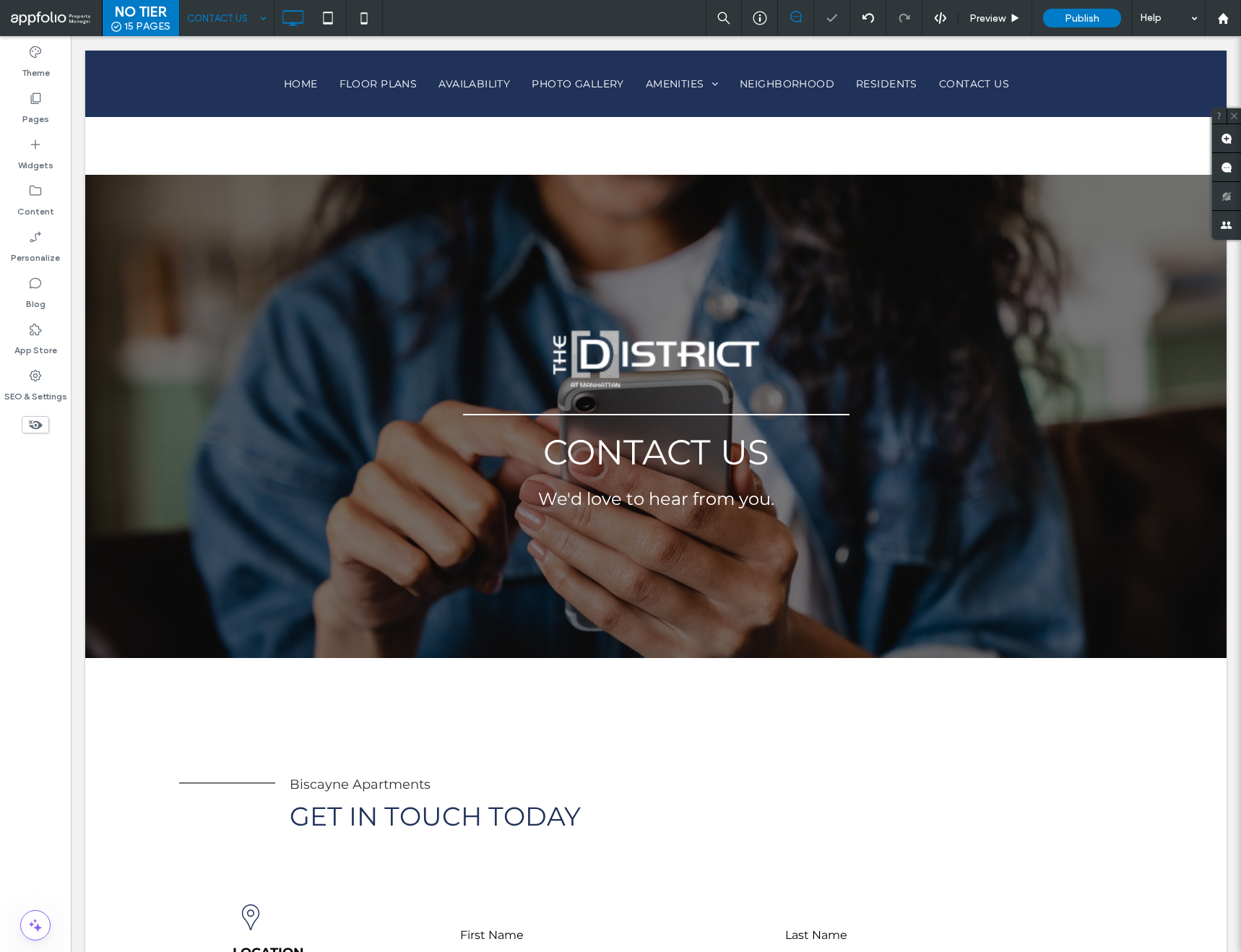 scroll, scrollTop: 1048, scrollLeft: 0, axis: vertical 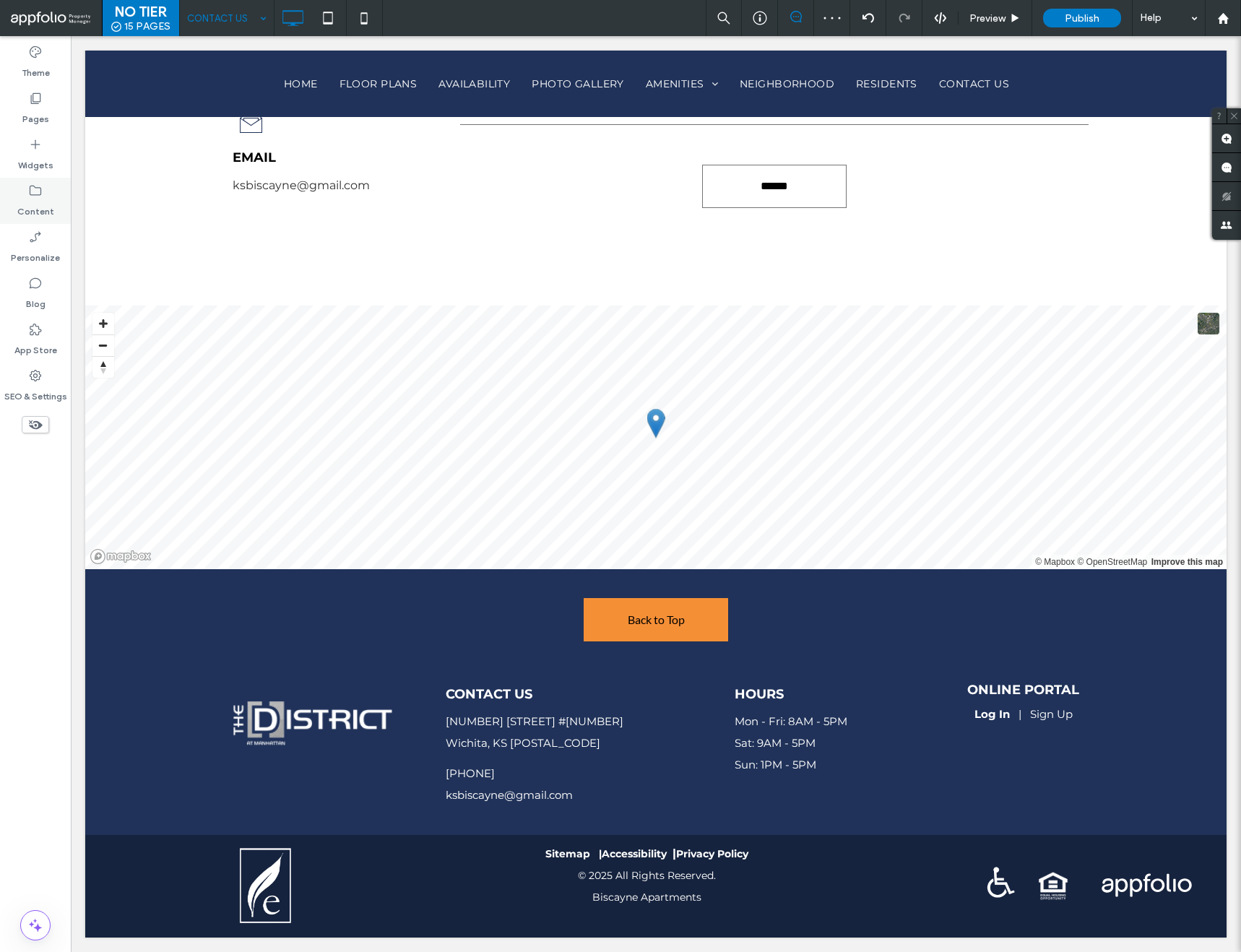 click on "Content" at bounding box center (35, 208) 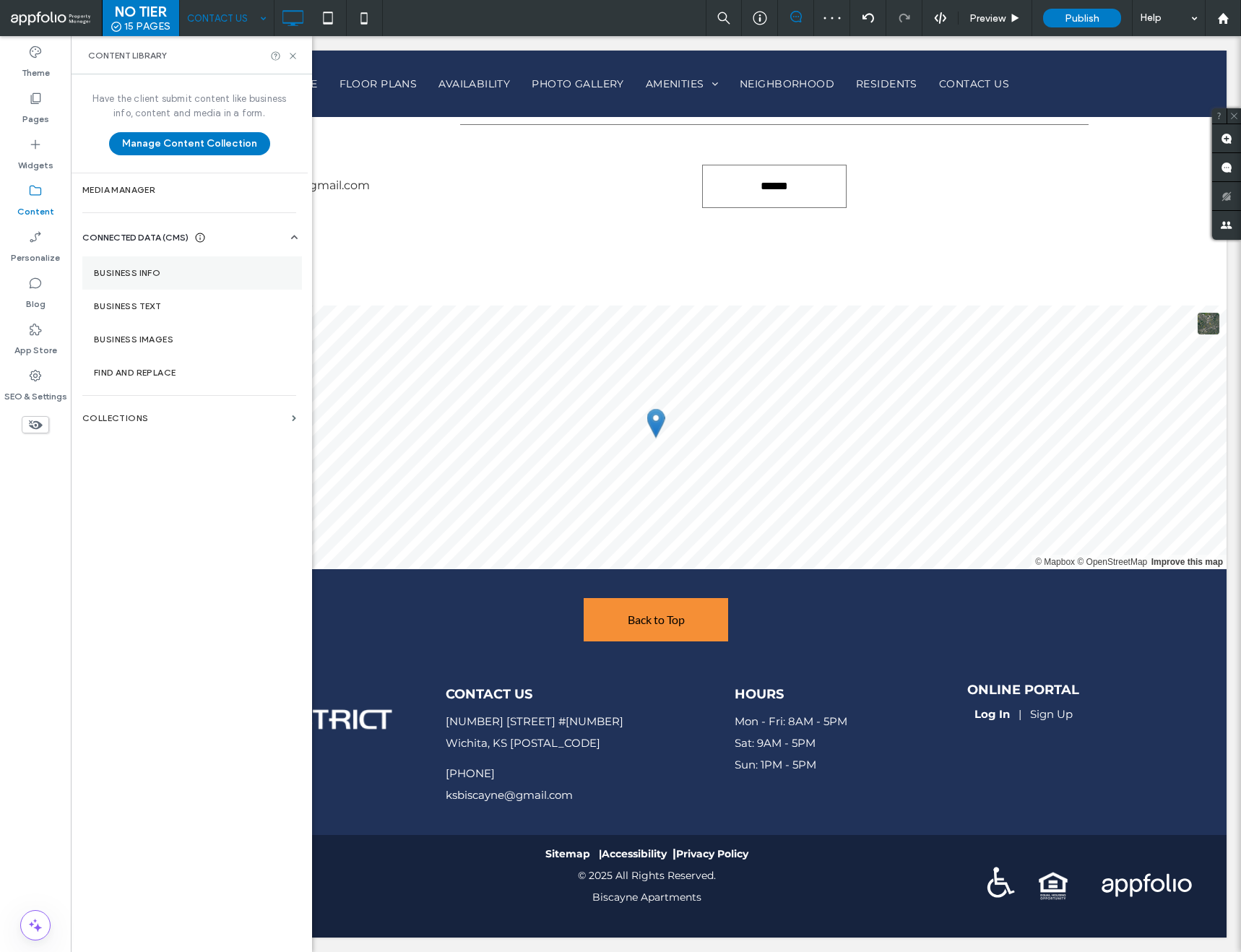 click on "Business Info" at bounding box center [192, 273] 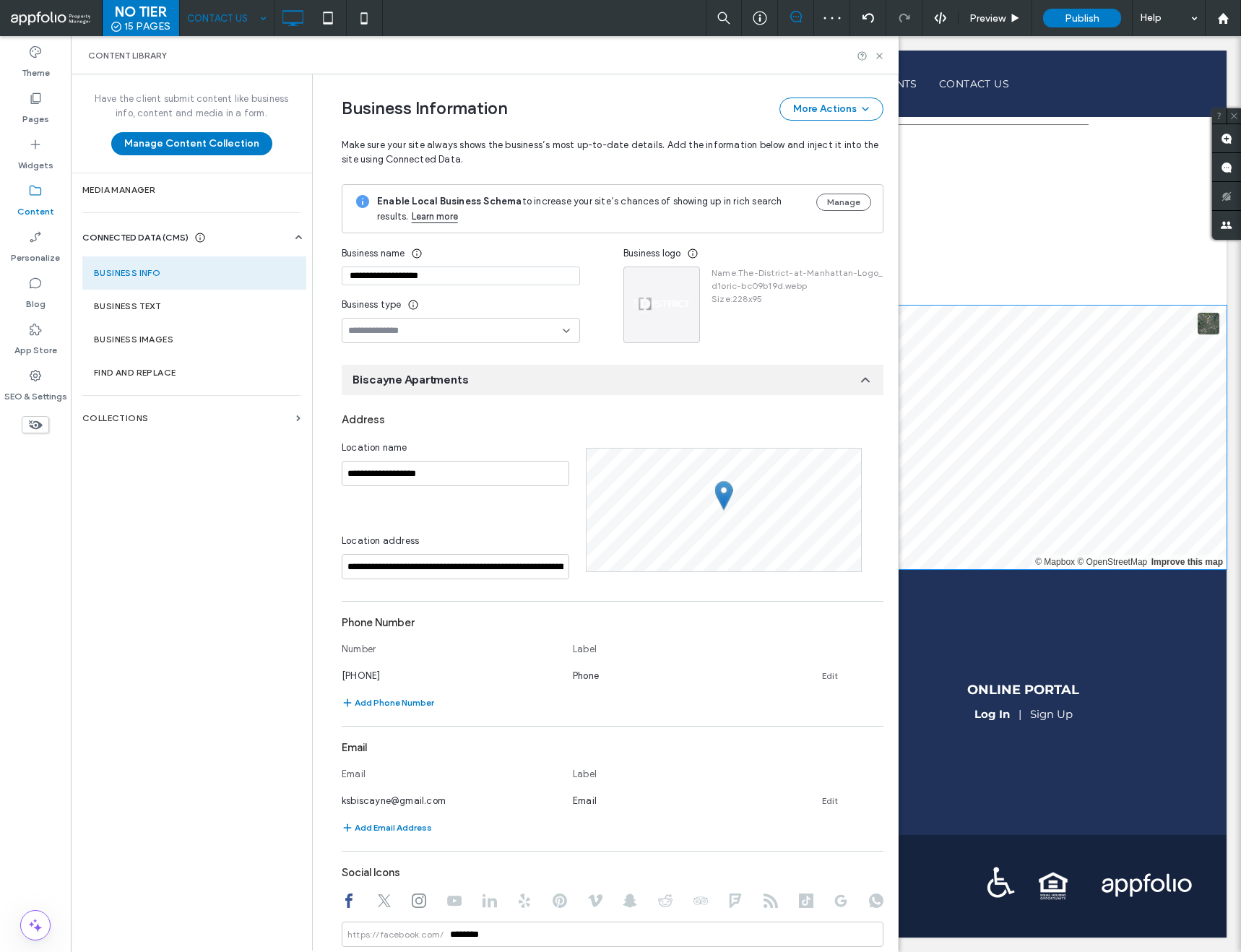 scroll, scrollTop: 0, scrollLeft: 1, axis: horizontal 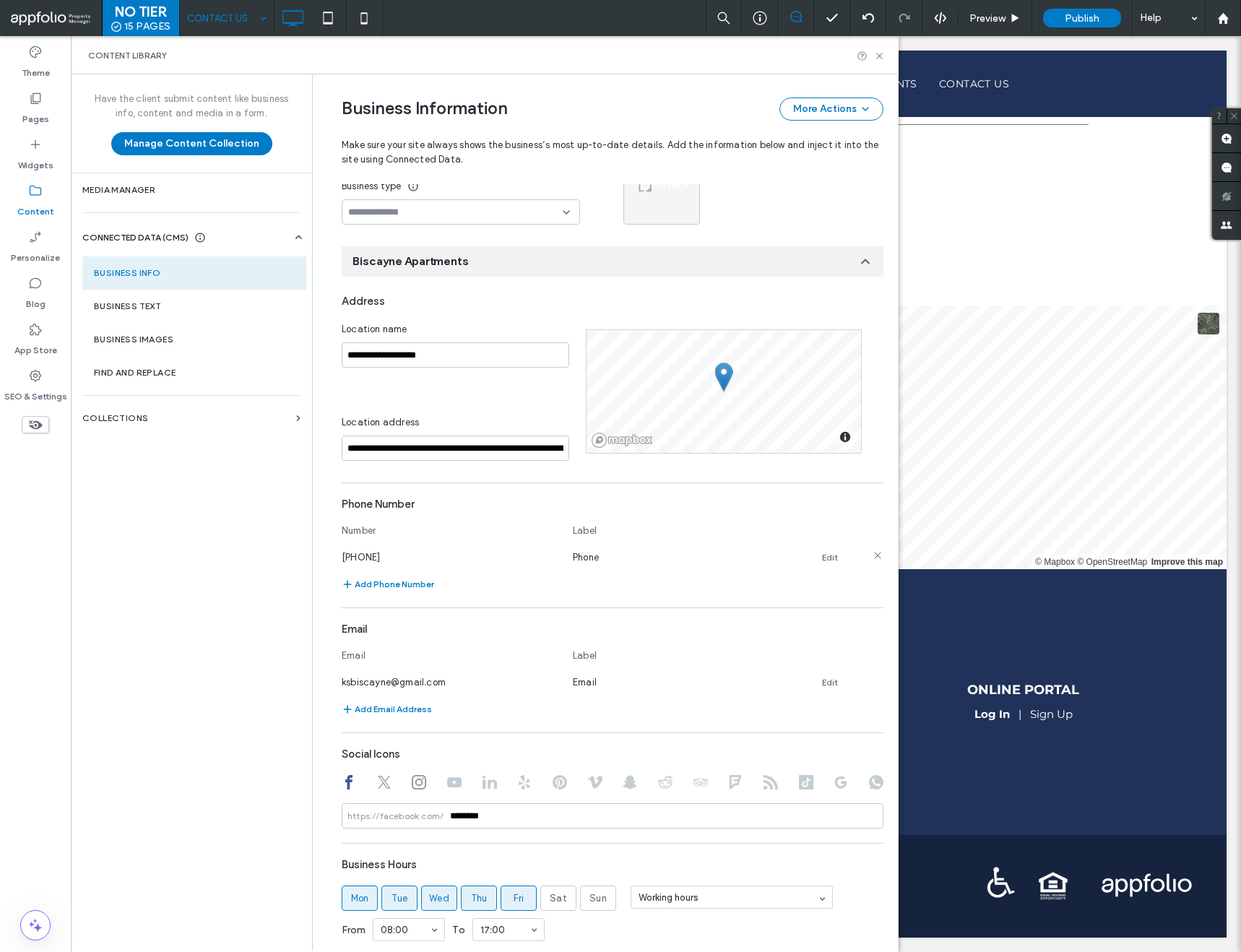 click on "Edit" at bounding box center [830, 558] 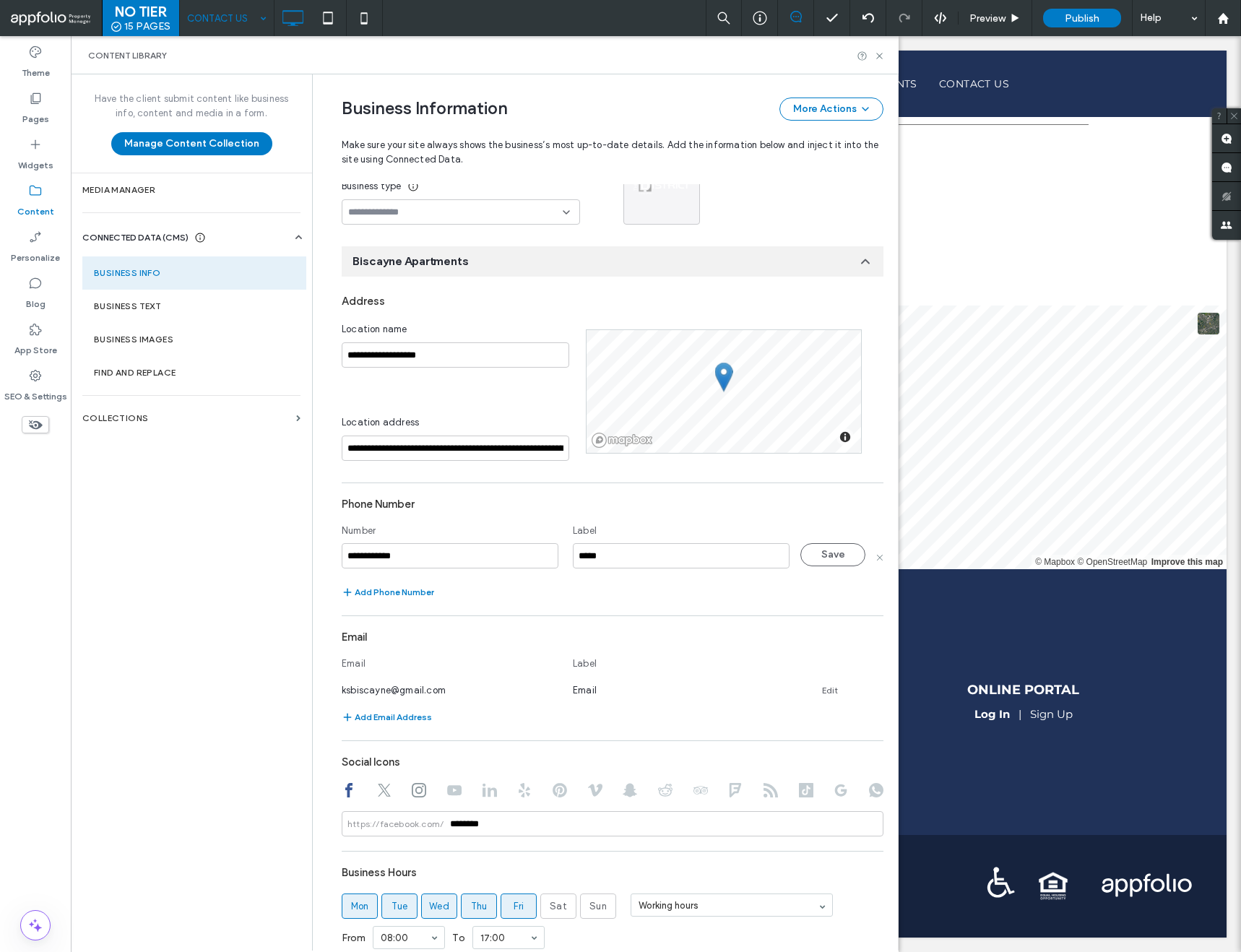 drag, startPoint x: 415, startPoint y: 551, endPoint x: 283, endPoint y: 551, distance: 132 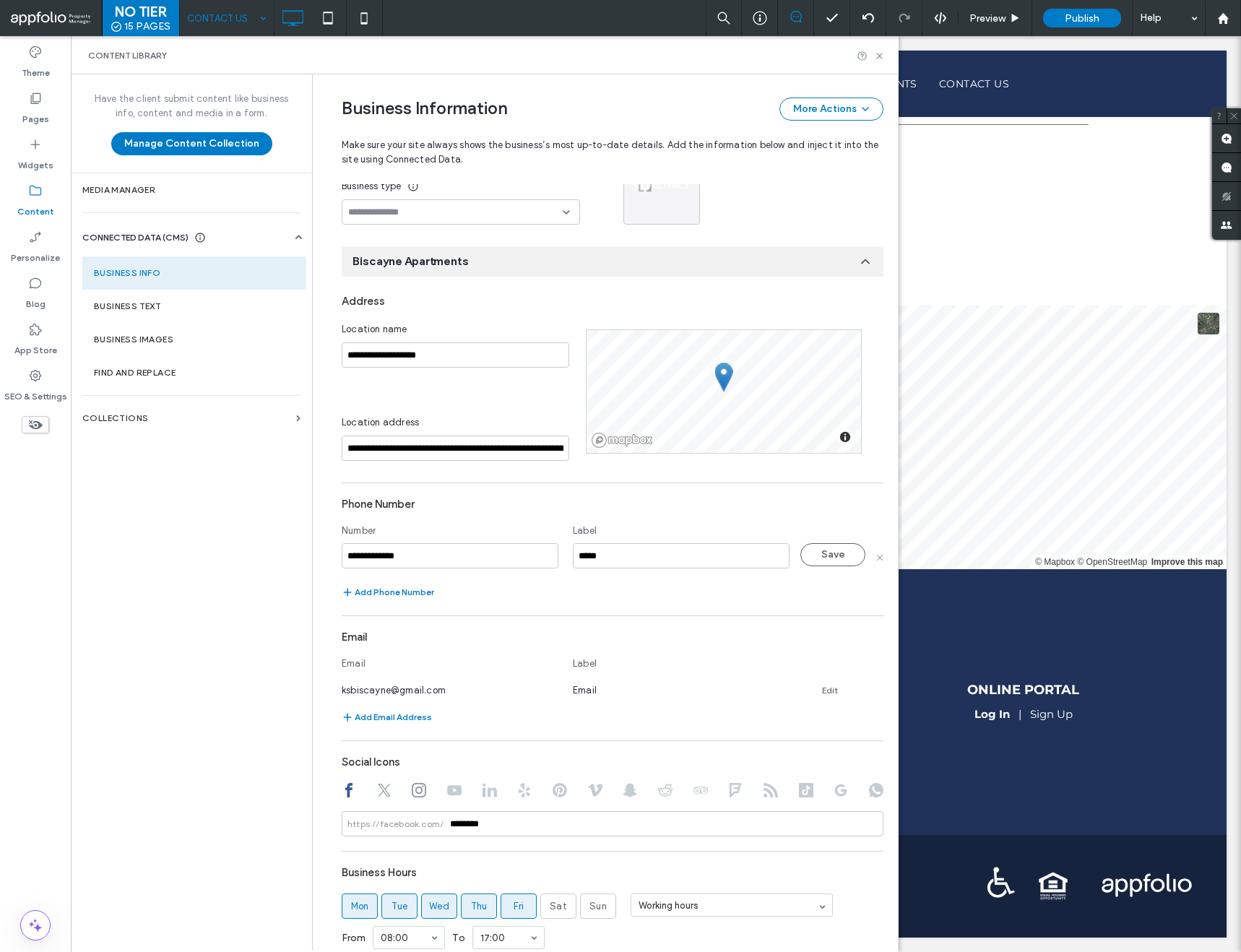 click on "**********" at bounding box center [450, 555] 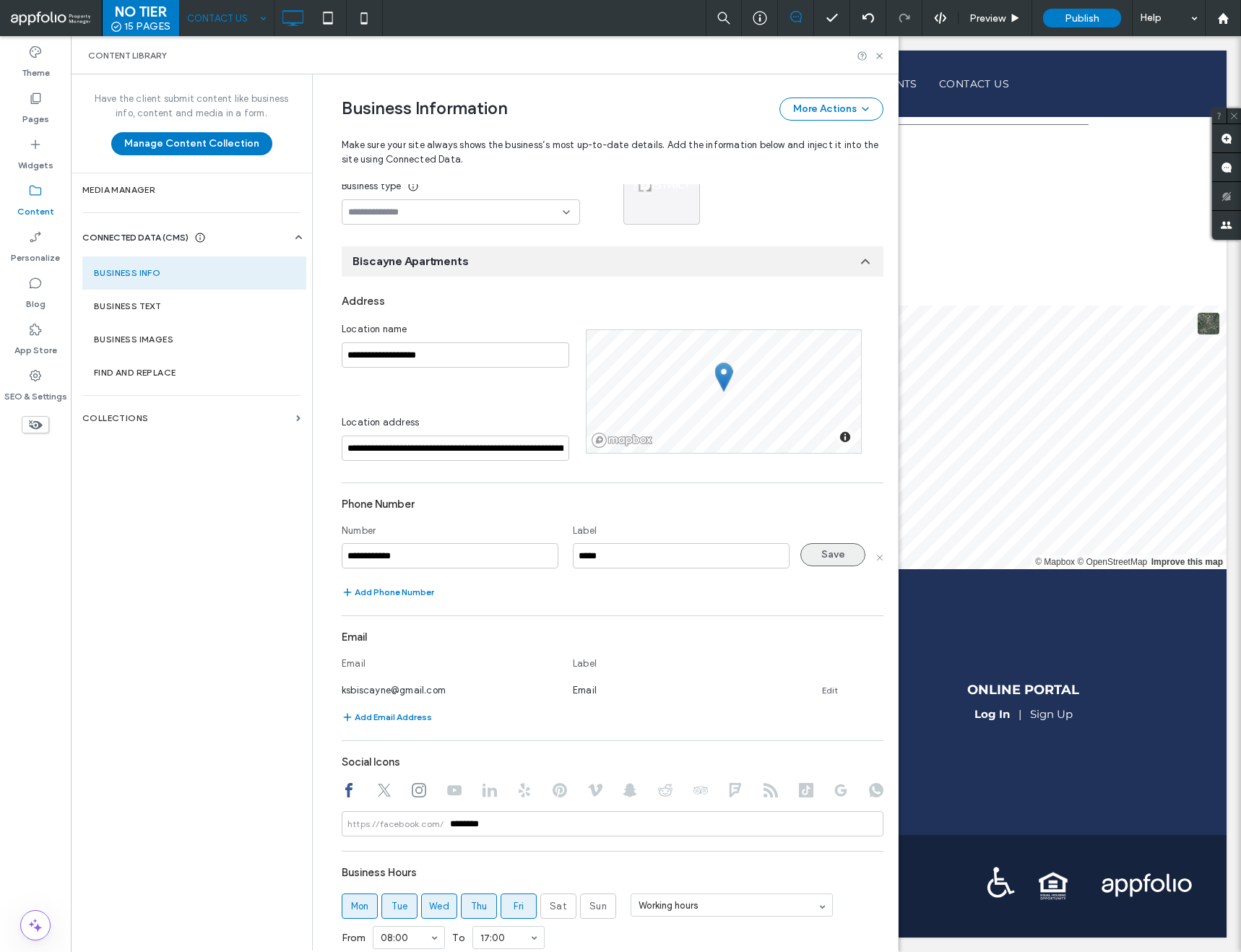 type on "**********" 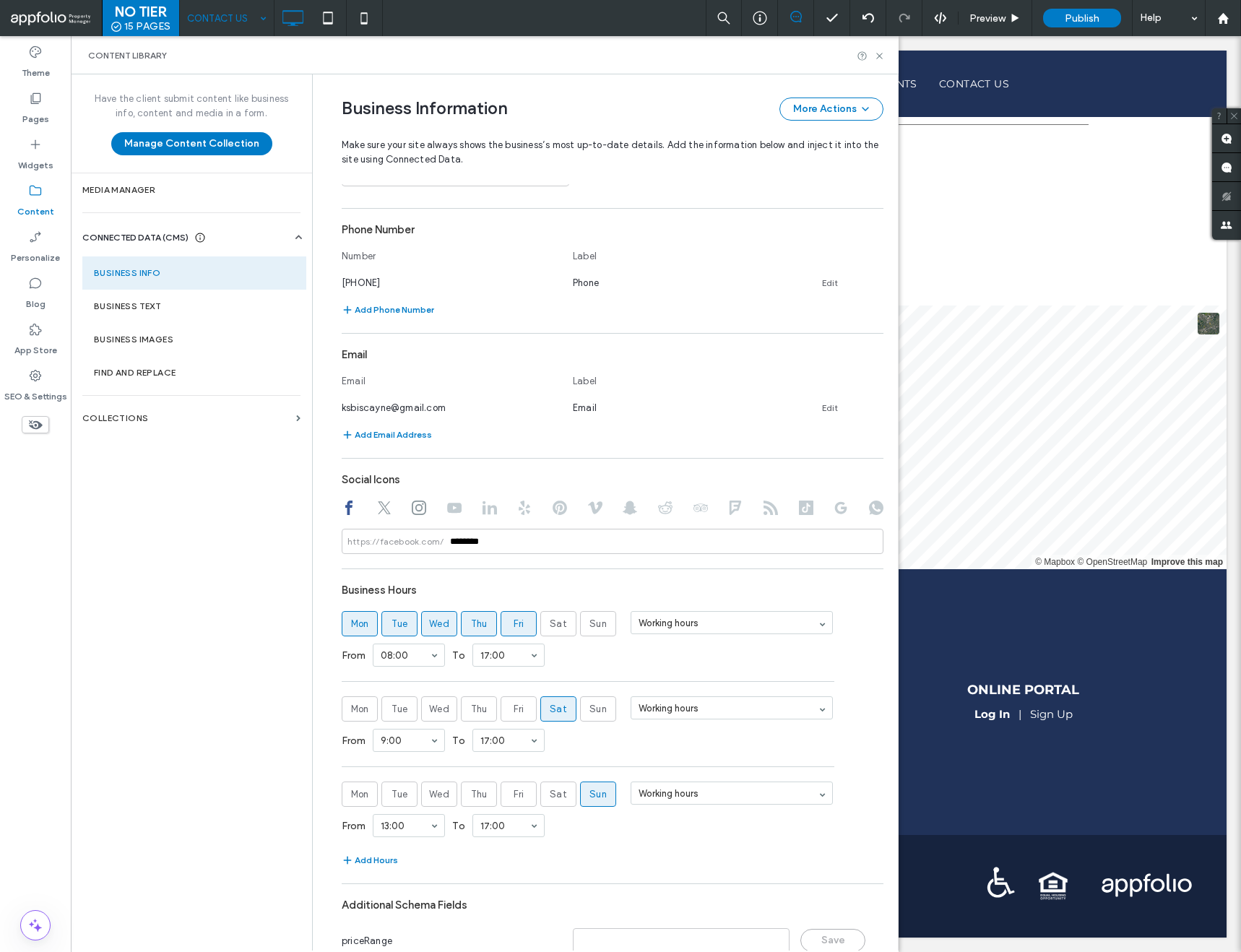 scroll, scrollTop: 454, scrollLeft: 0, axis: vertical 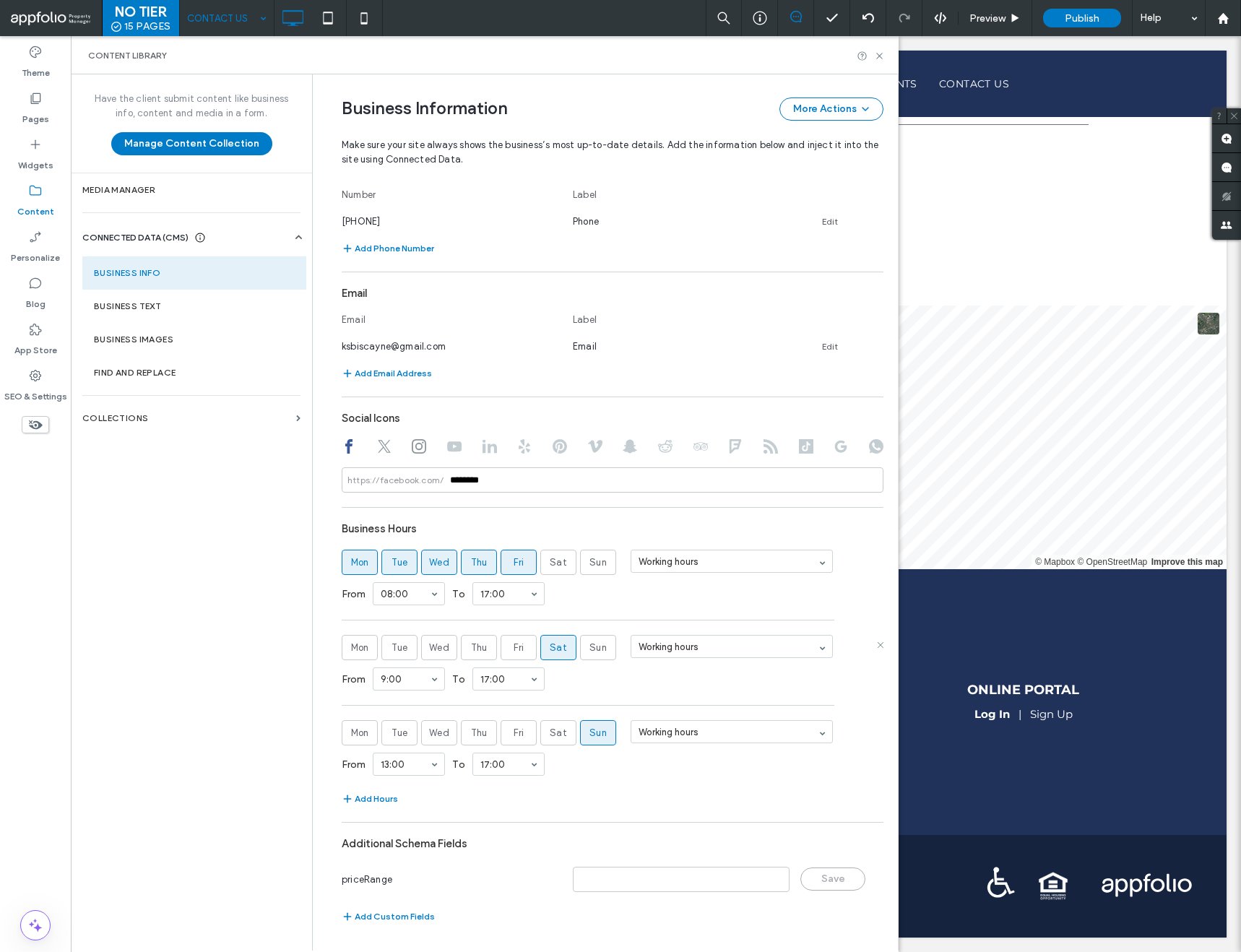 click on "From 9:00 To 17:00" at bounding box center (613, 679) 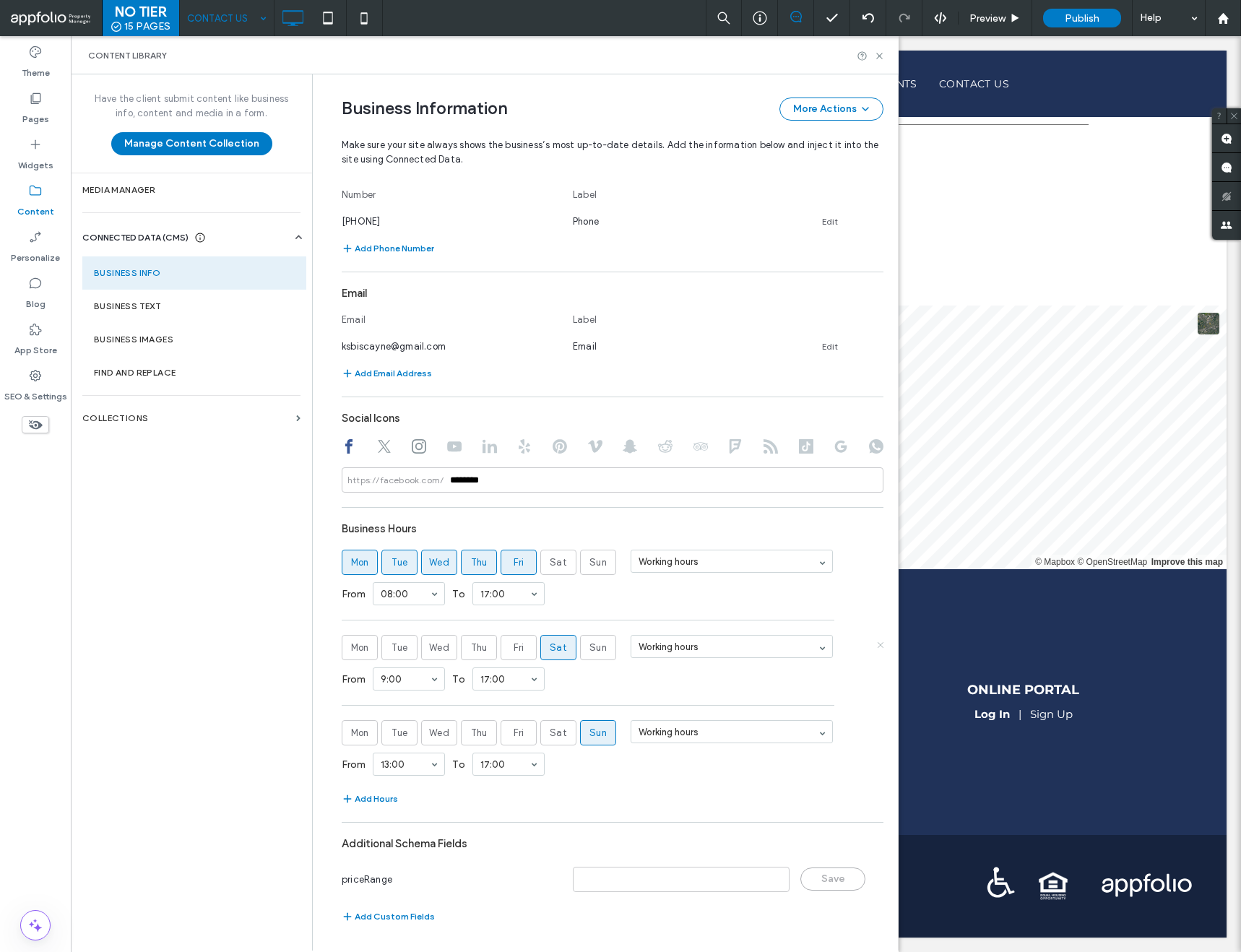 click 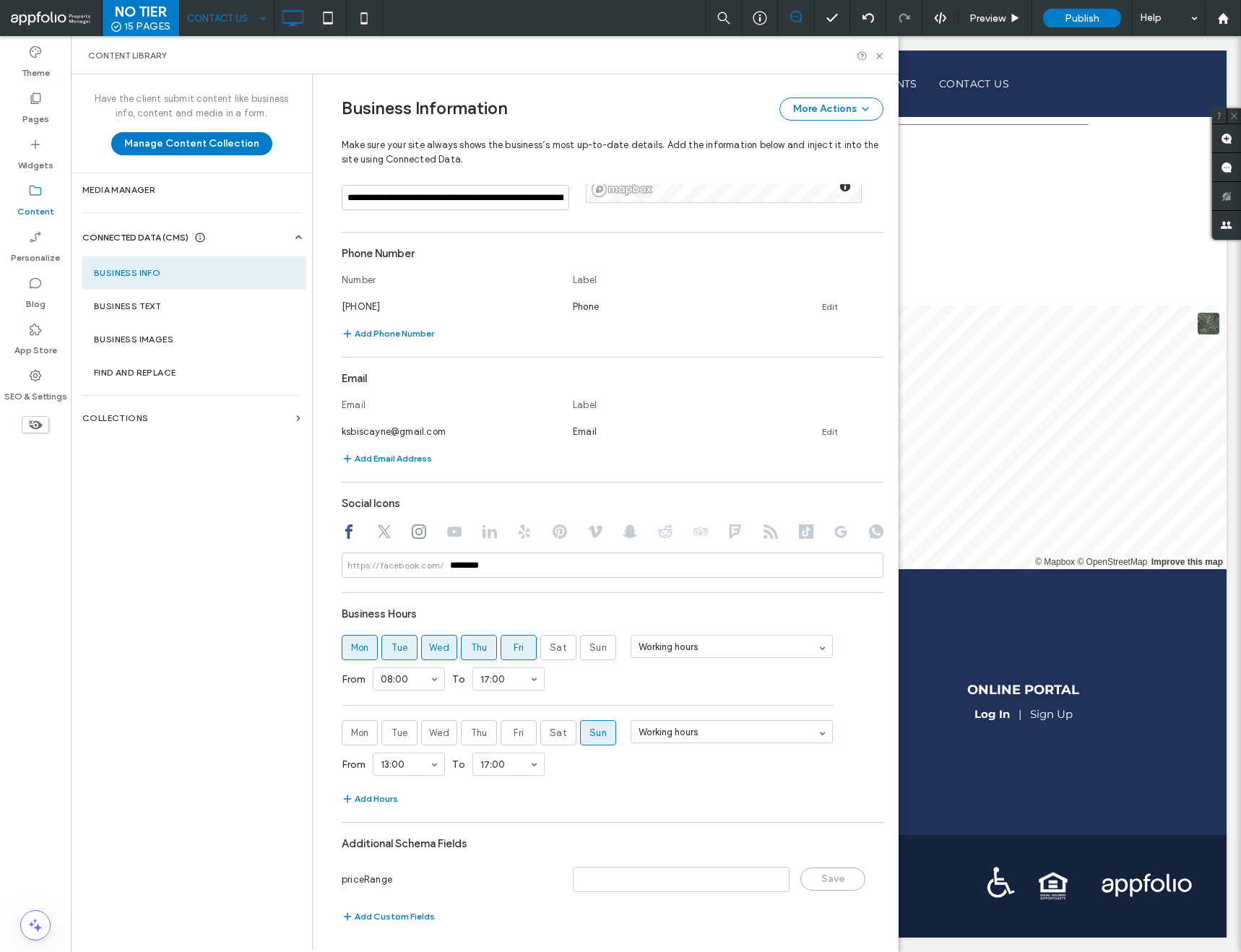 scroll, scrollTop: 369, scrollLeft: 0, axis: vertical 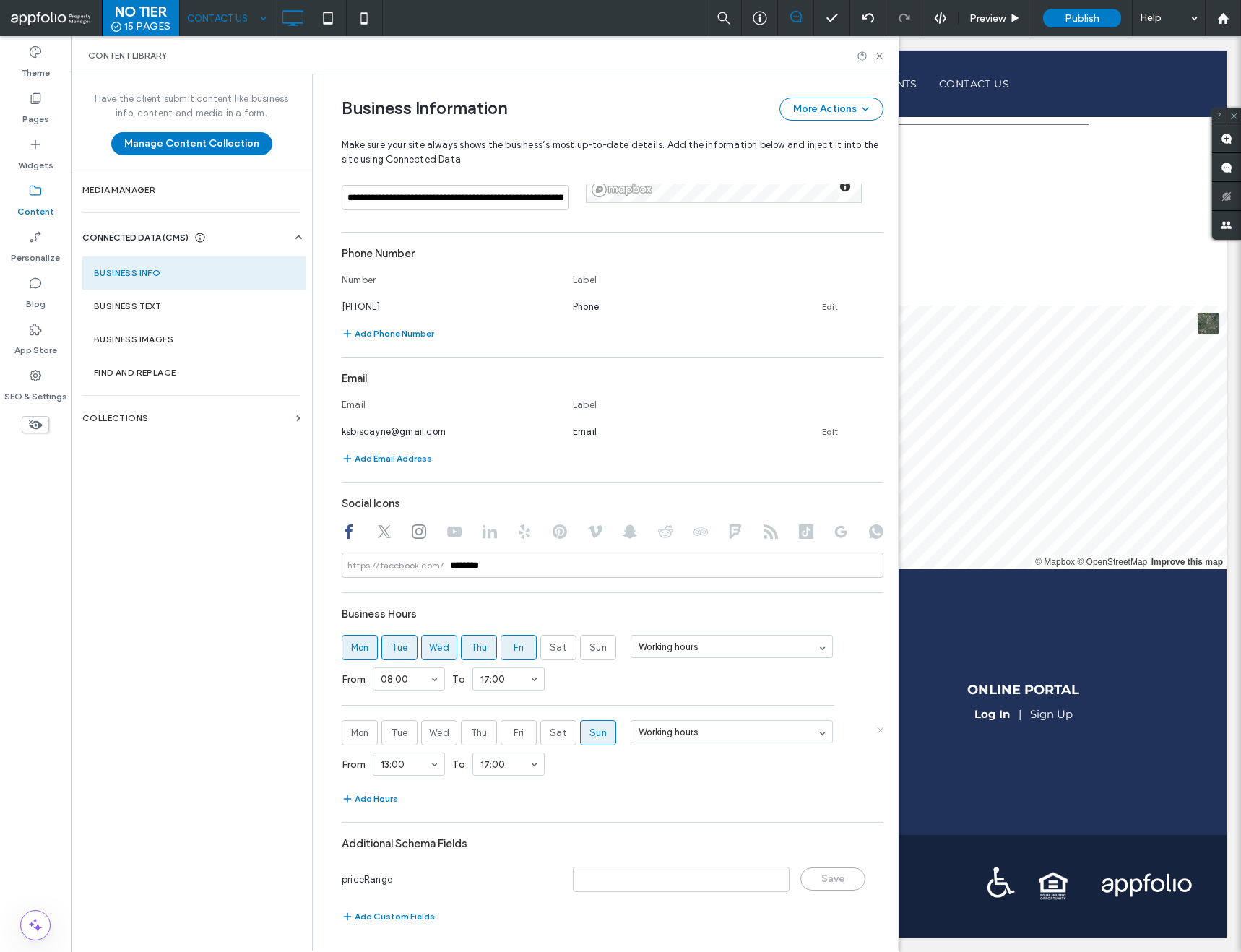 click 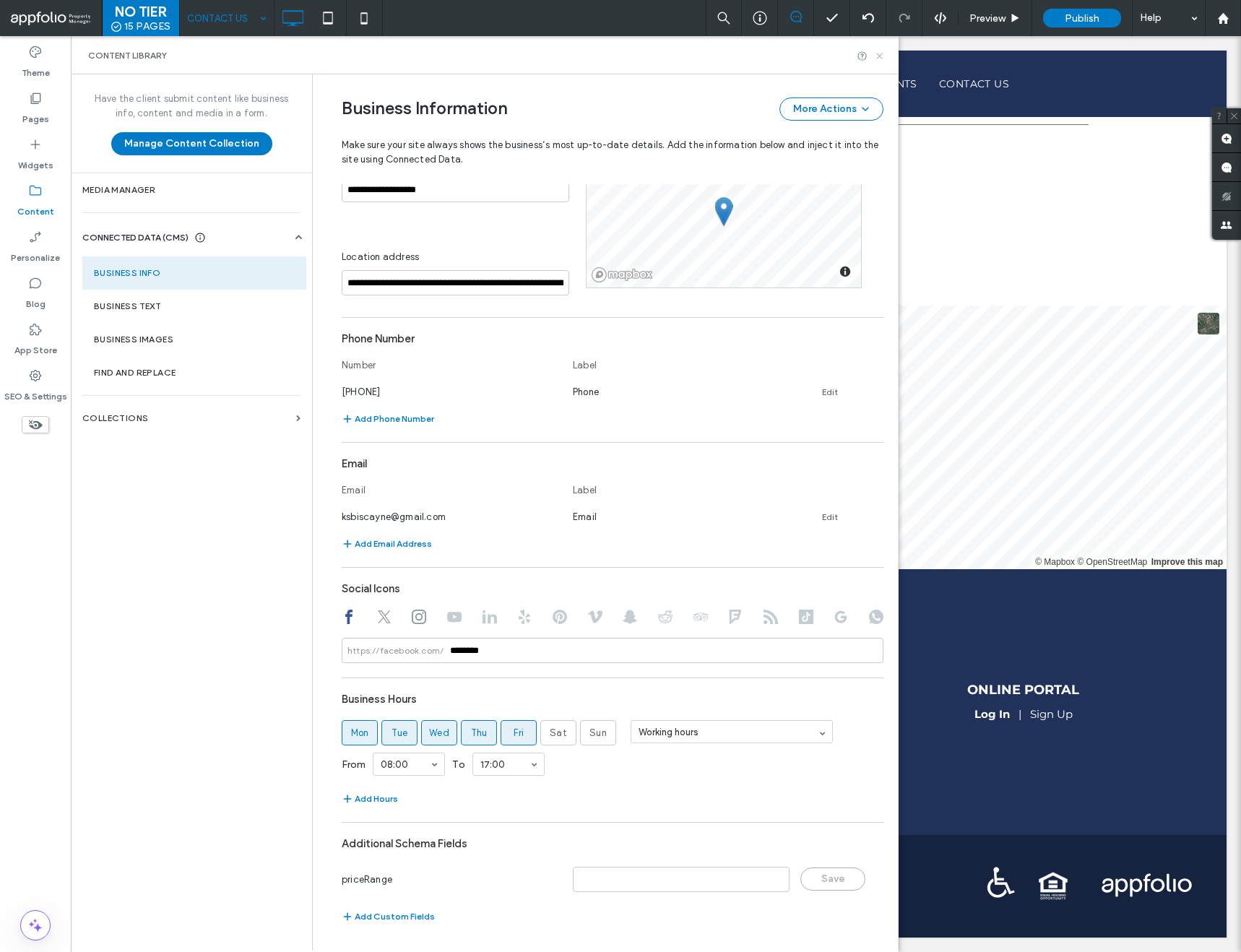 click 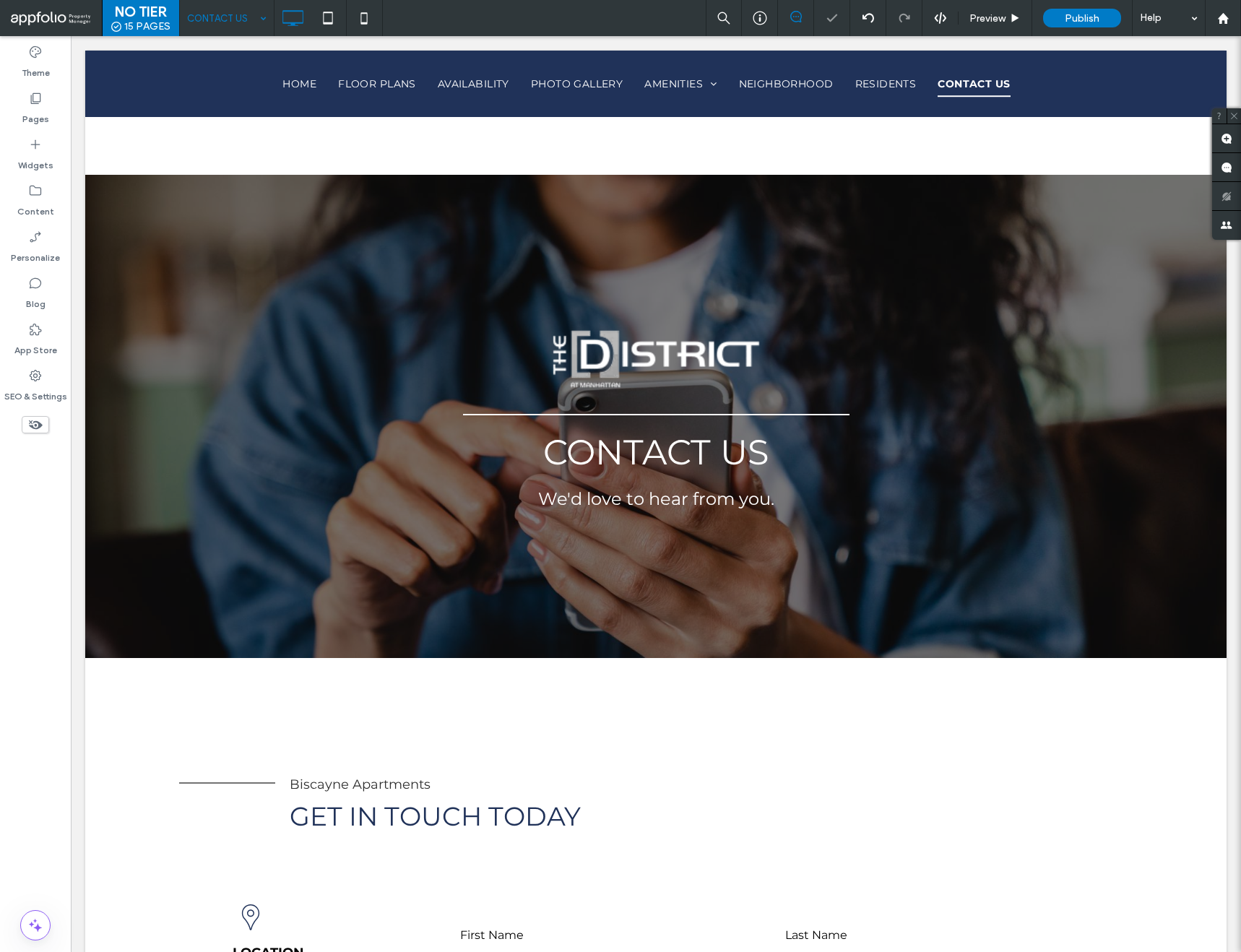 scroll, scrollTop: 1048, scrollLeft: 0, axis: vertical 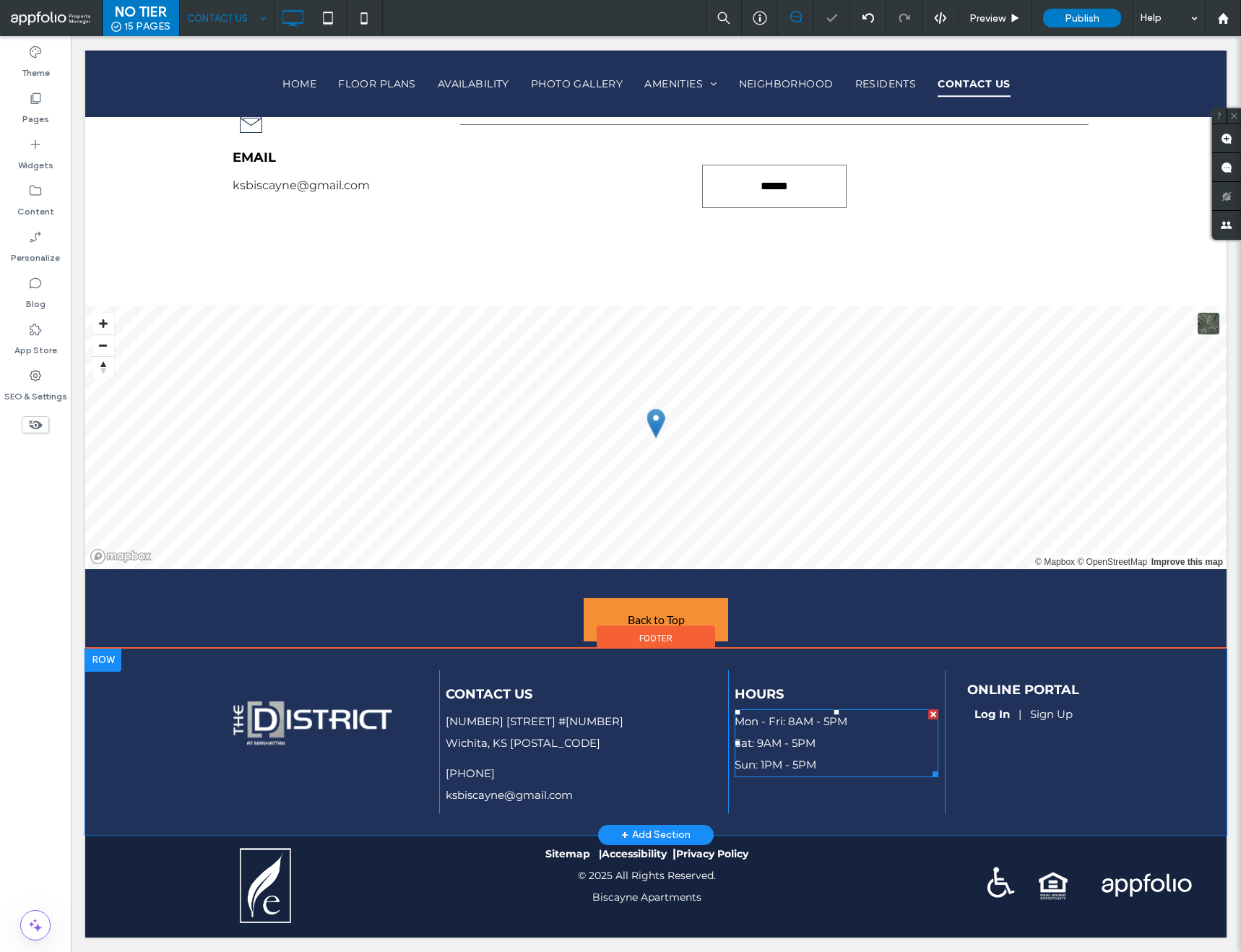 click on "Sat: 9AM - 5PM" at bounding box center (775, 743) 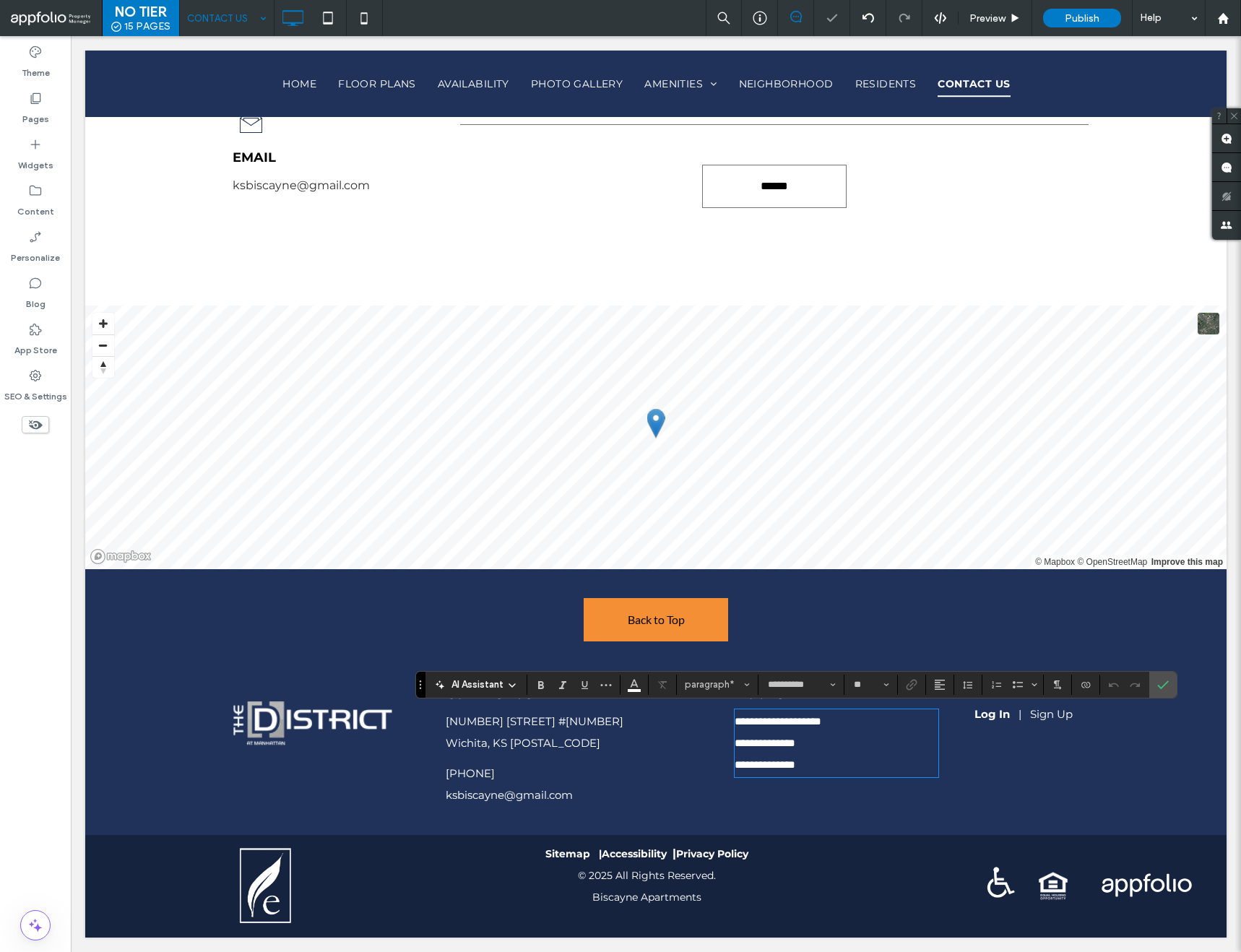 click on "**********" at bounding box center [765, 743] 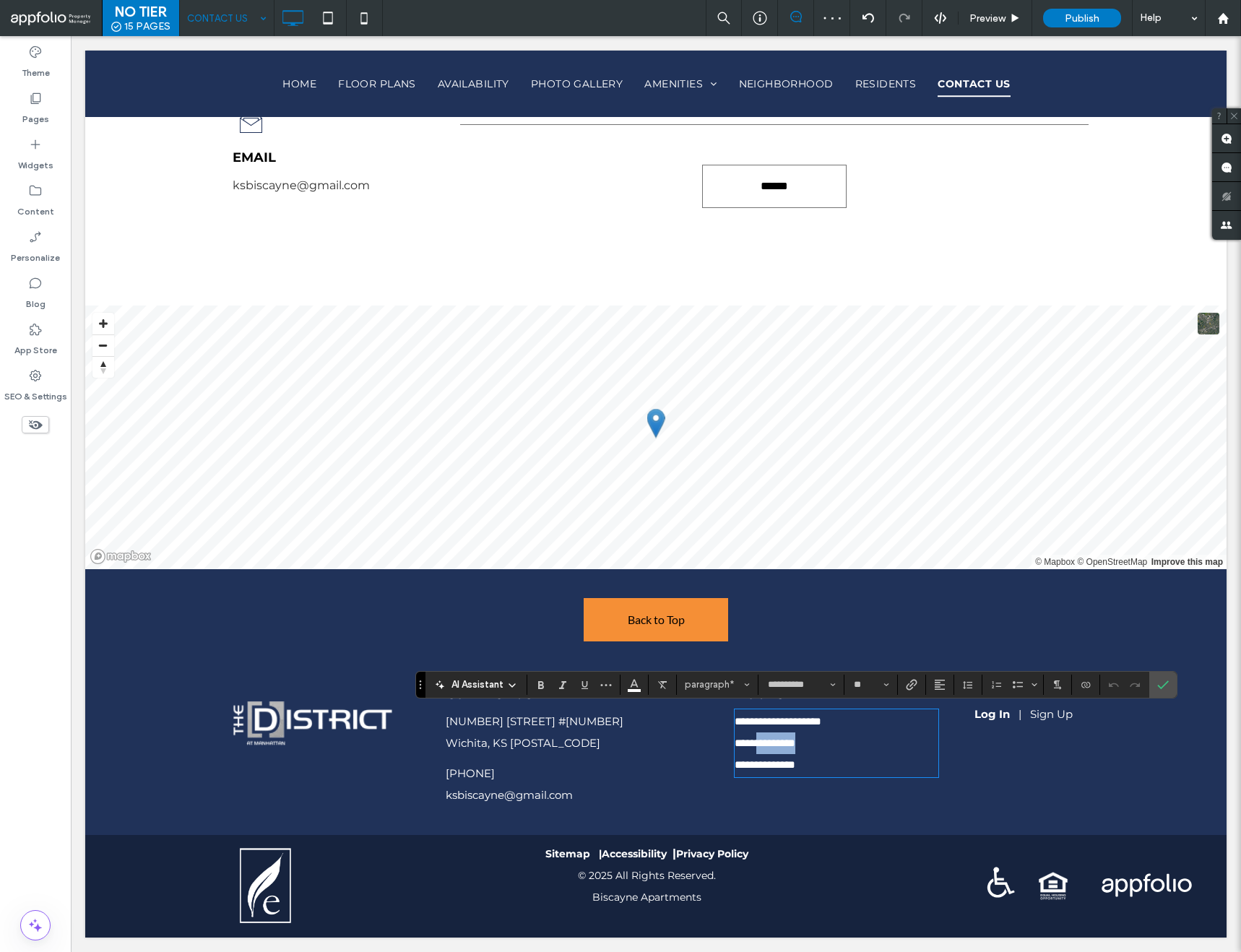 drag, startPoint x: 815, startPoint y: 748, endPoint x: 758, endPoint y: 748, distance: 57 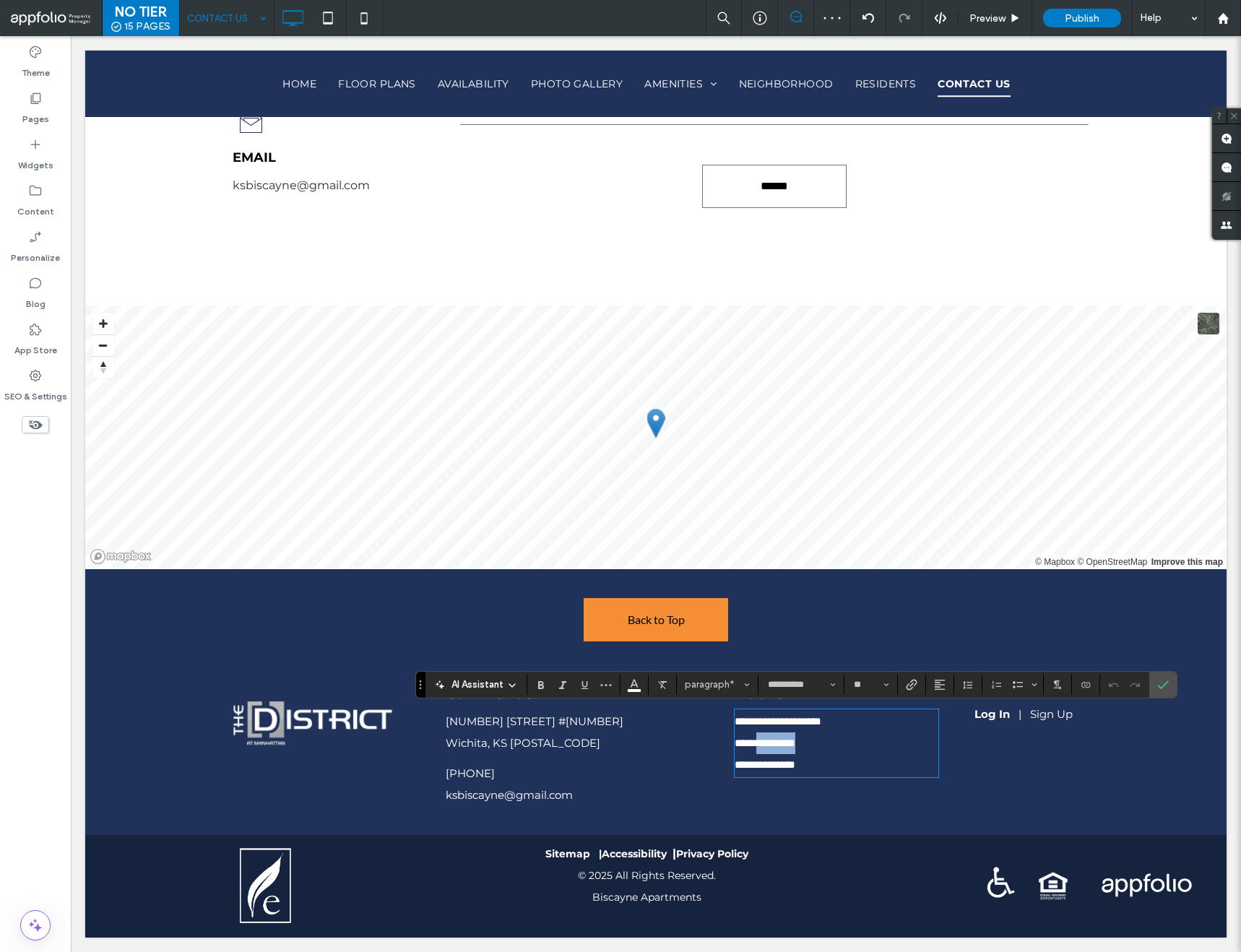 click on "**********" at bounding box center [765, 743] 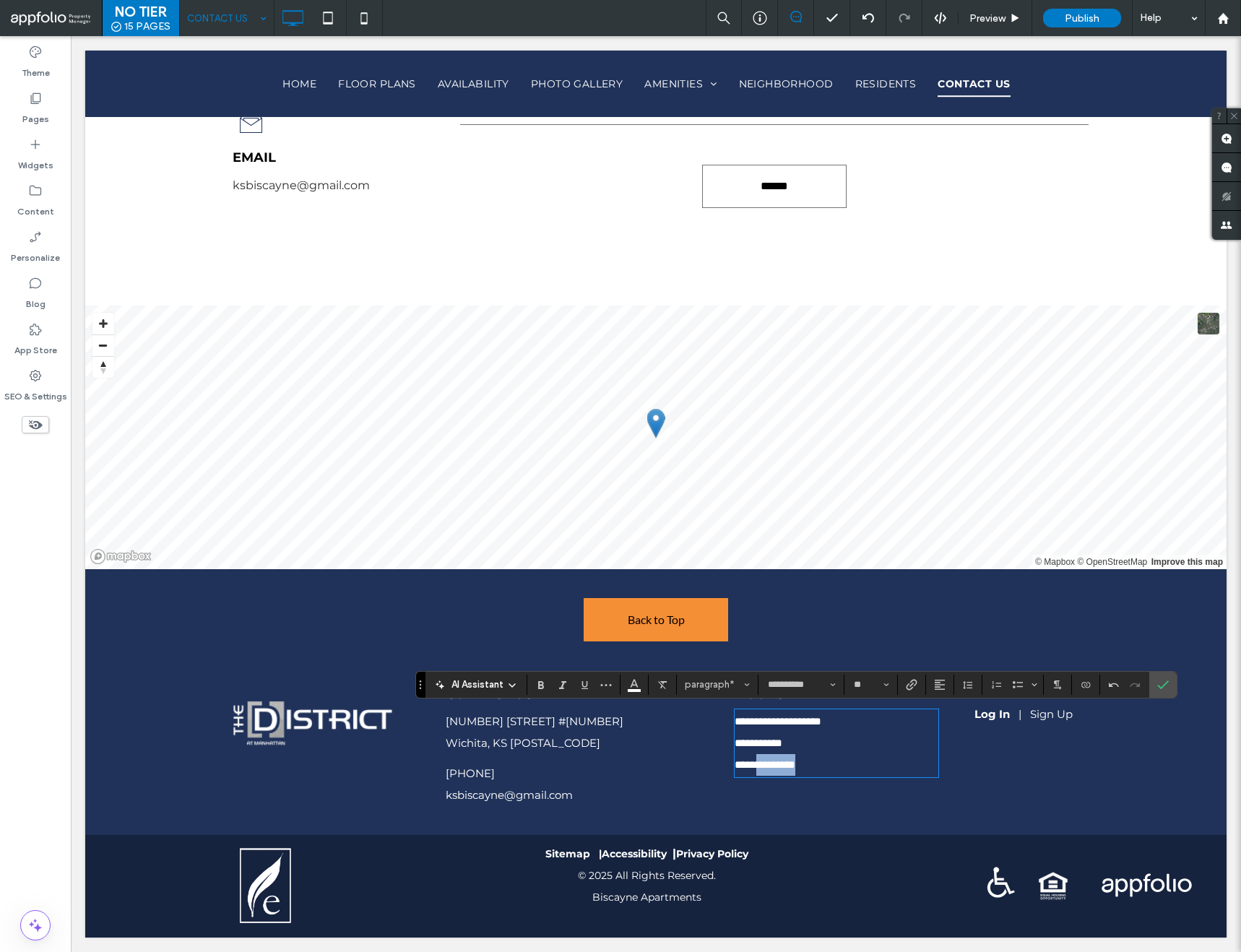 drag, startPoint x: 817, startPoint y: 764, endPoint x: 761, endPoint y: 763, distance: 56.008928 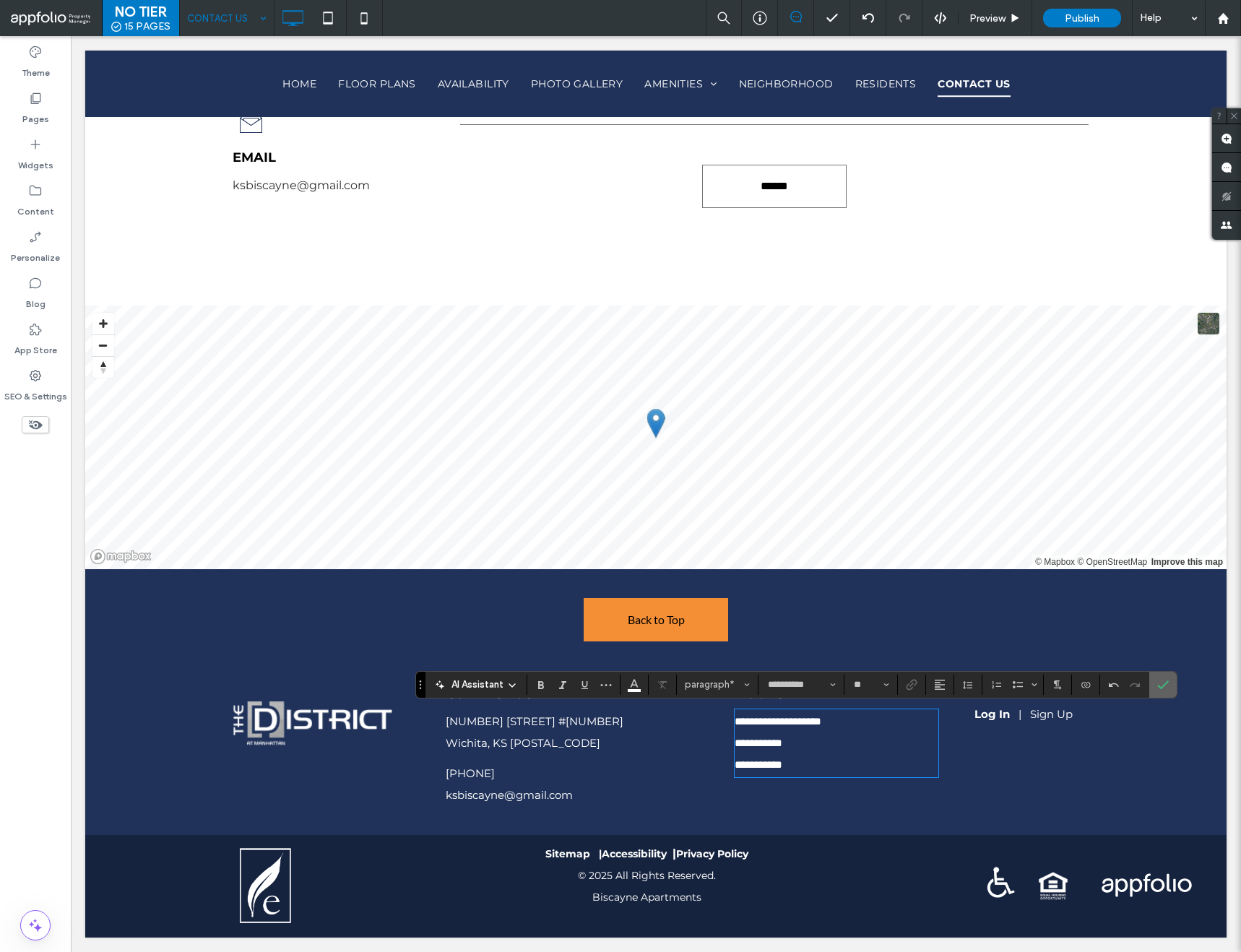 click at bounding box center [1160, 685] 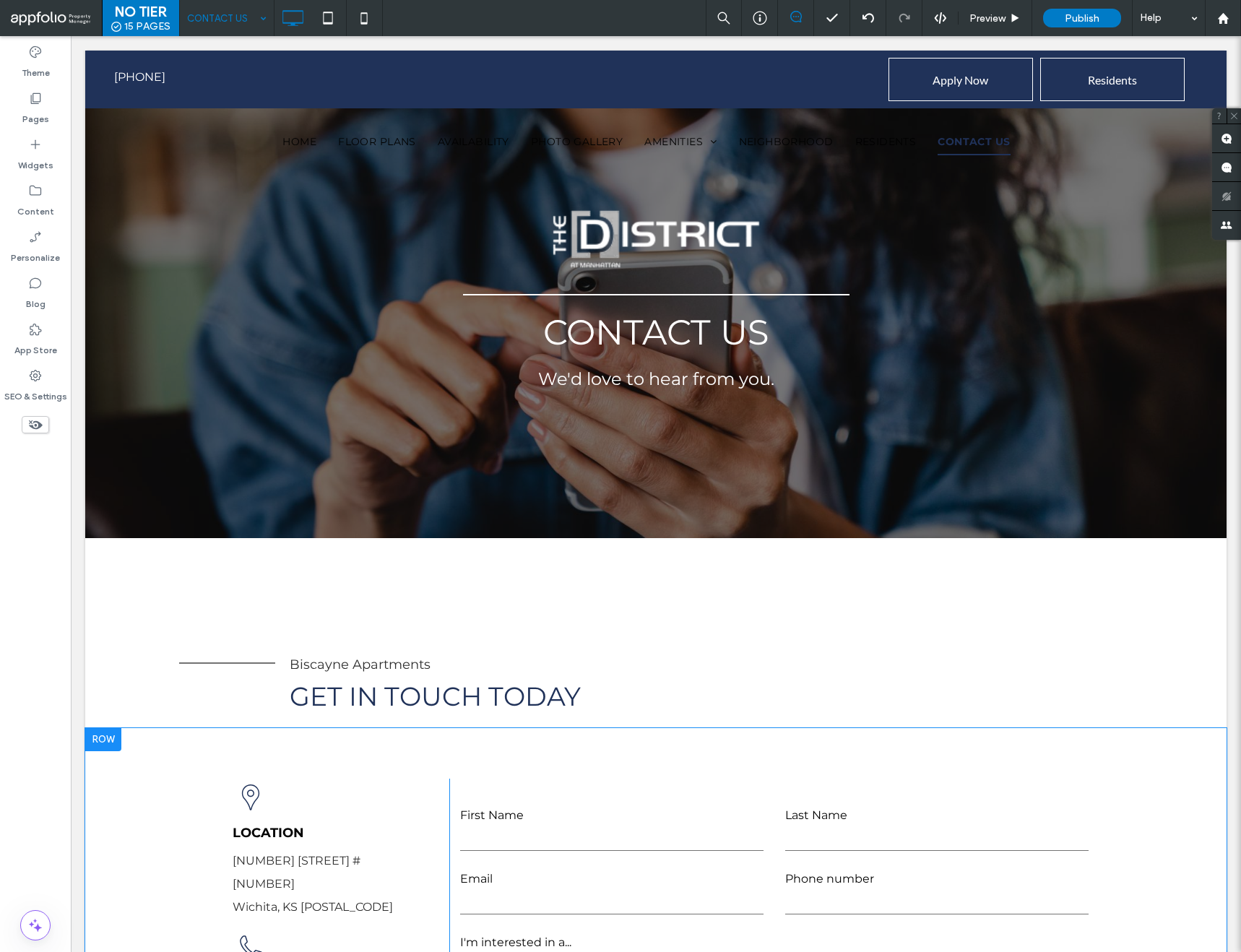 scroll, scrollTop: 0, scrollLeft: 0, axis: both 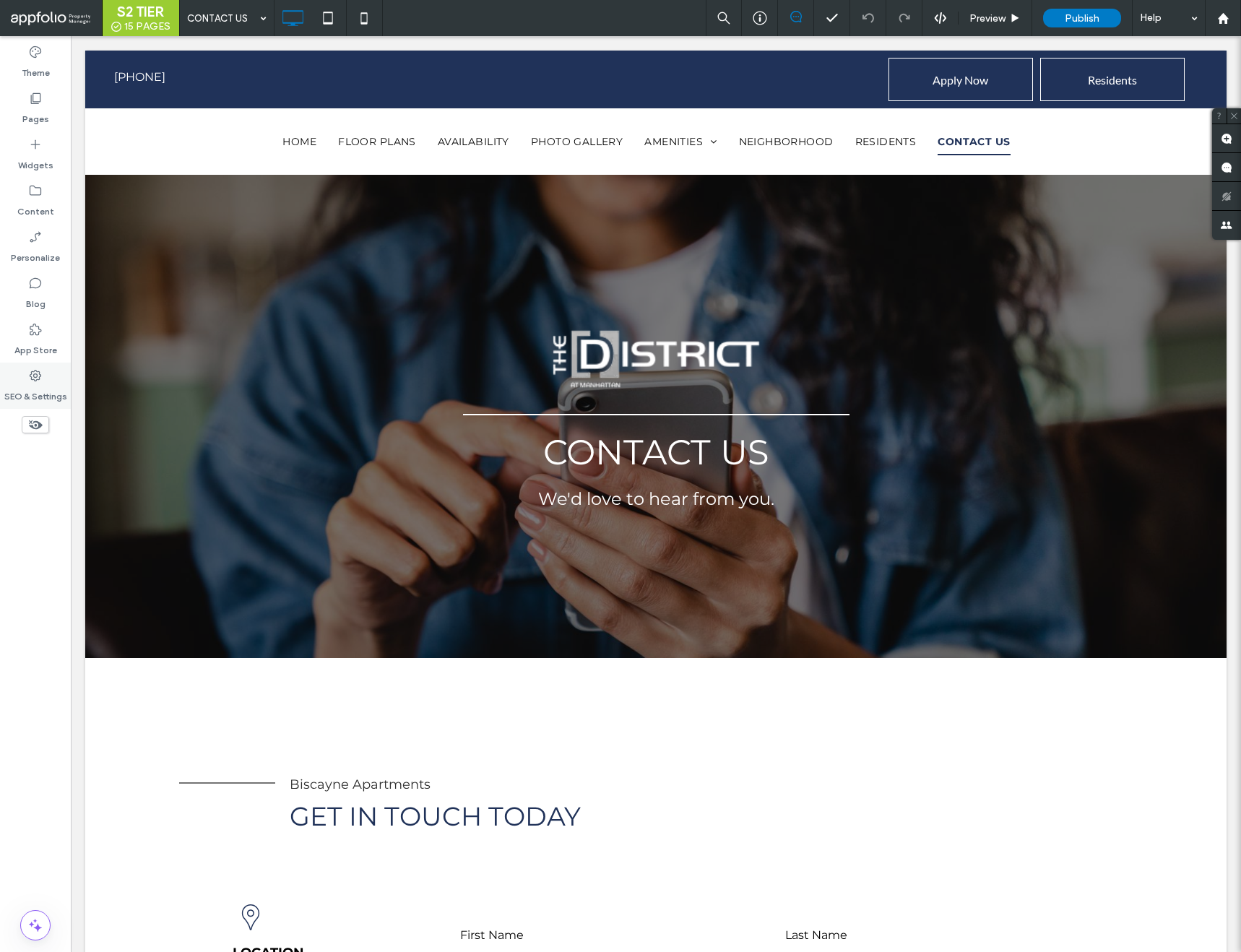 click on "SEO & Settings" at bounding box center [35, 393] 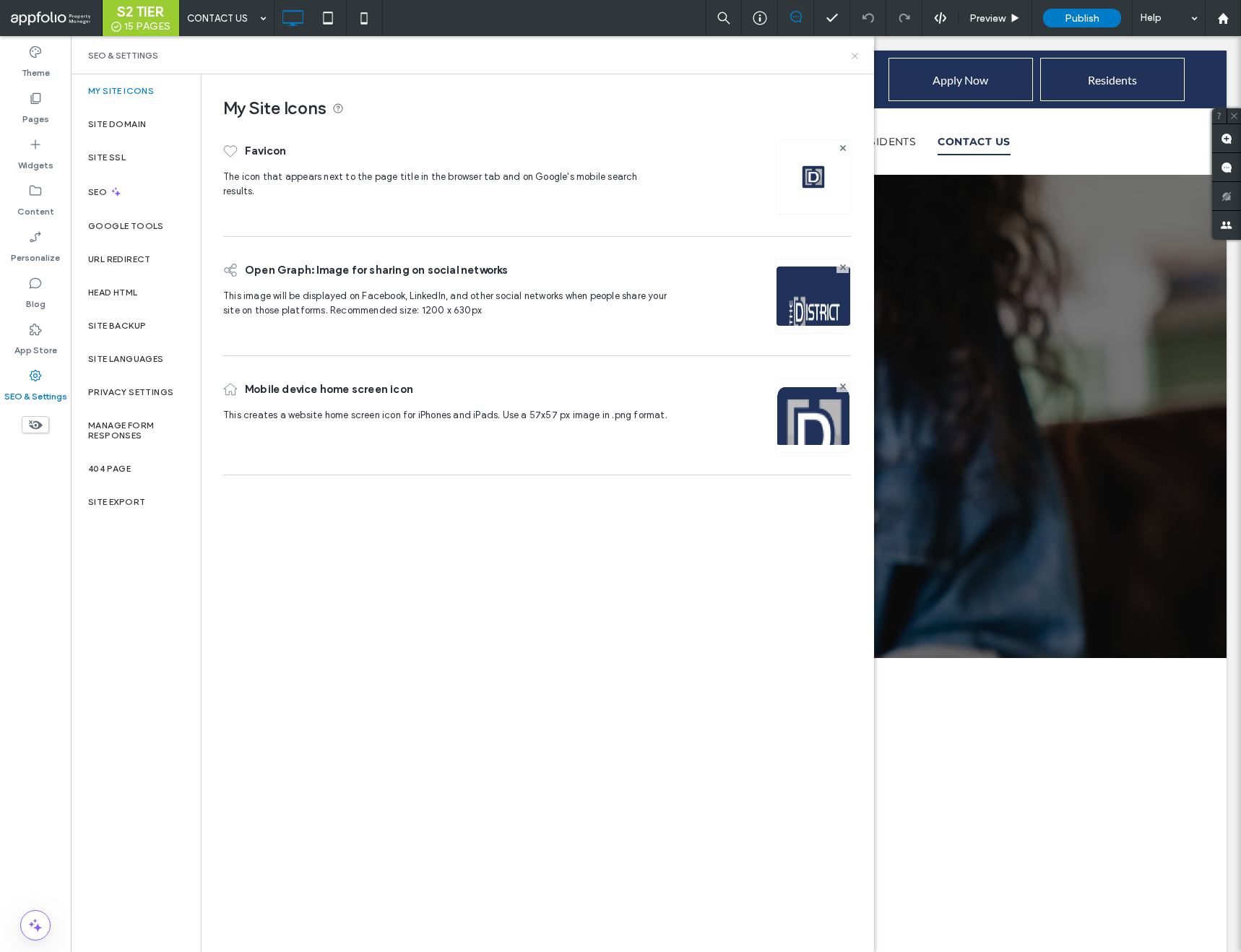 click 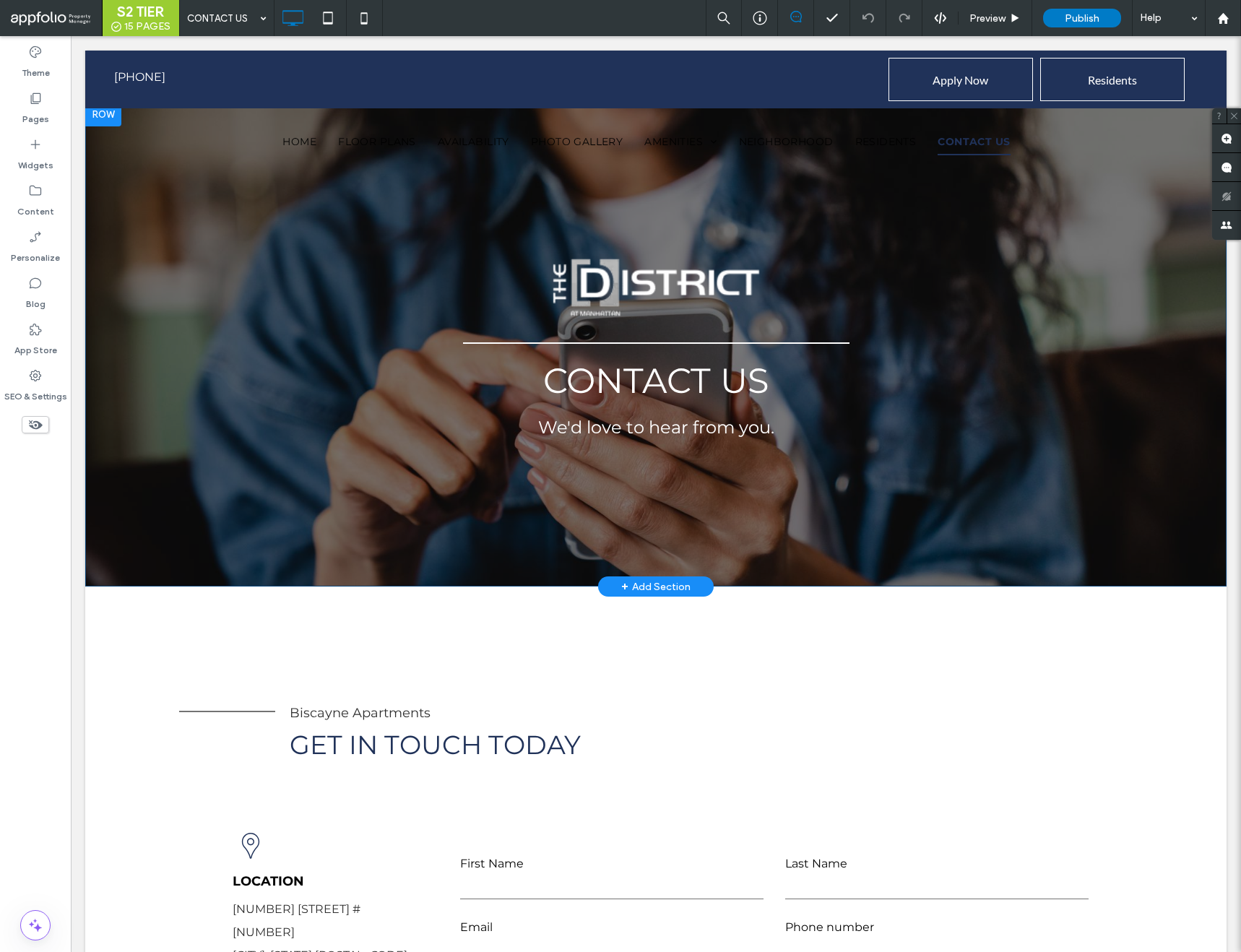 scroll, scrollTop: 0, scrollLeft: 0, axis: both 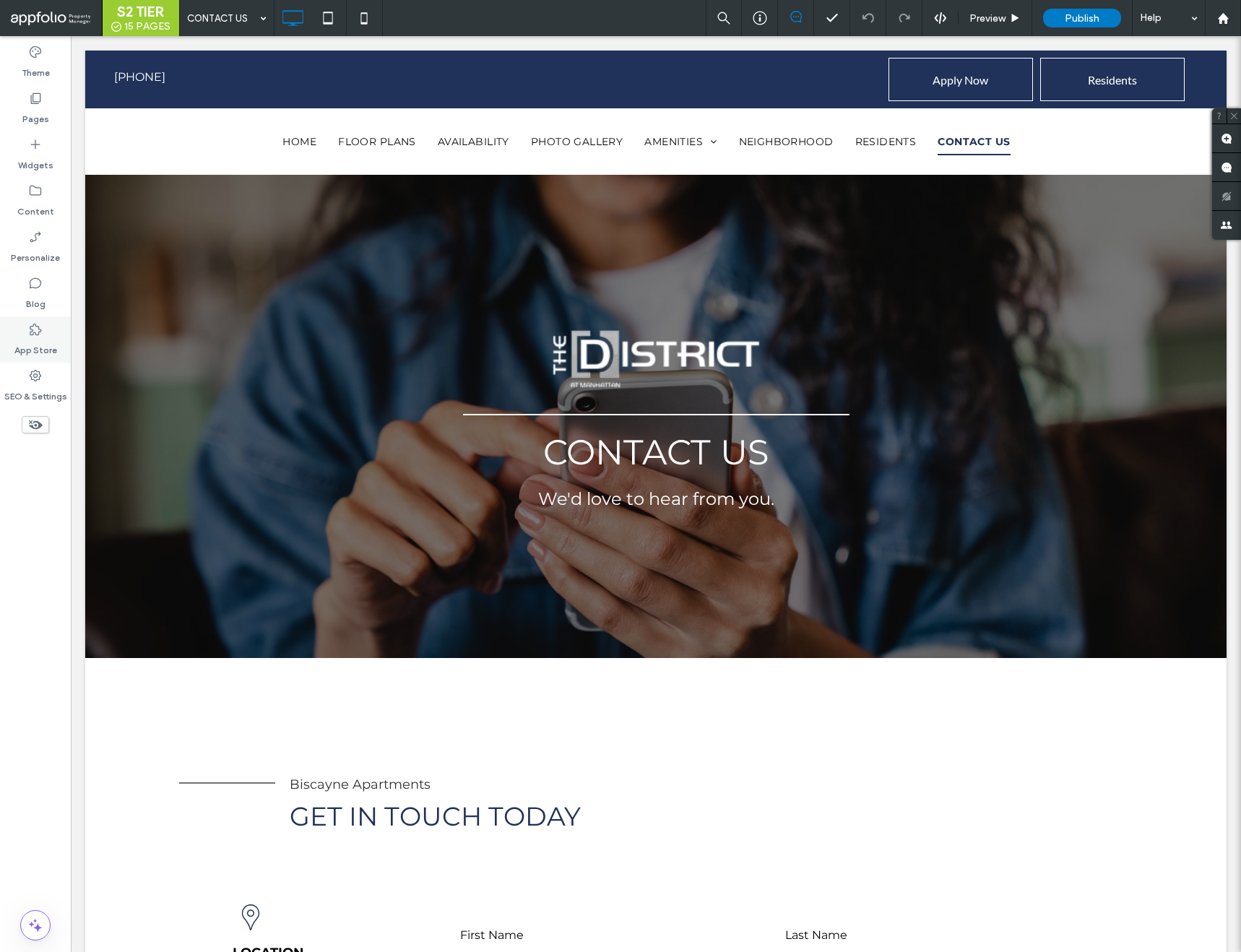 click 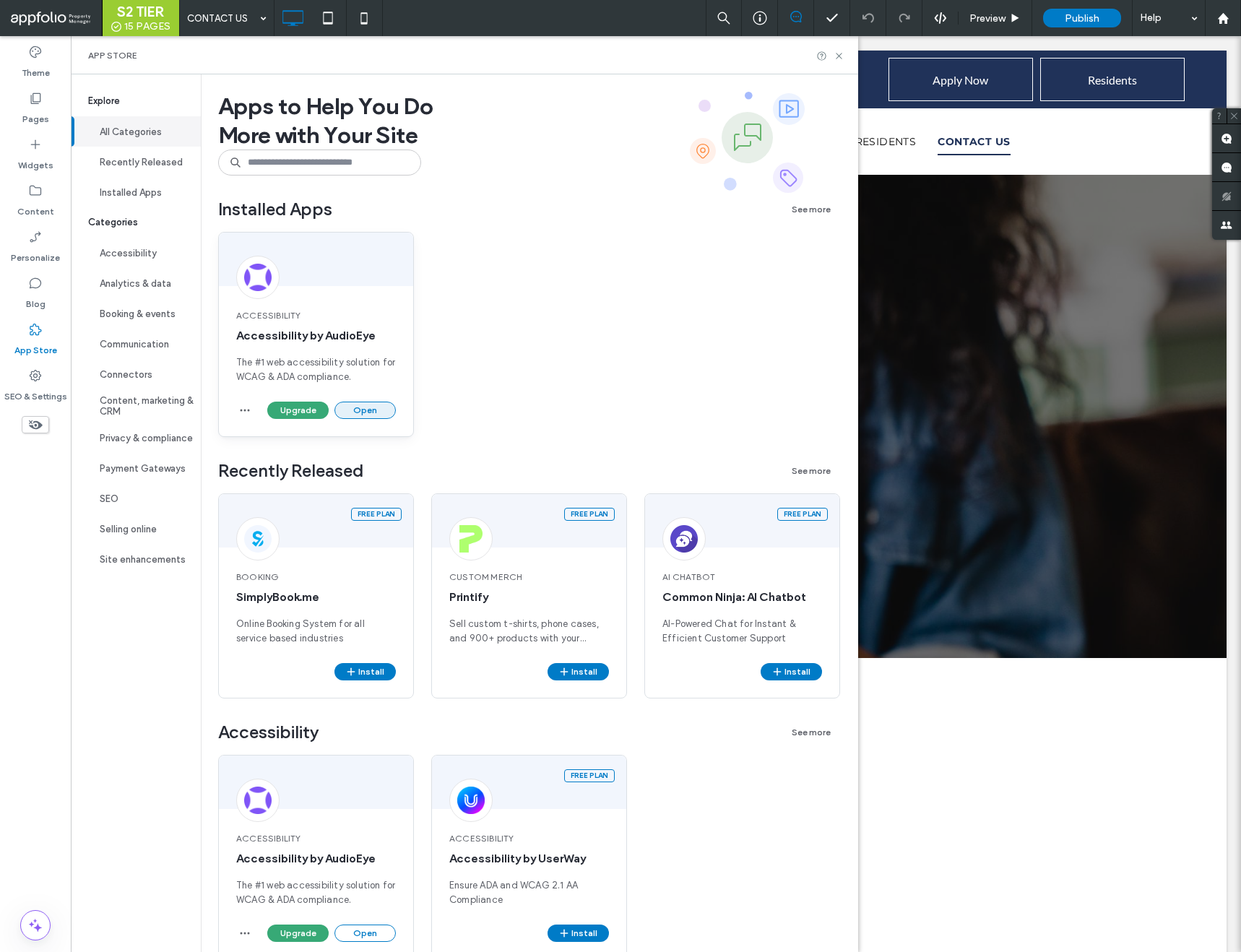 click on "Open" at bounding box center [365, 410] 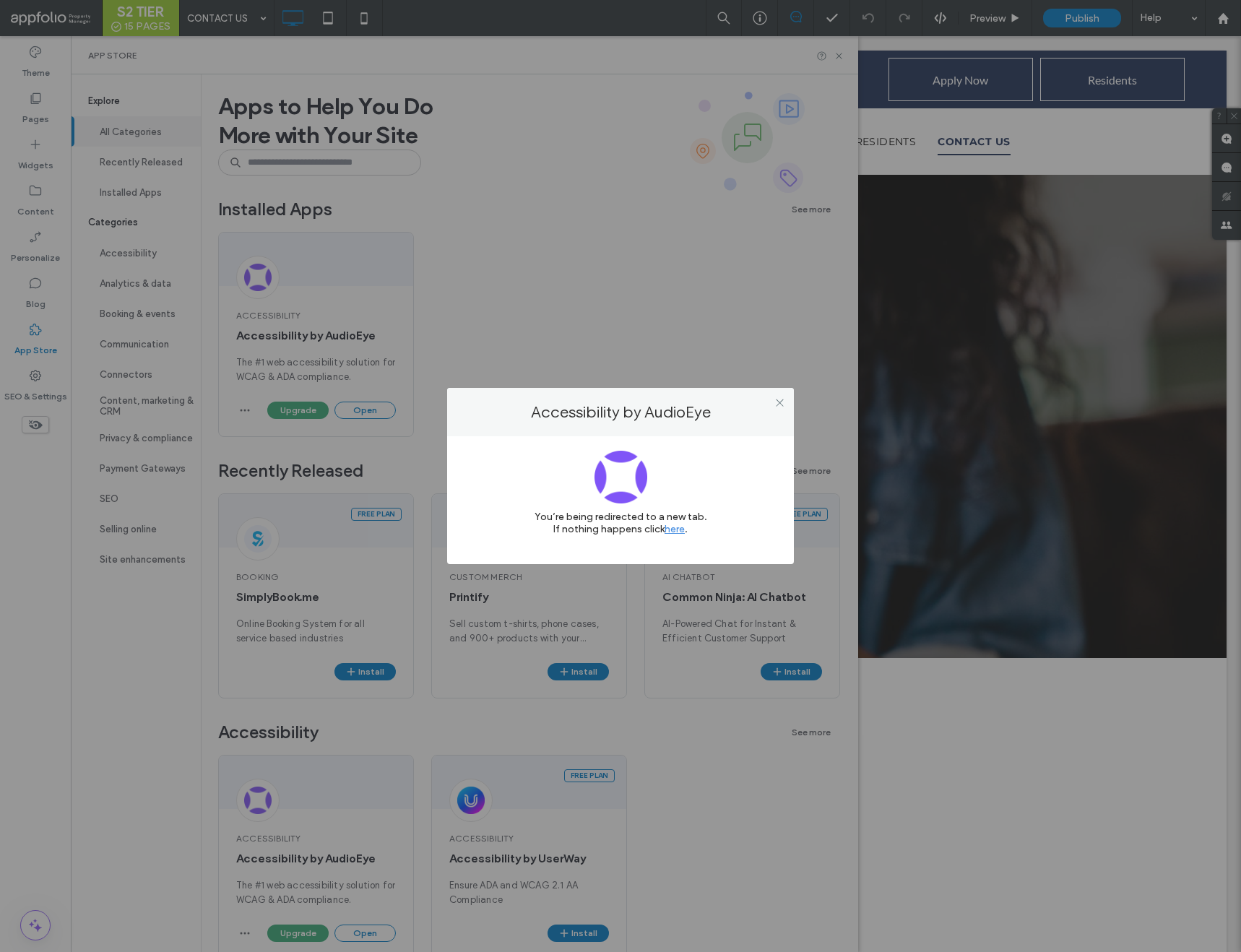 click at bounding box center (779, 402) 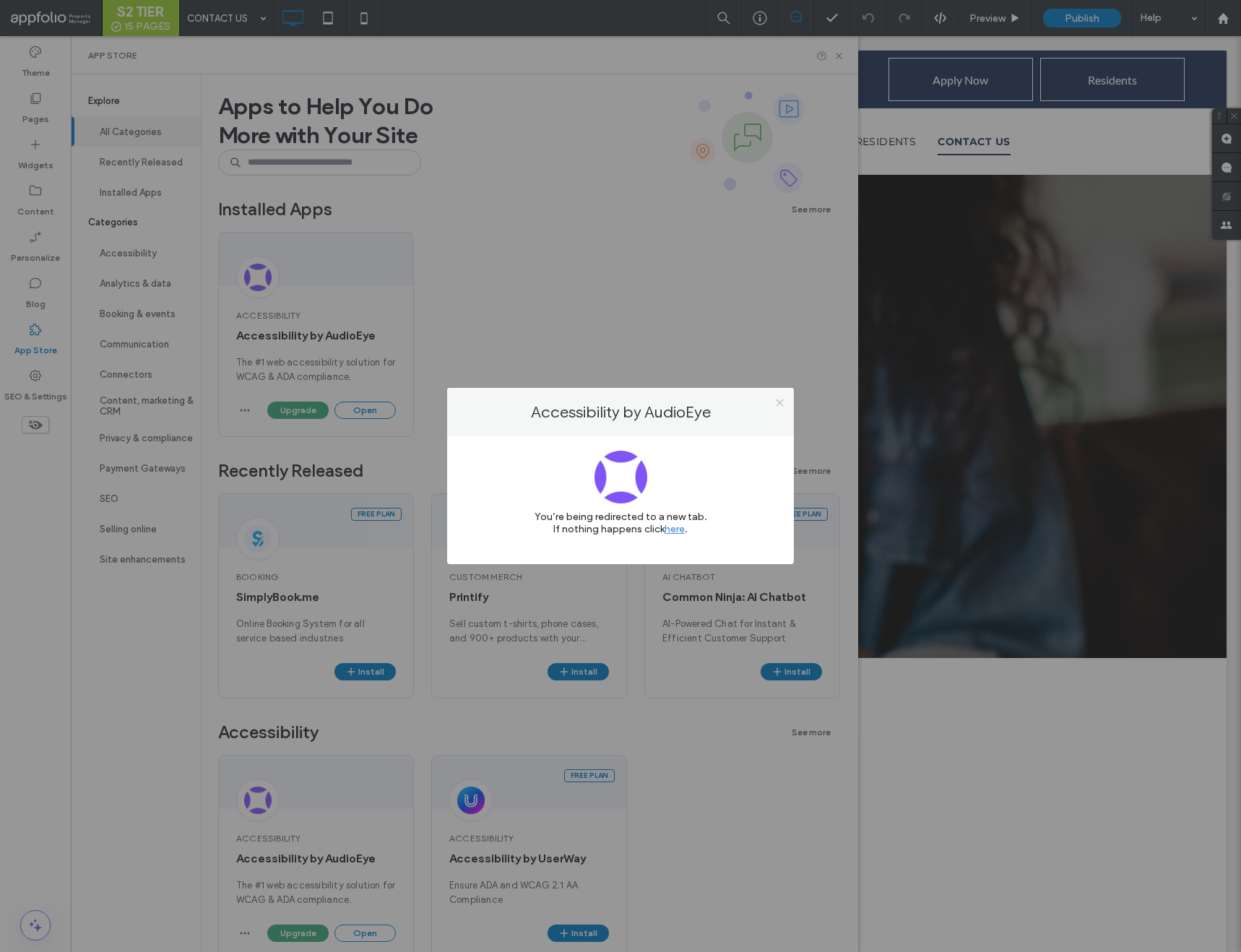 click 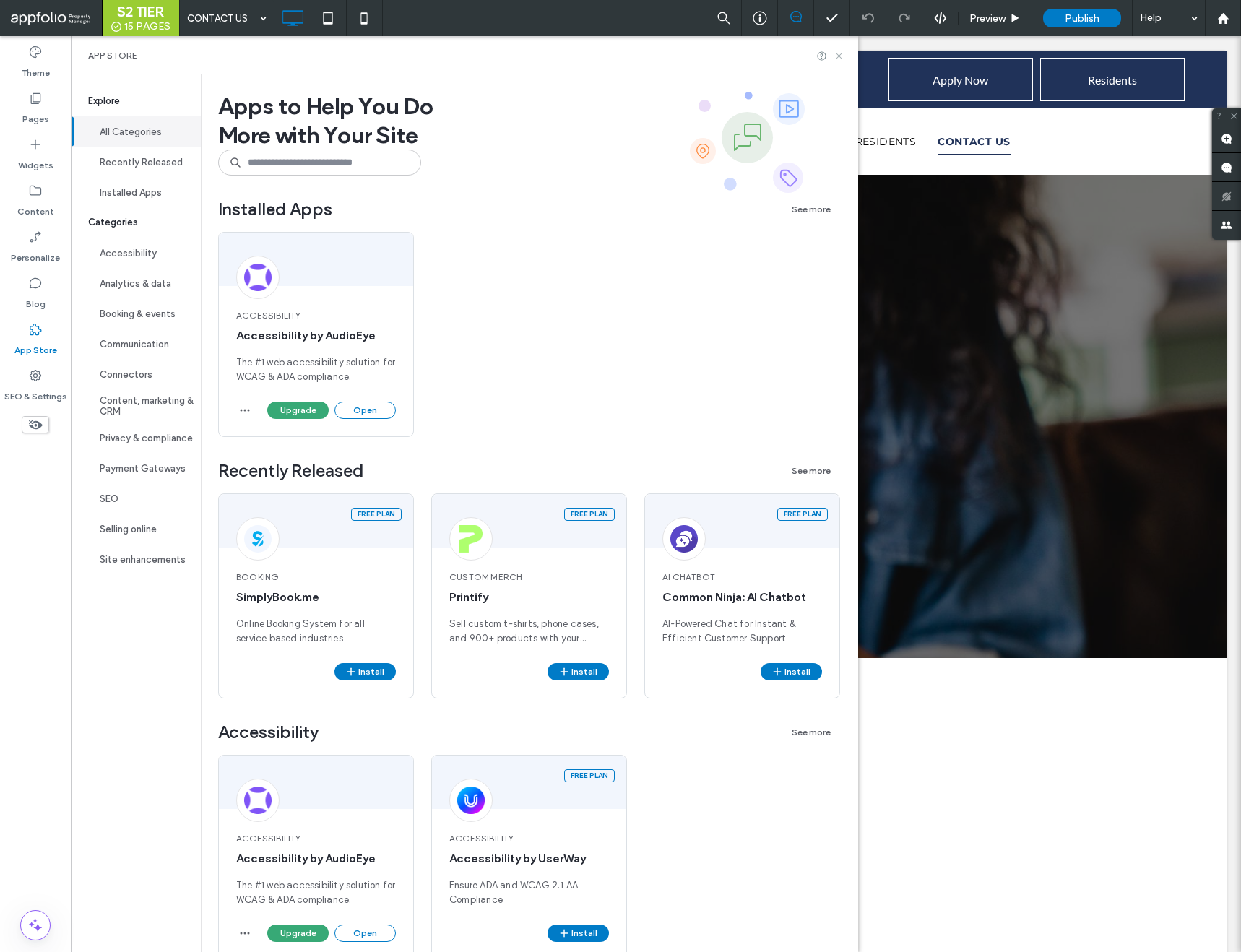 drag, startPoint x: 834, startPoint y: 56, endPoint x: 763, endPoint y: 20, distance: 79.60528 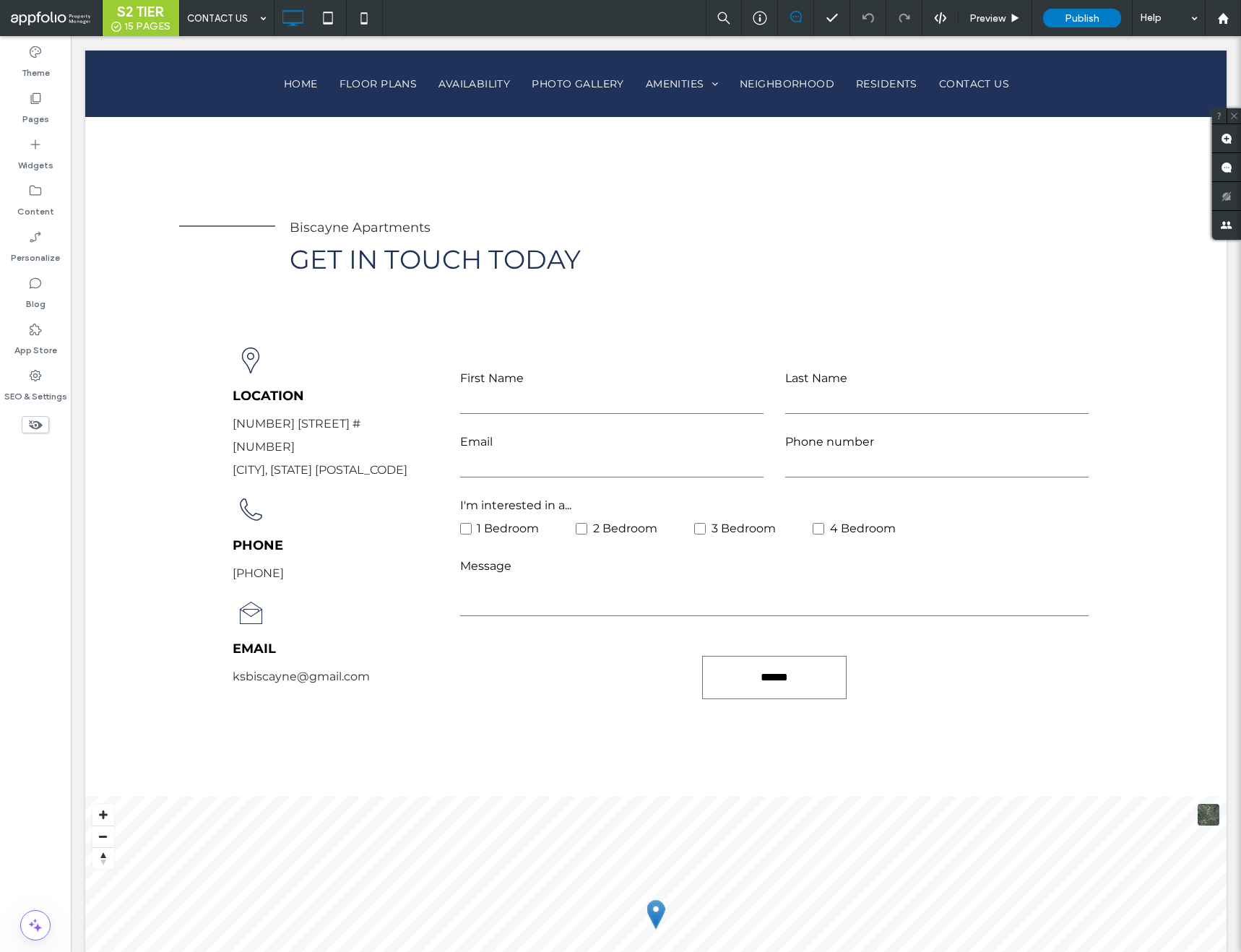 scroll, scrollTop: 602, scrollLeft: 0, axis: vertical 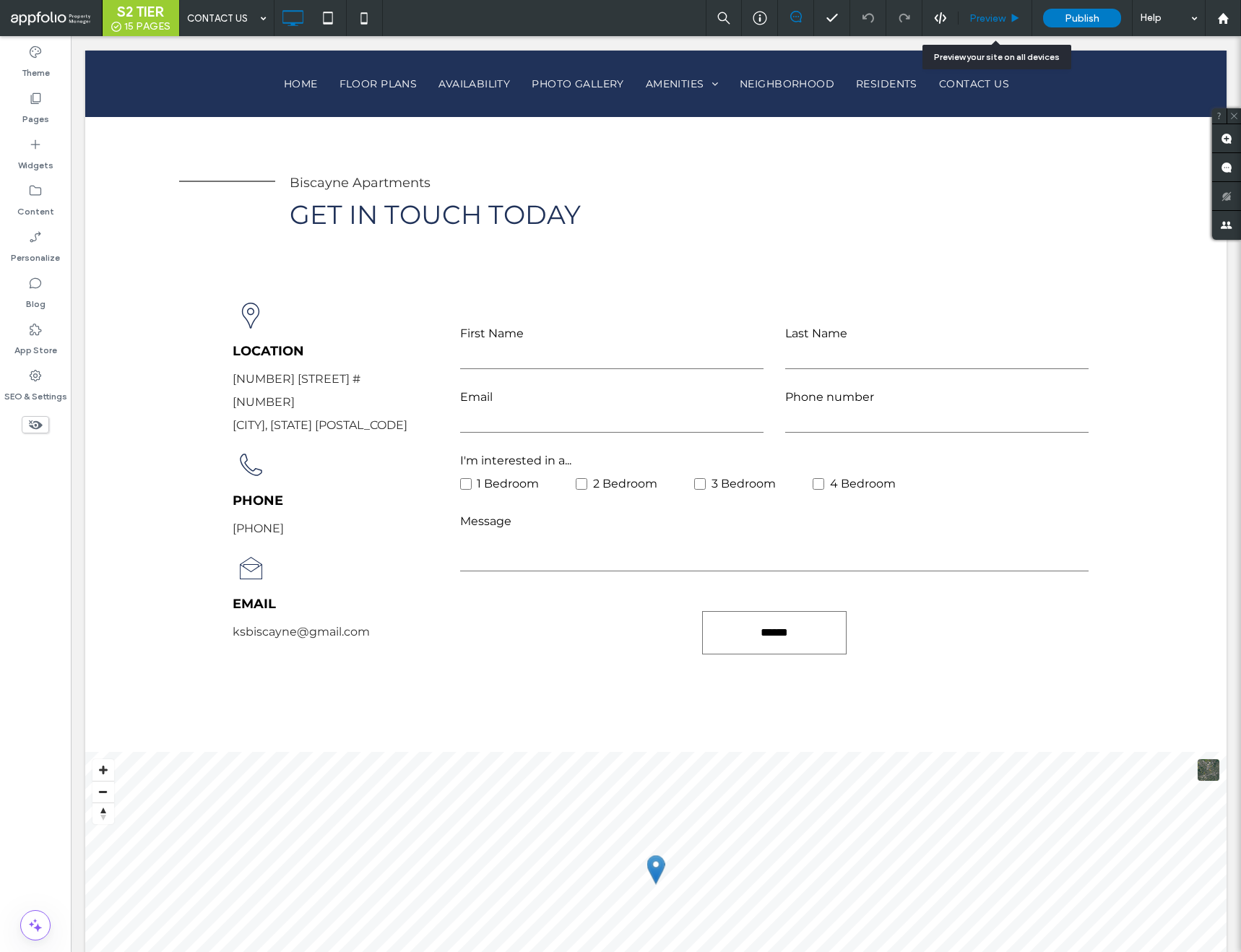 click on "Preview" at bounding box center (987, 18) 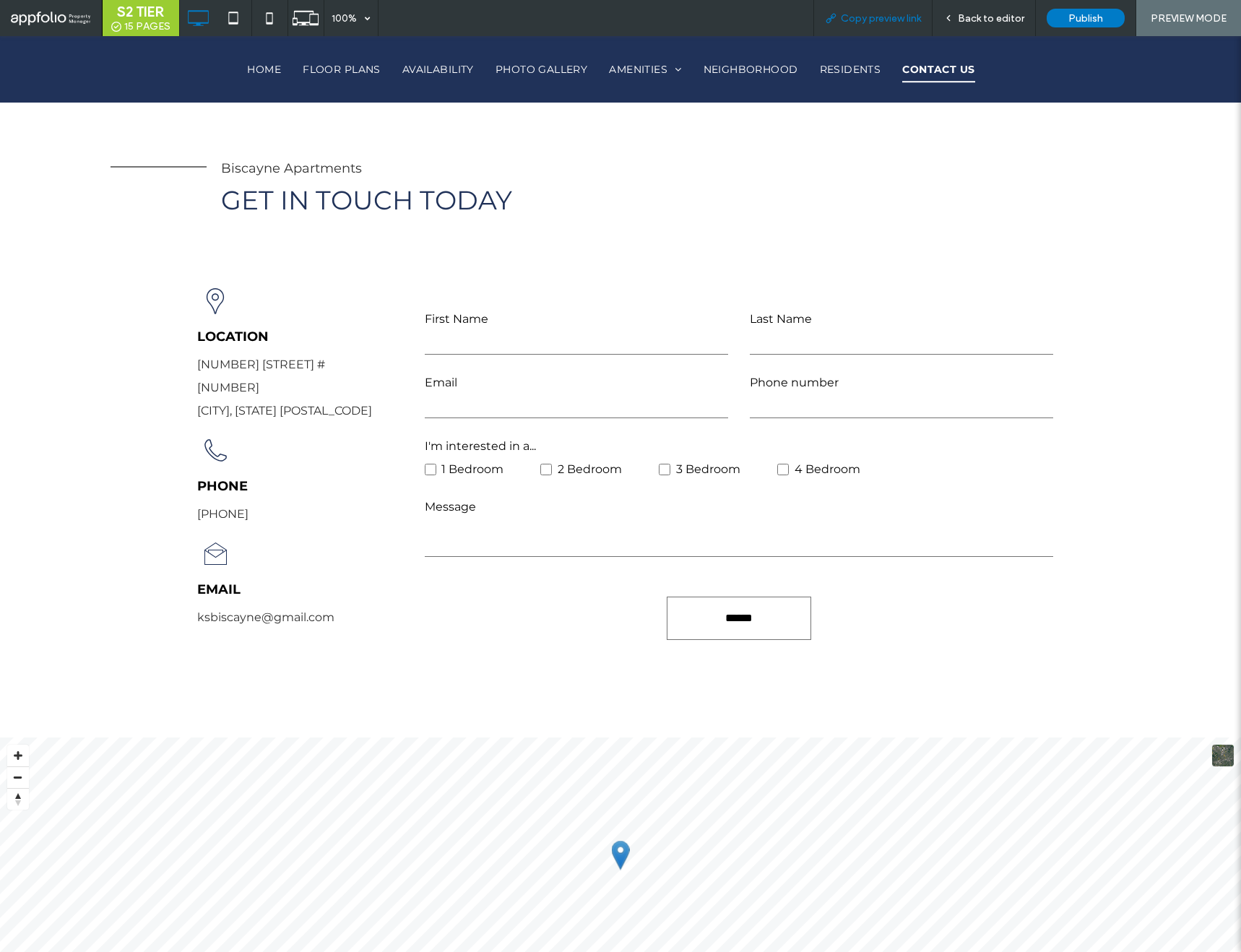 click on "Copy preview link" at bounding box center [873, 18] 